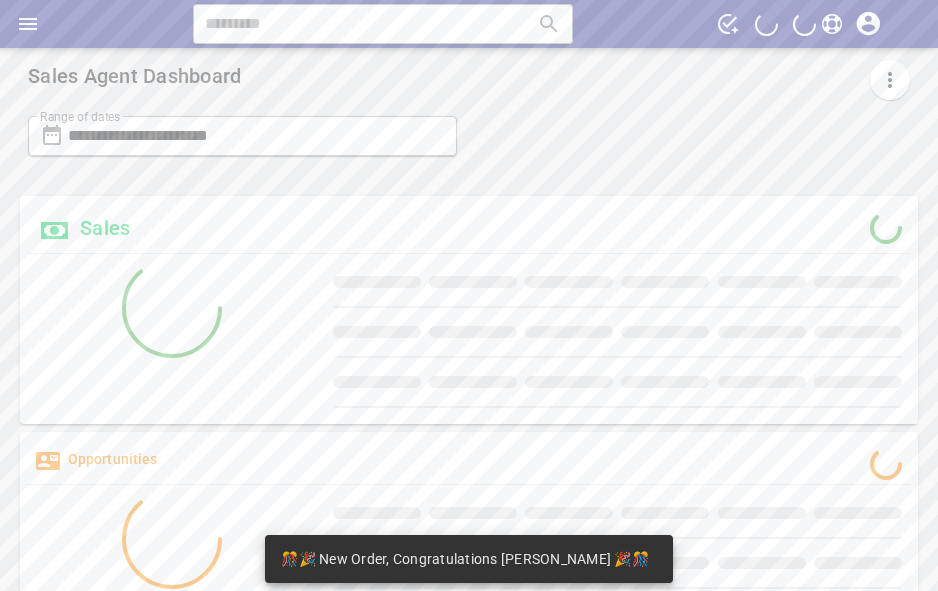 scroll, scrollTop: 0, scrollLeft: 0, axis: both 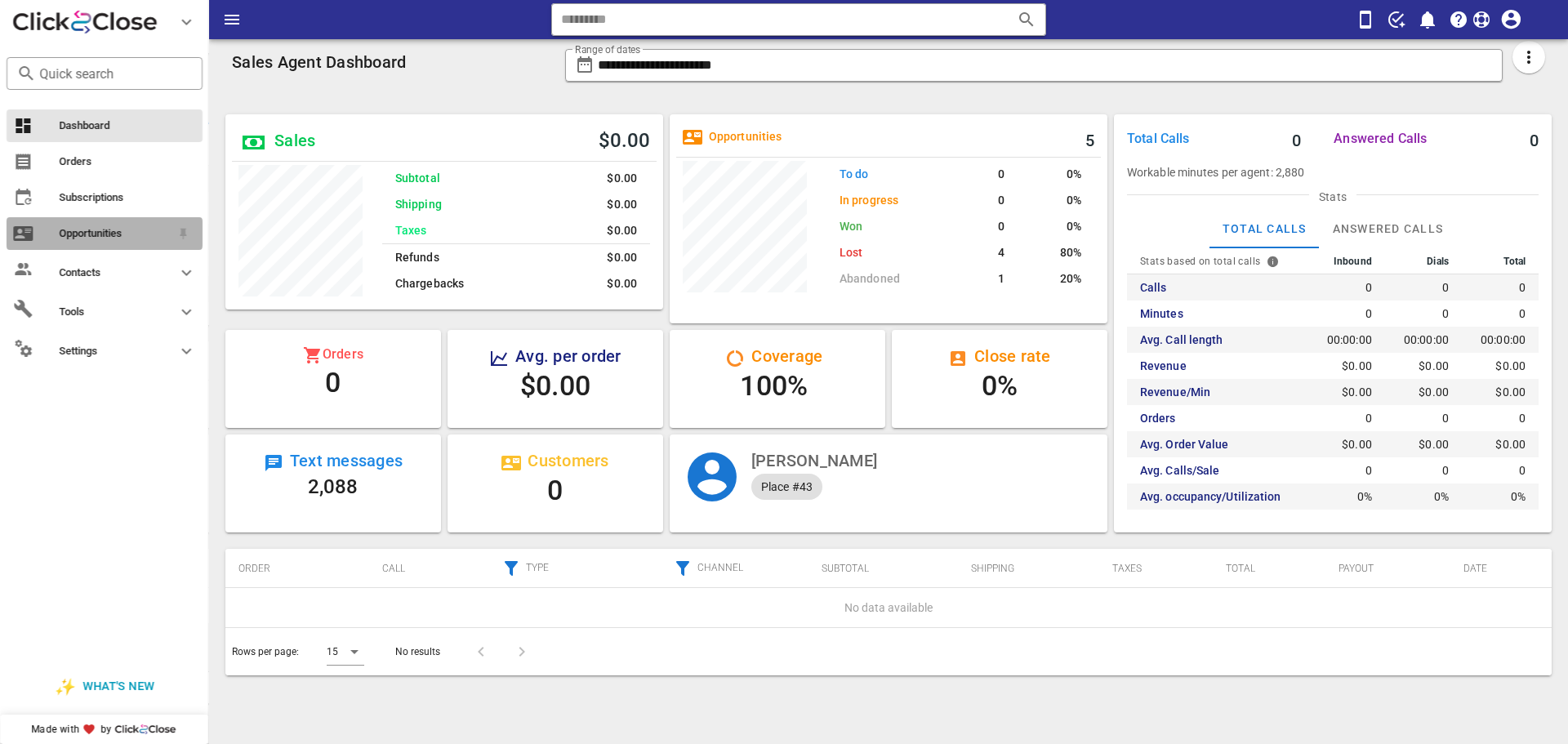 click on "Opportunities" at bounding box center (114, 234) 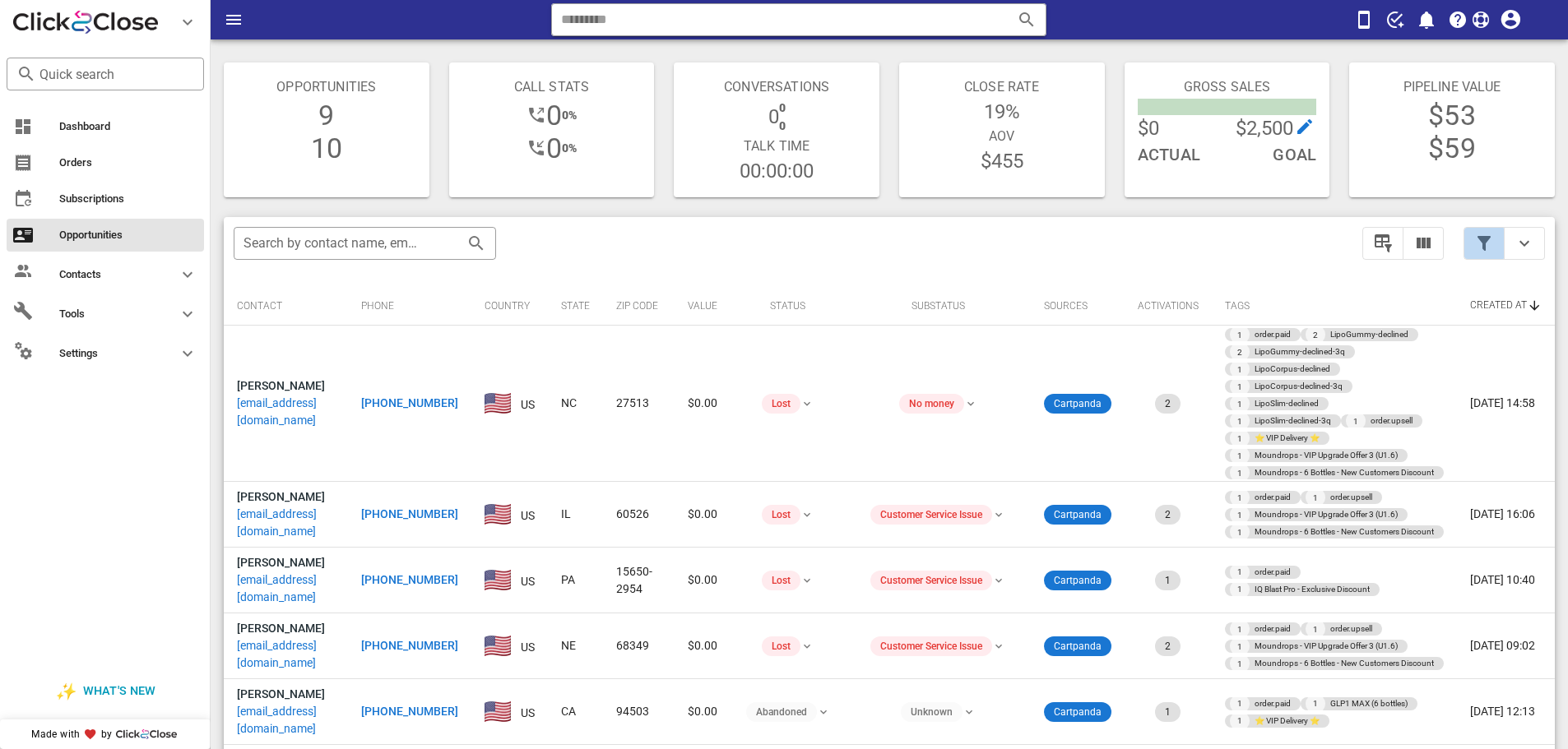 click at bounding box center [1484, 243] 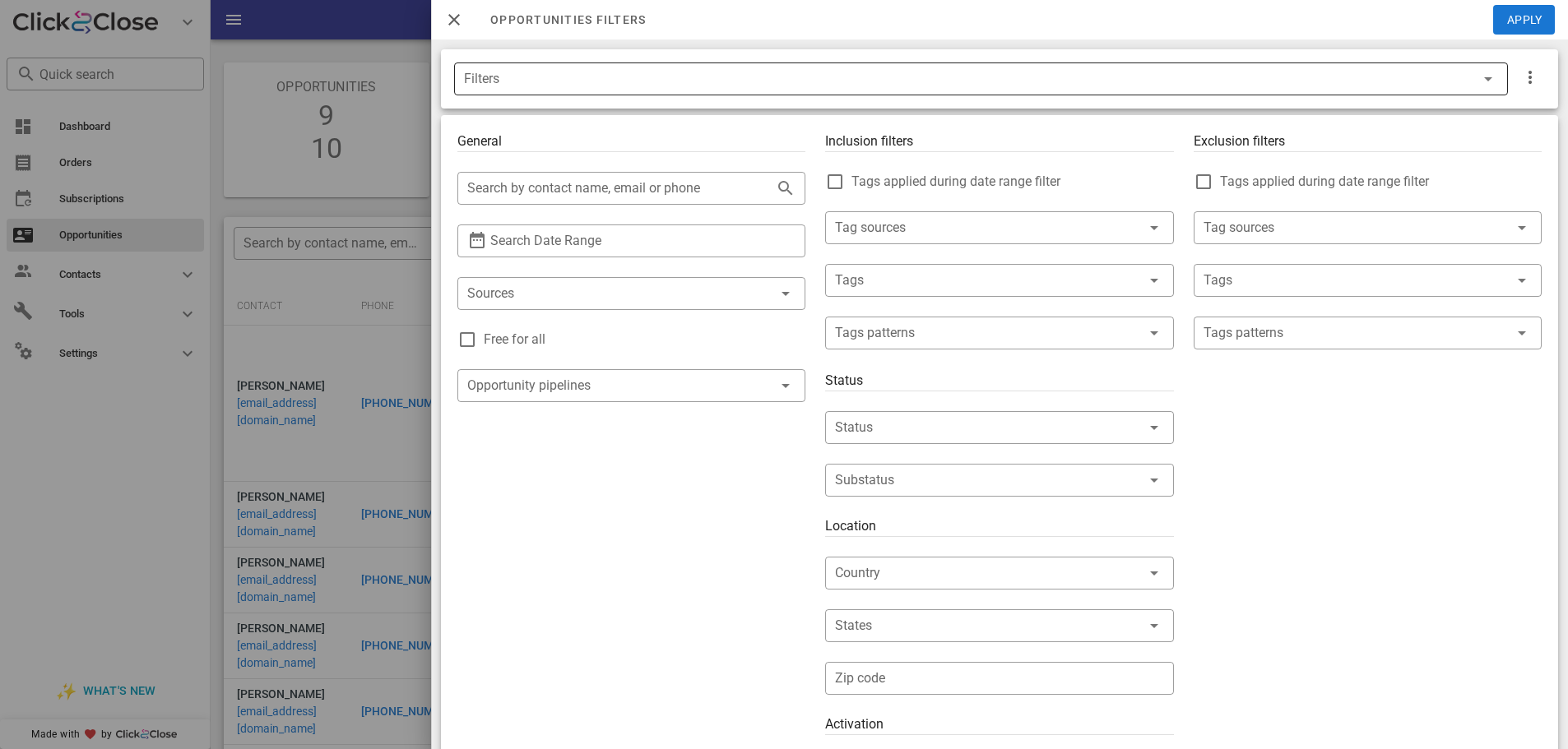 click at bounding box center (1488, 79) 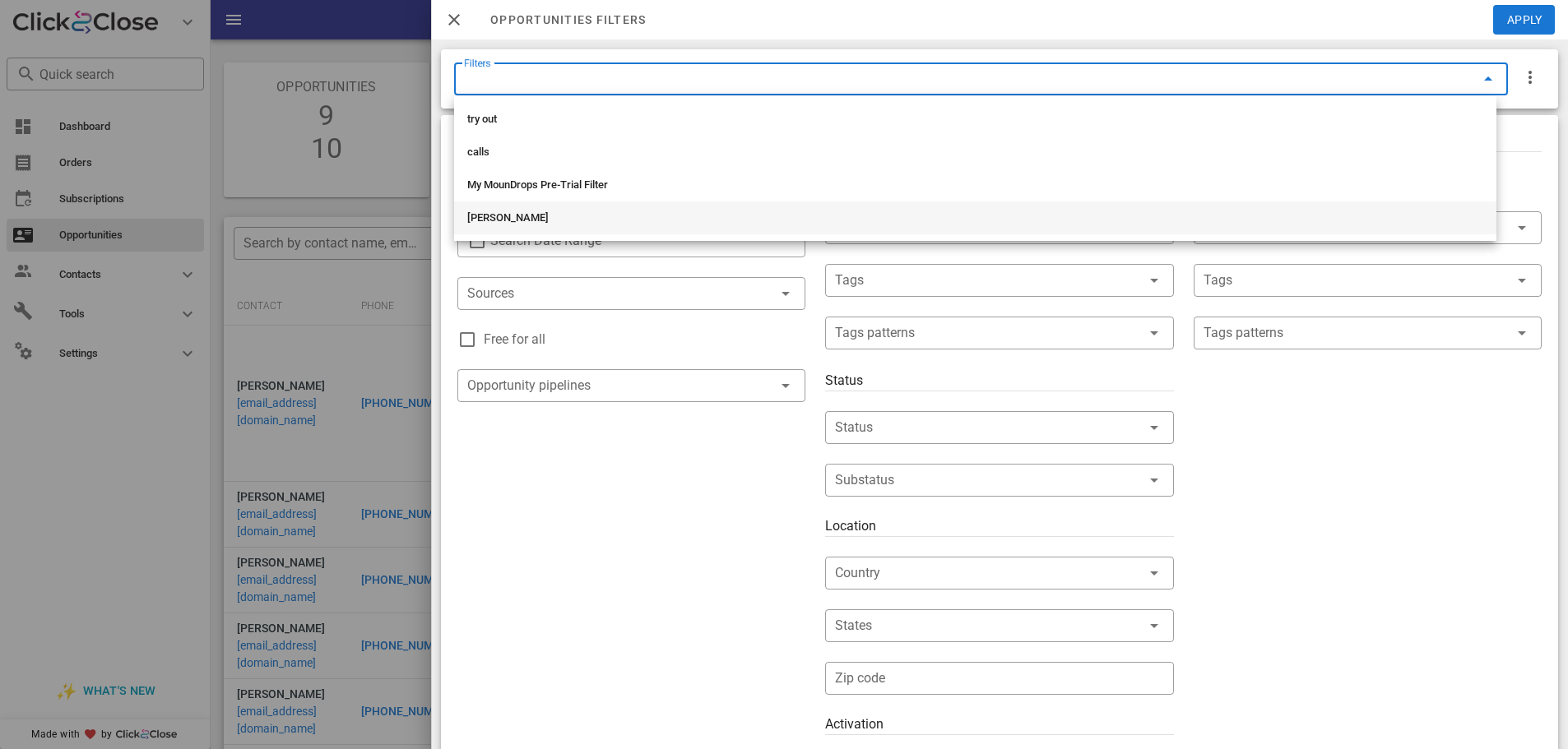 click on "[PERSON_NAME]" at bounding box center [975, 218] 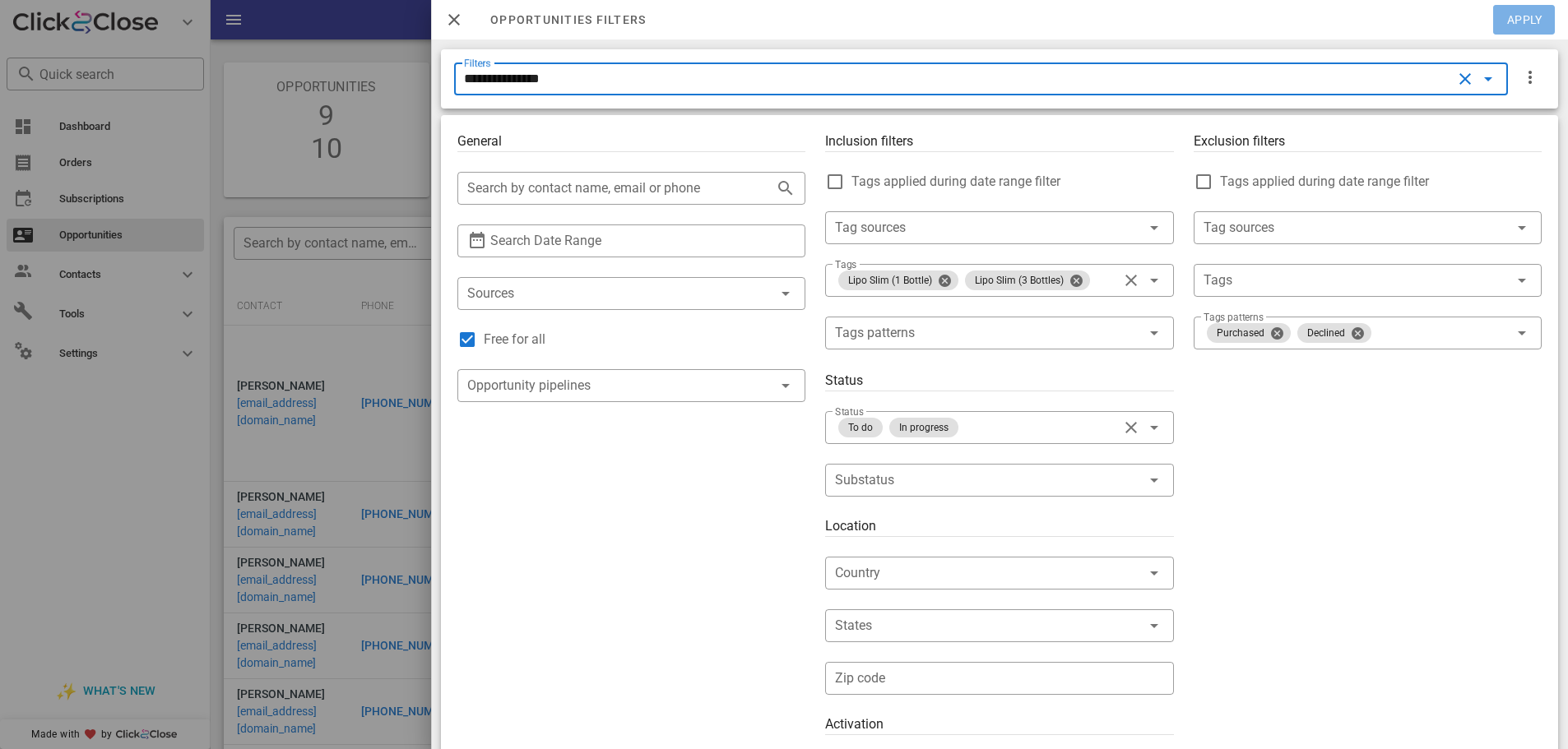 click on "Apply" at bounding box center [1524, 20] 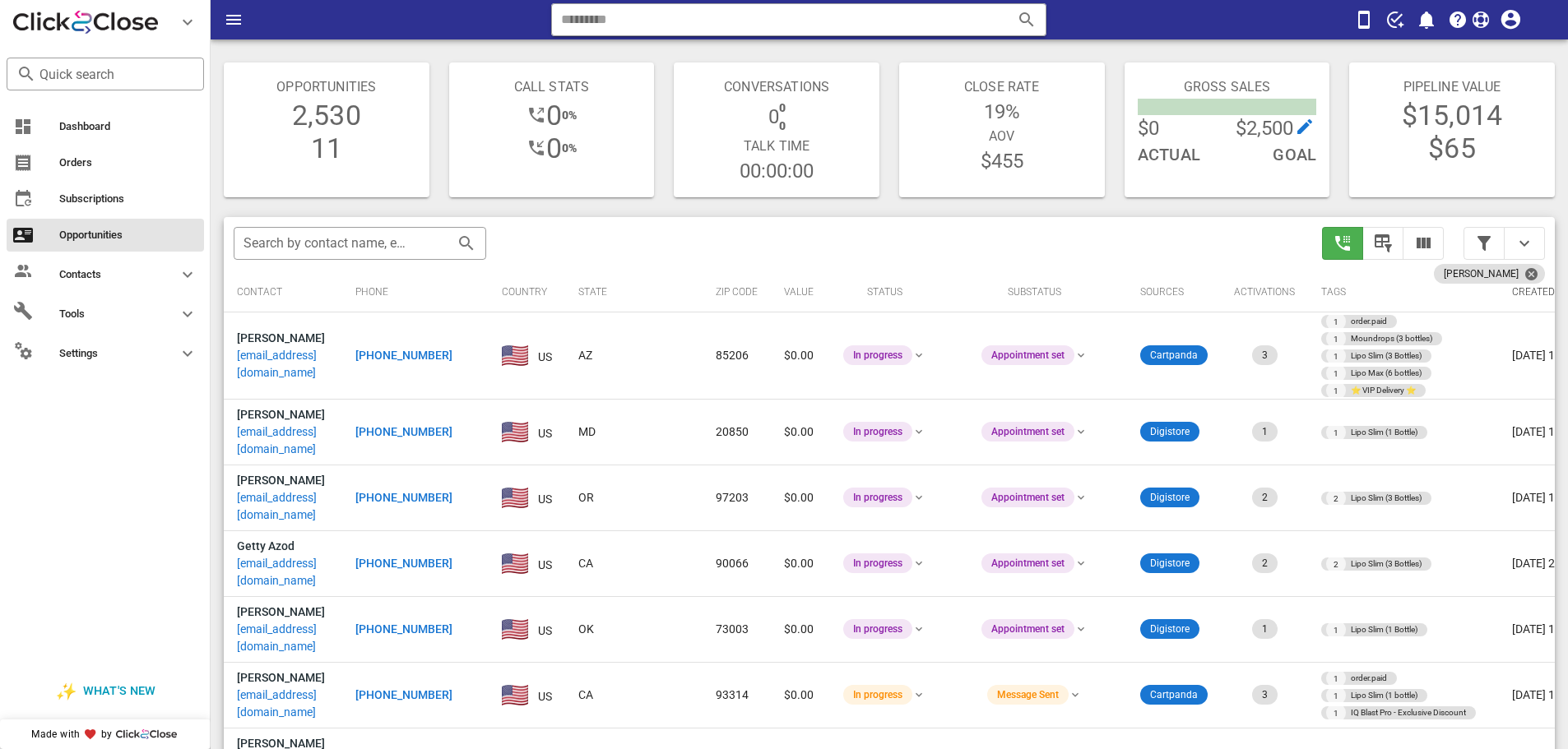 scroll, scrollTop: 0, scrollLeft: 0, axis: both 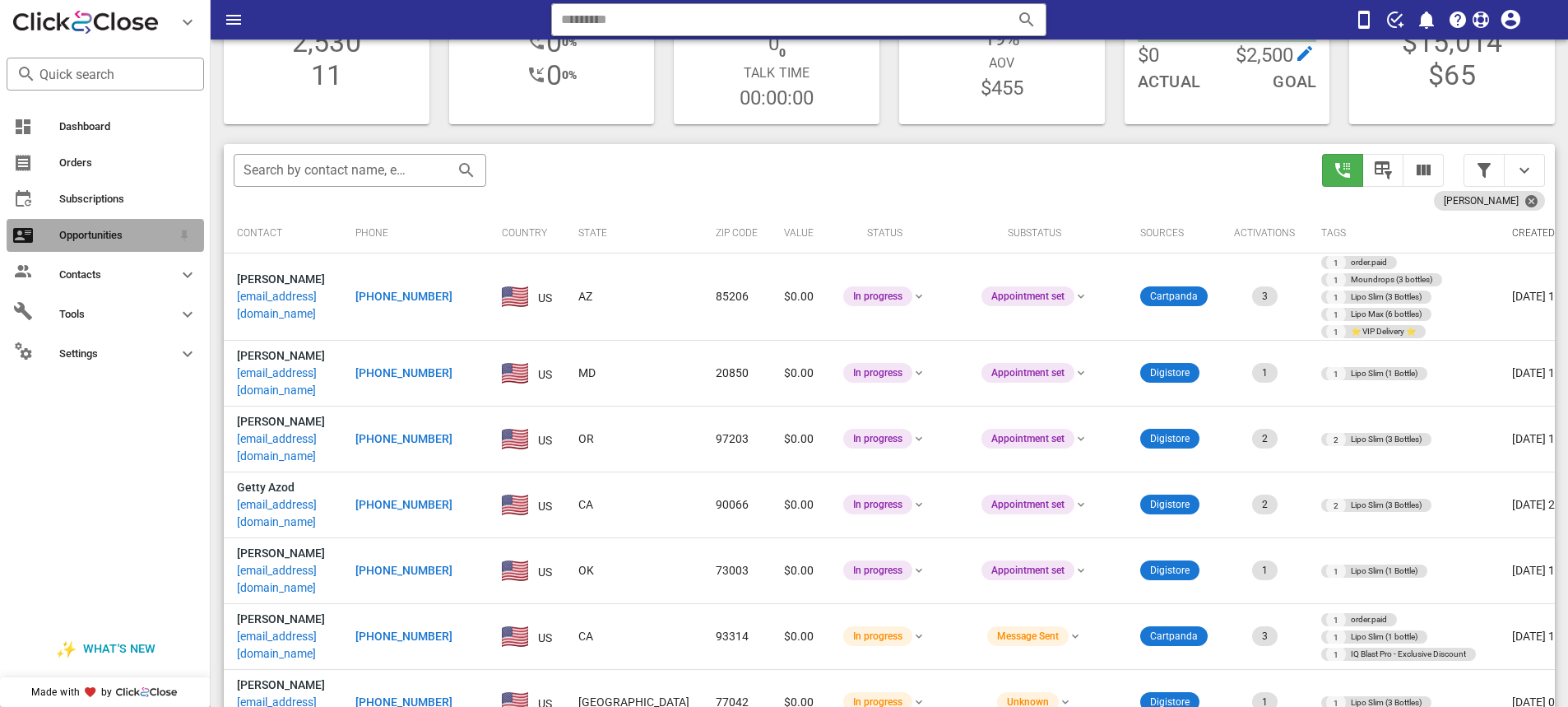 click on "Opportunities" at bounding box center (115, 235) 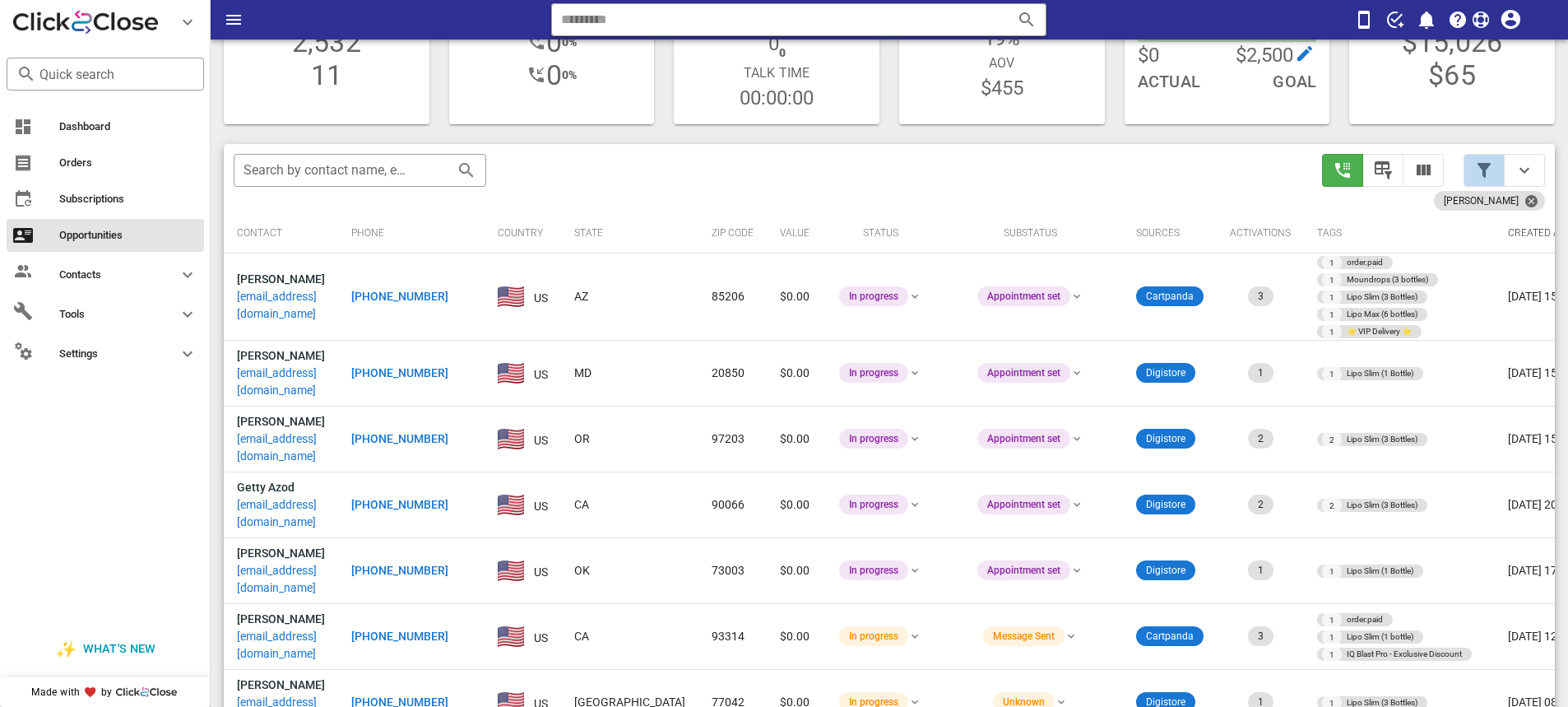 click at bounding box center (1484, 170) 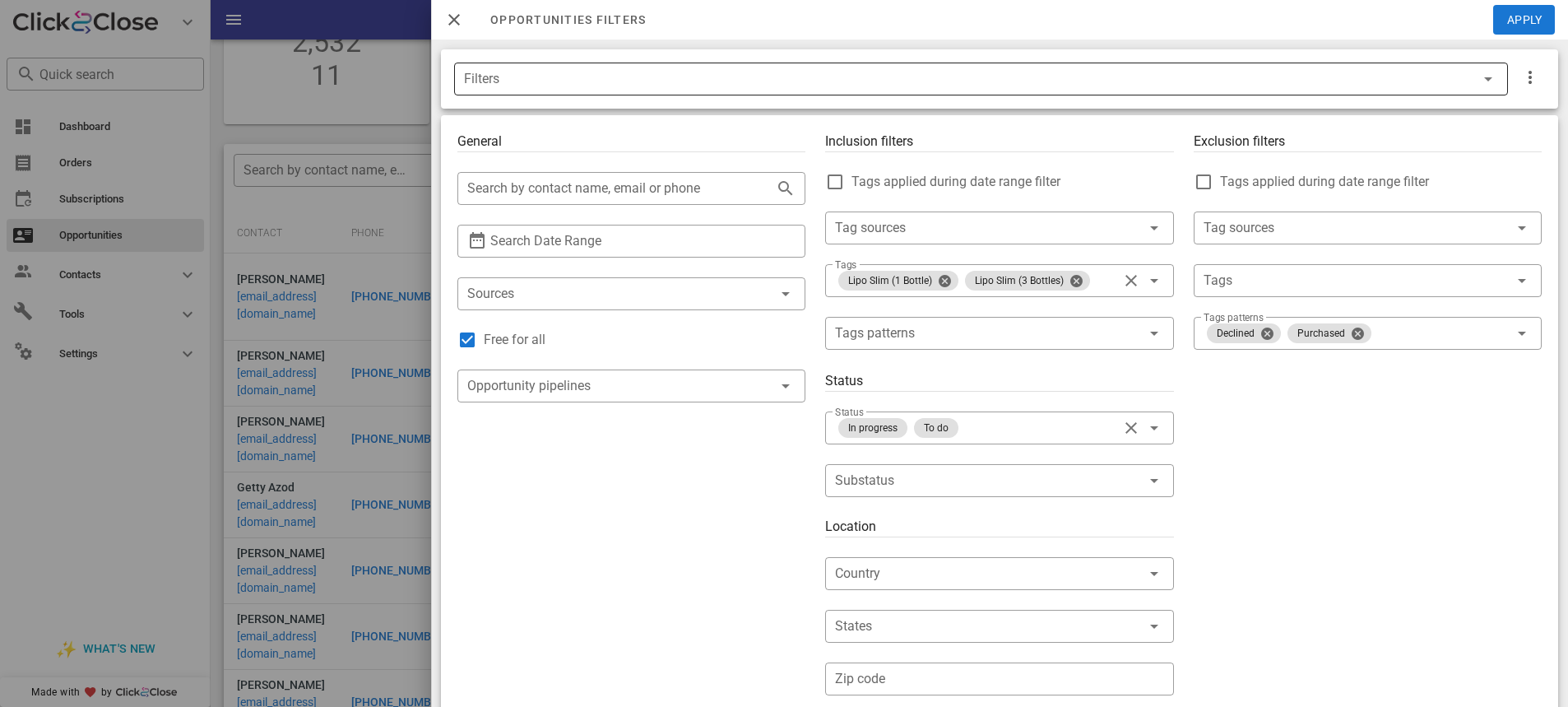 click at bounding box center [1488, 79] 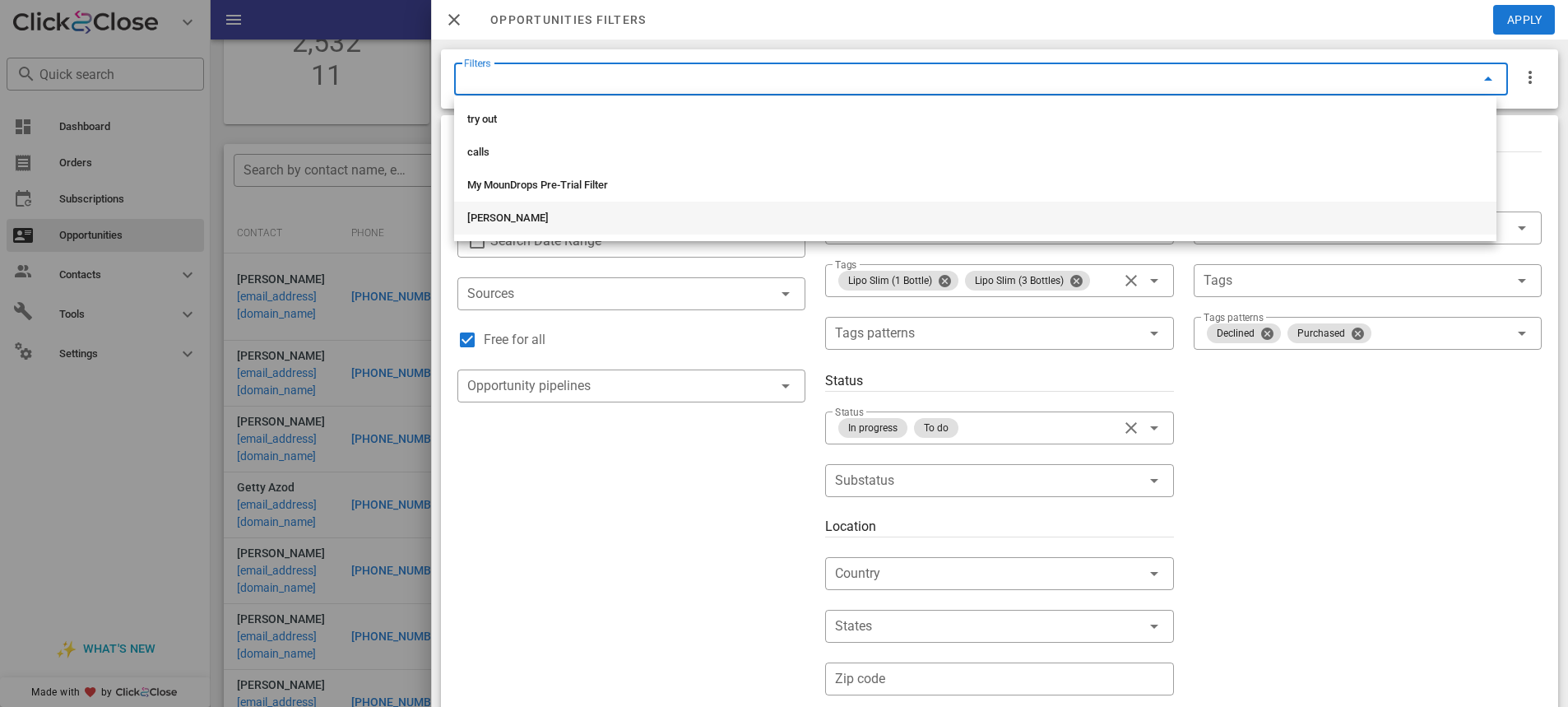 click on "[PERSON_NAME]" at bounding box center (975, 218) 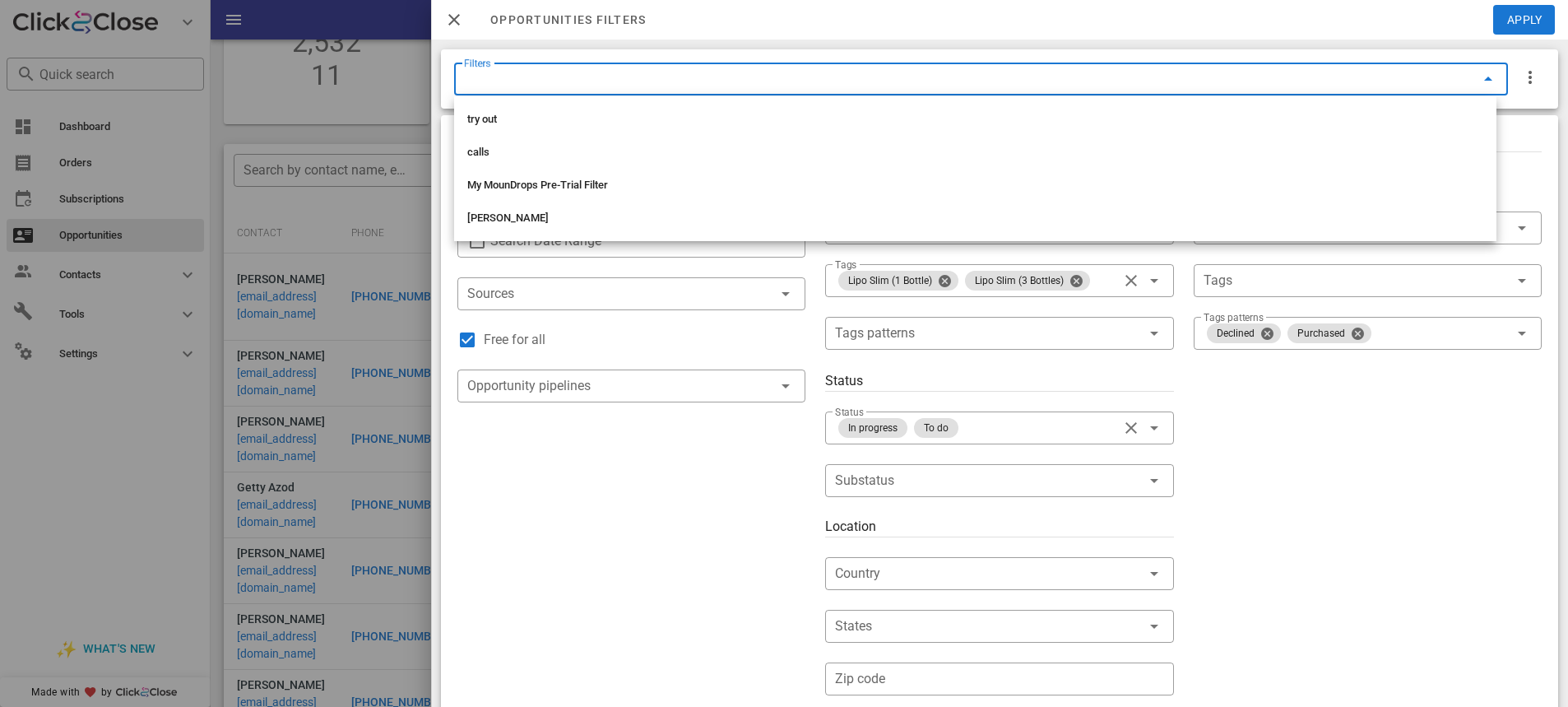 type on "**********" 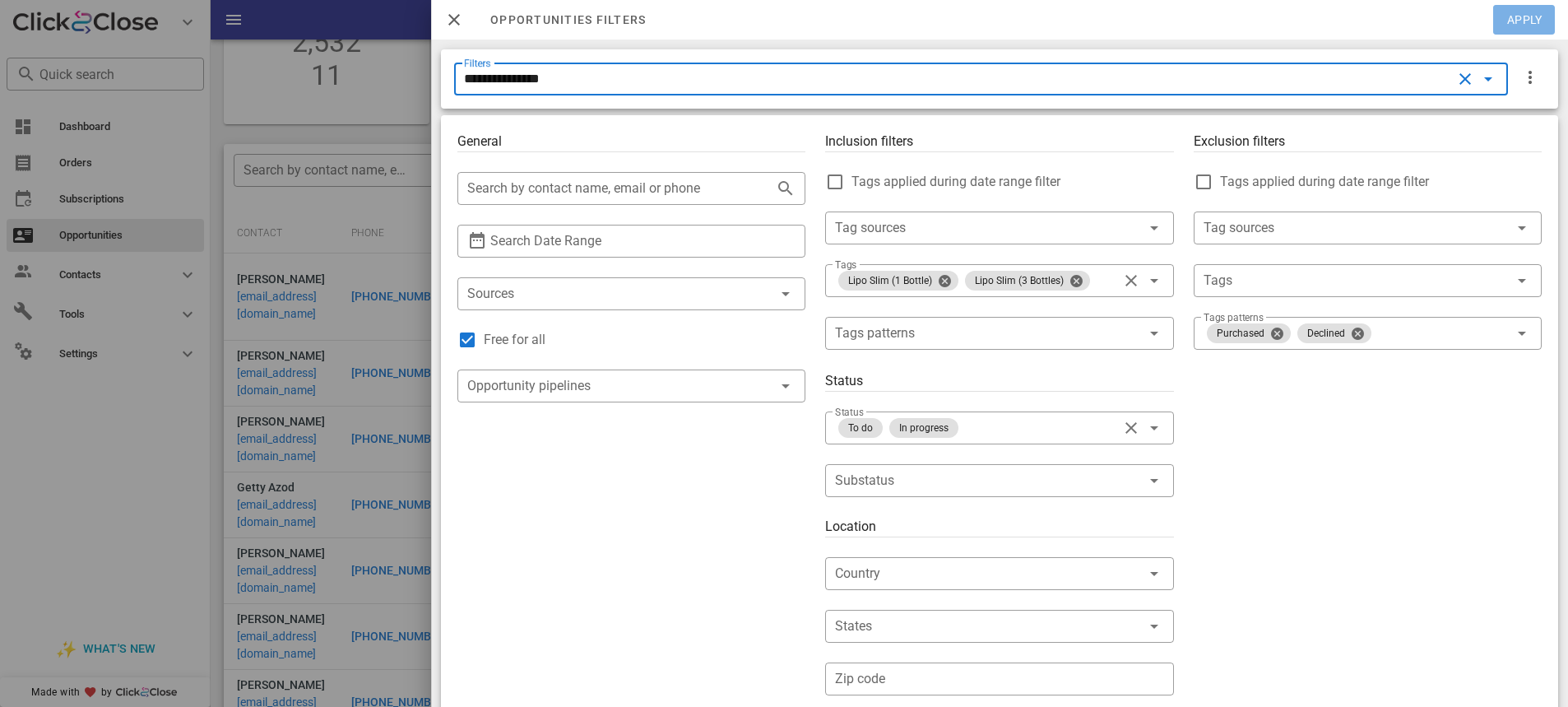 click on "Apply" at bounding box center [1524, 20] 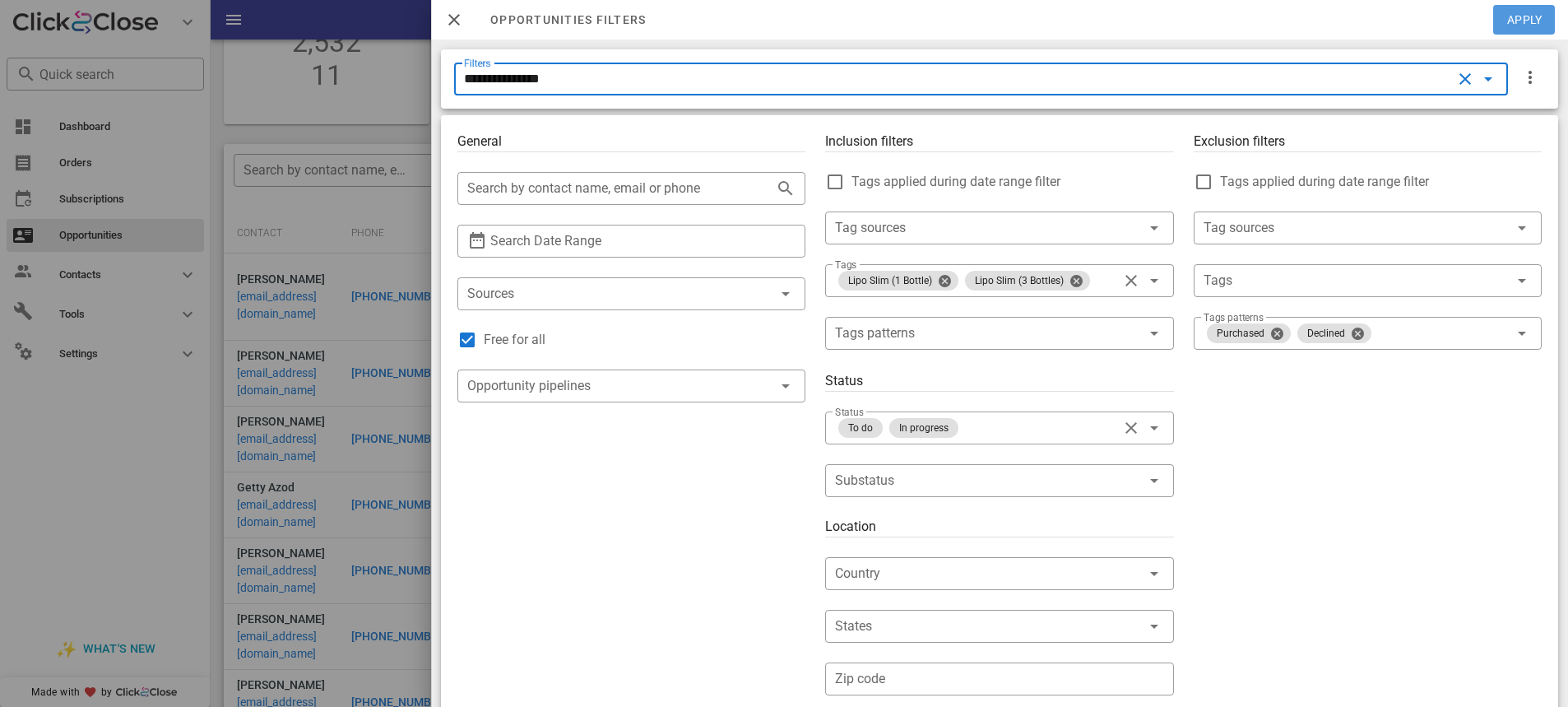type 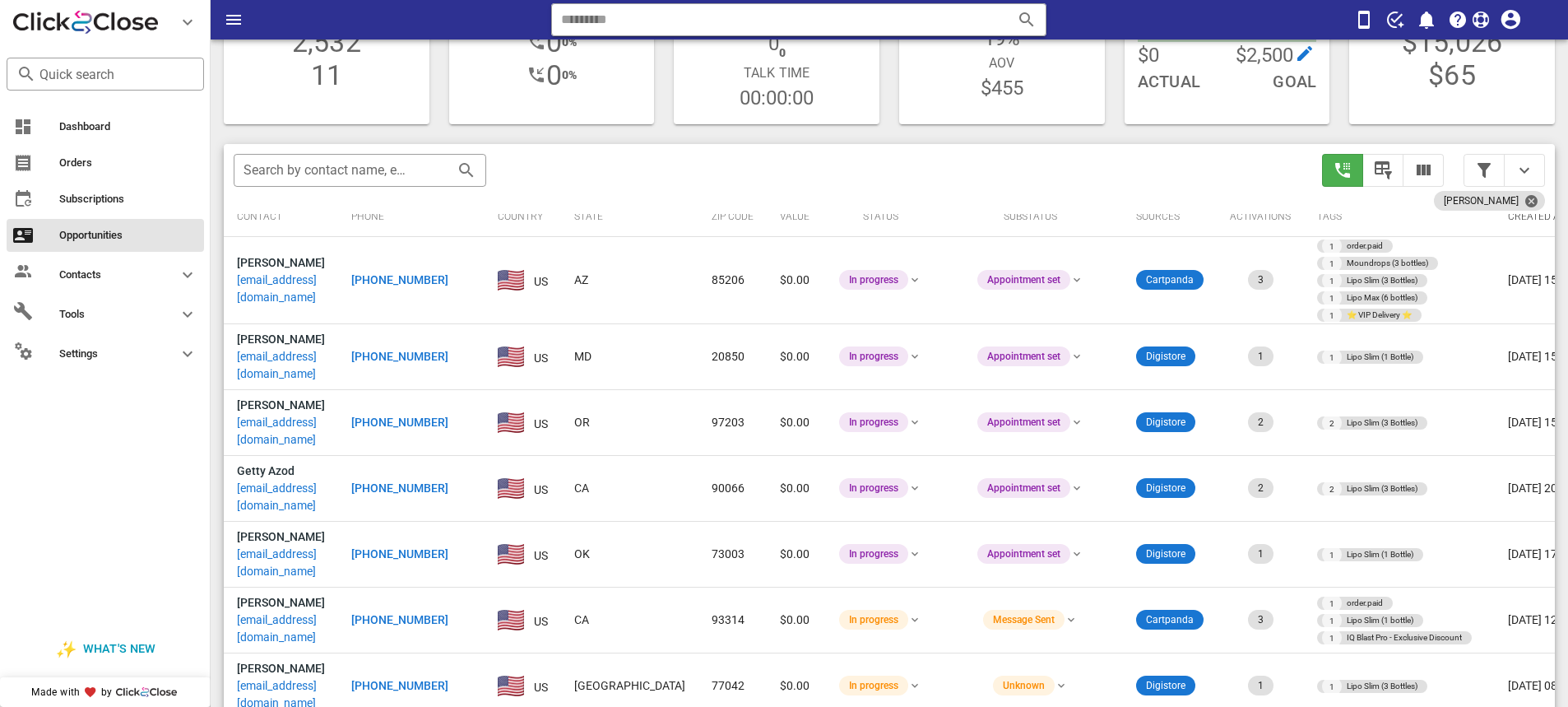 scroll, scrollTop: 8, scrollLeft: 0, axis: vertical 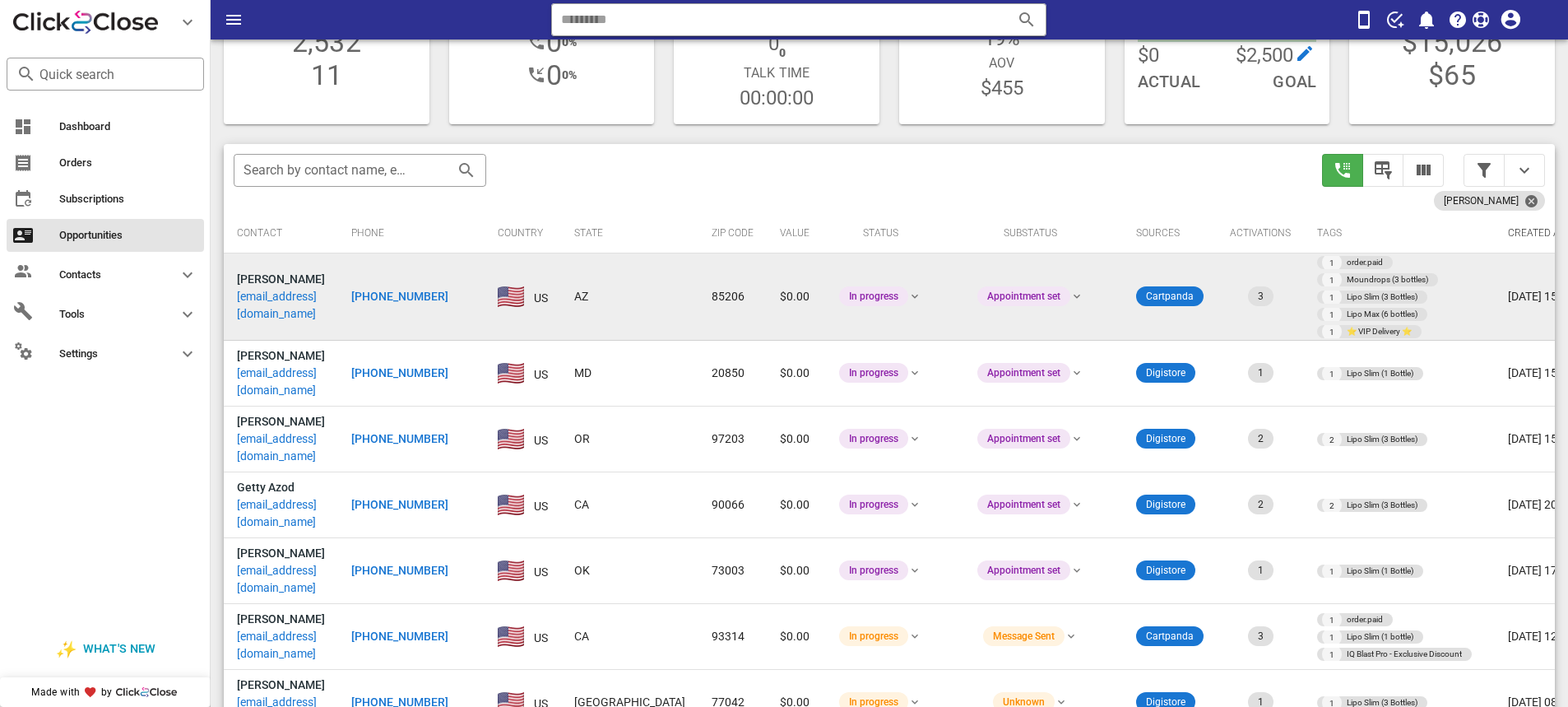 click on "[PHONE_NUMBER]" at bounding box center (400, 296) 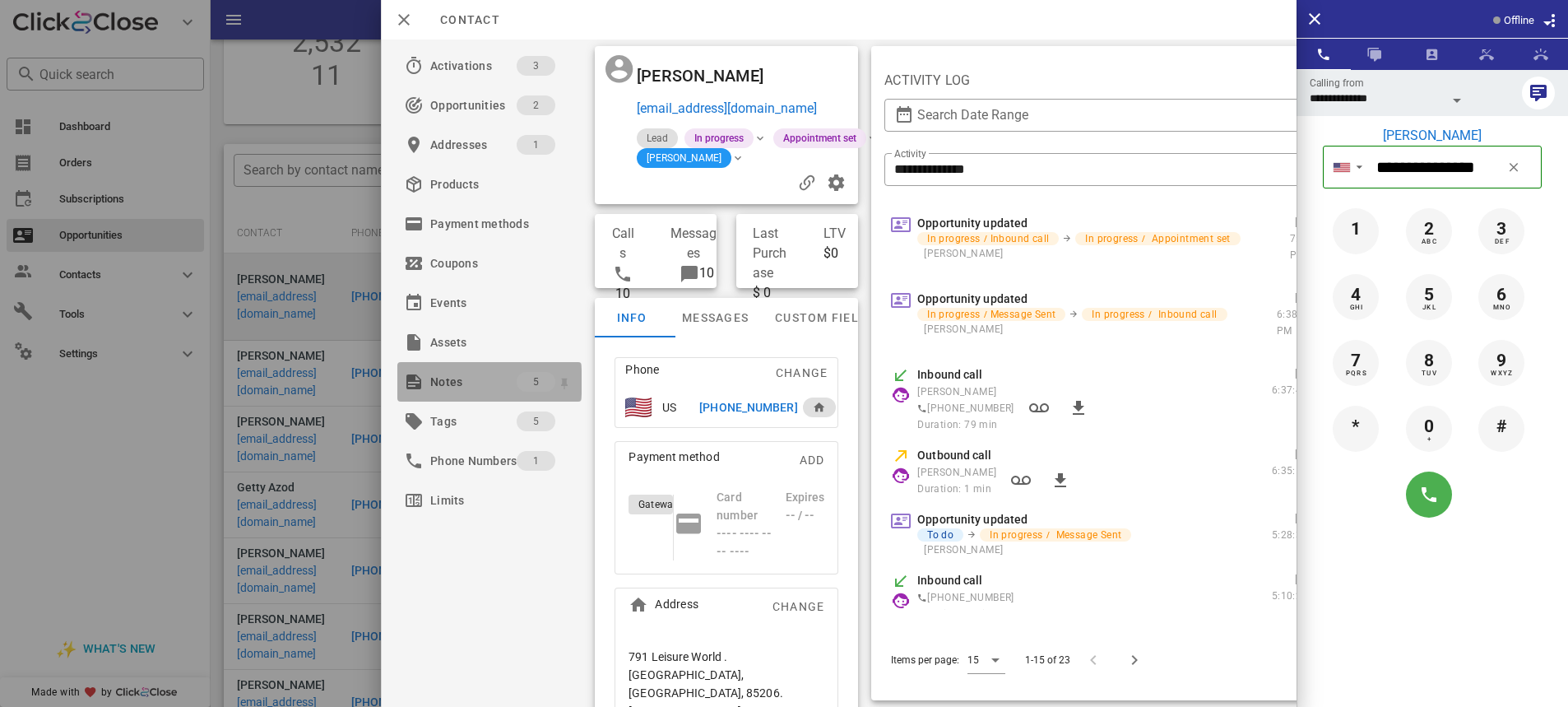 click on "Notes" at bounding box center (473, 382) 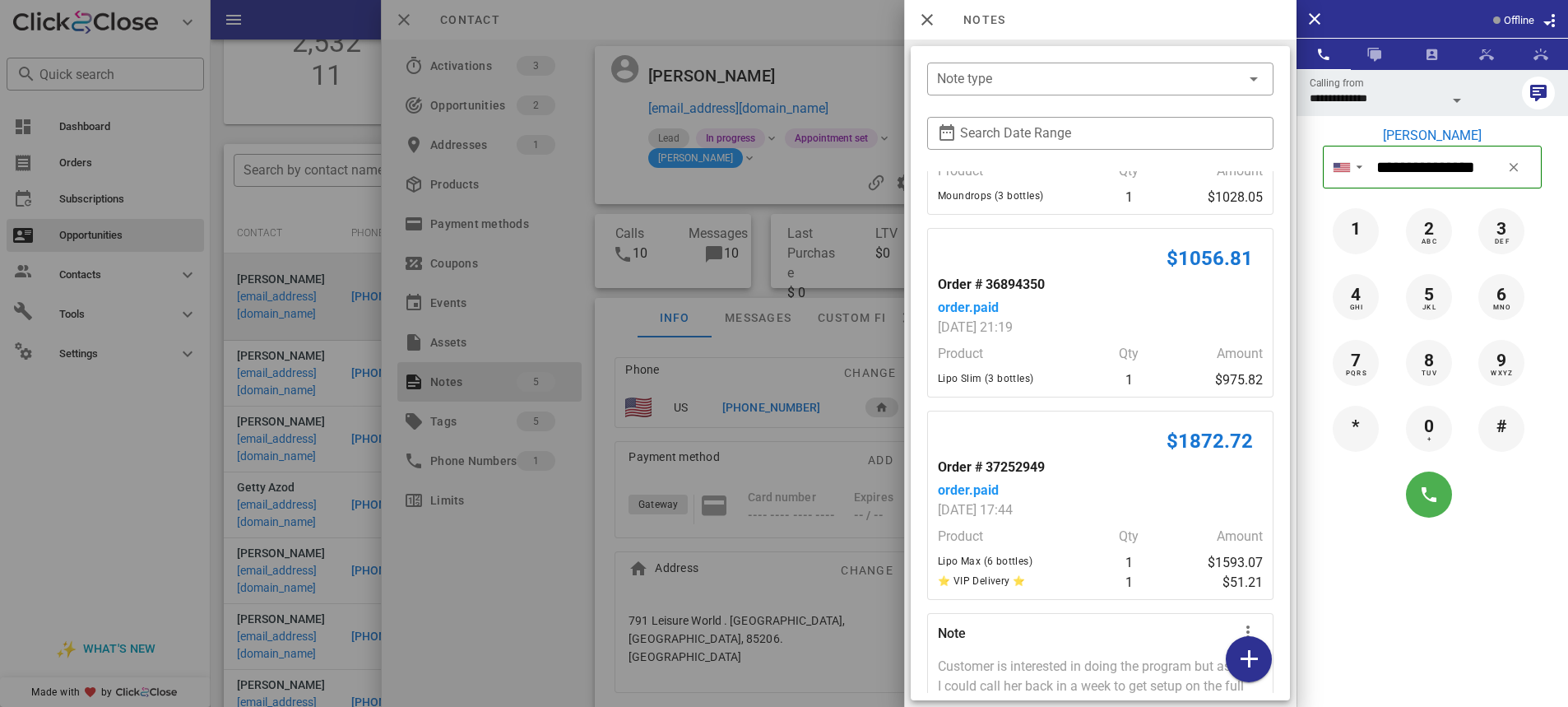 scroll, scrollTop: 133, scrollLeft: 0, axis: vertical 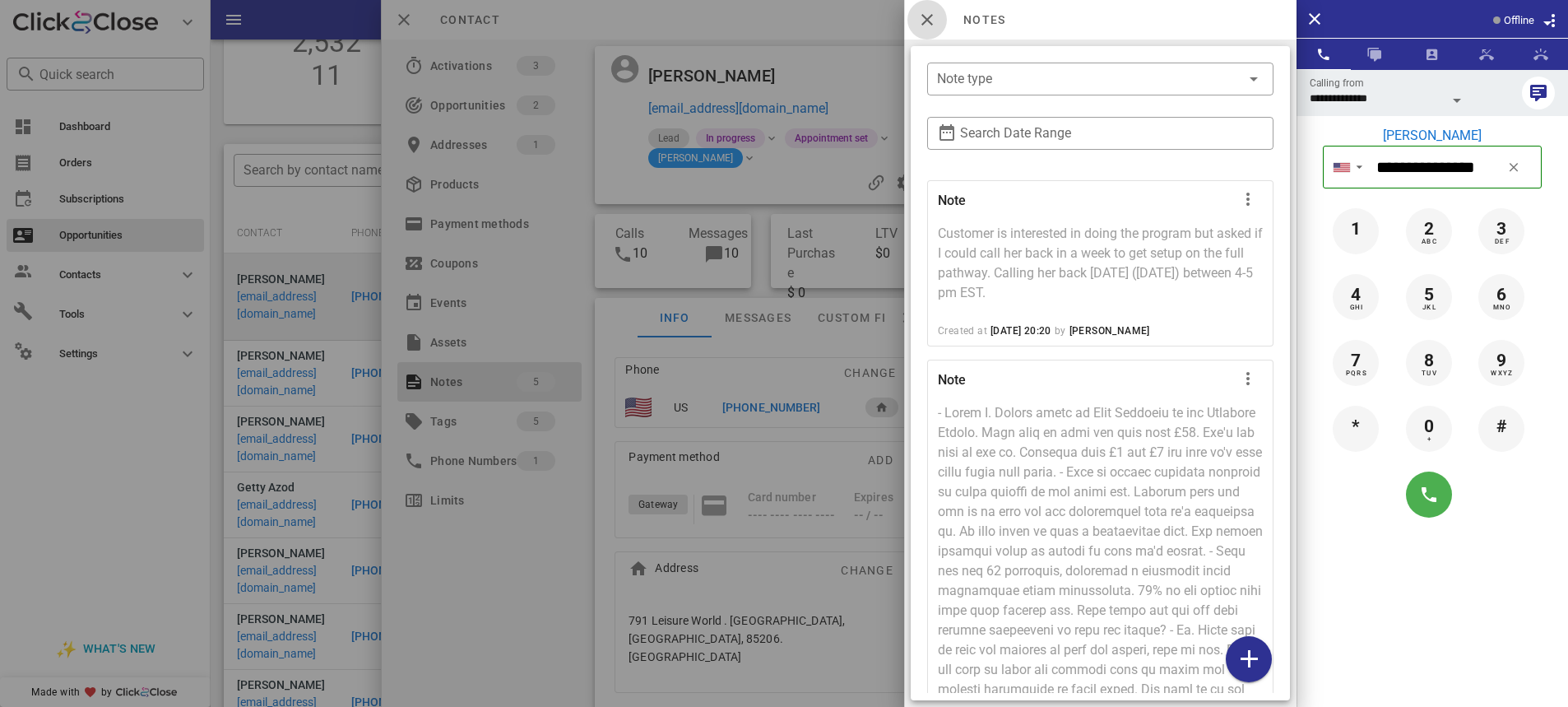 click at bounding box center (927, 20) 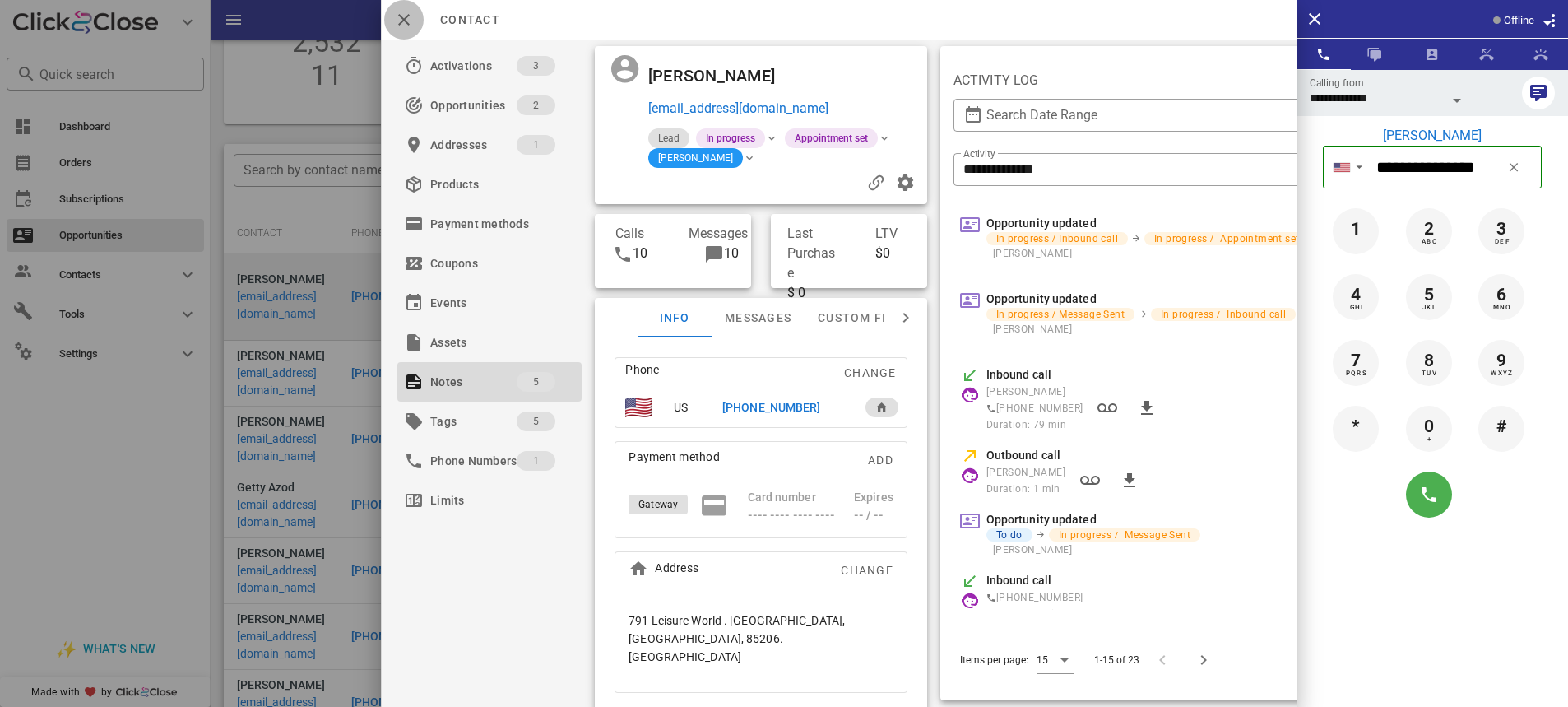 click at bounding box center (404, 20) 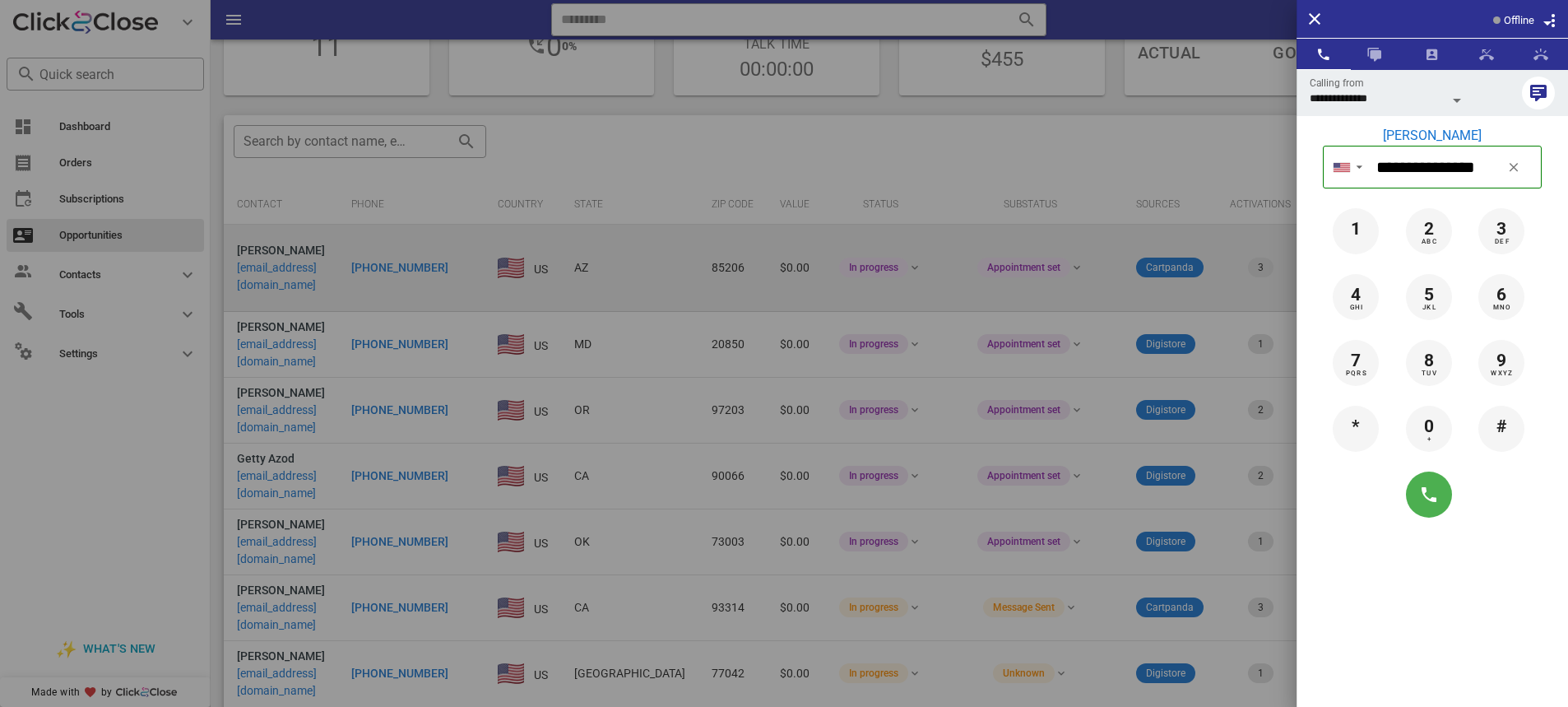 scroll, scrollTop: 165, scrollLeft: 0, axis: vertical 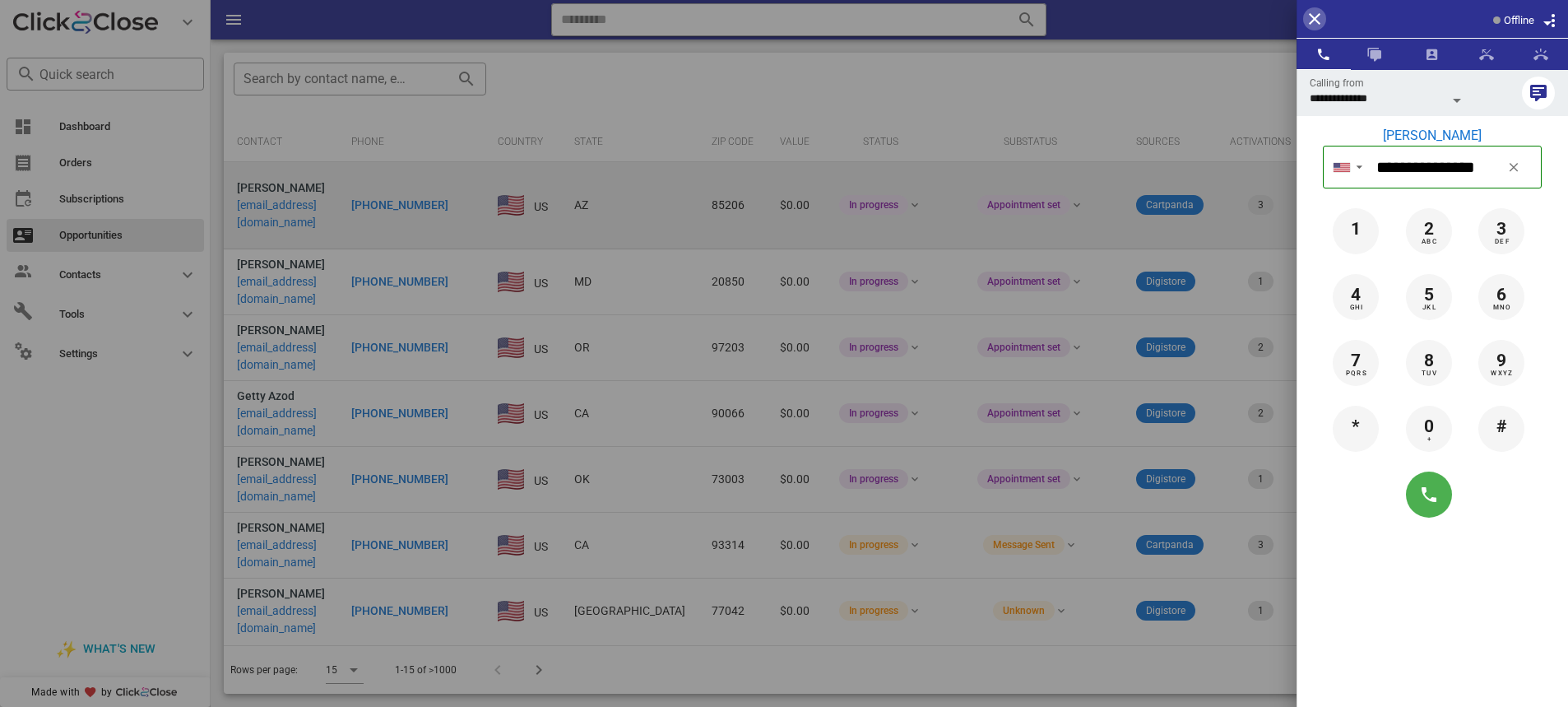 click at bounding box center [1315, 19] 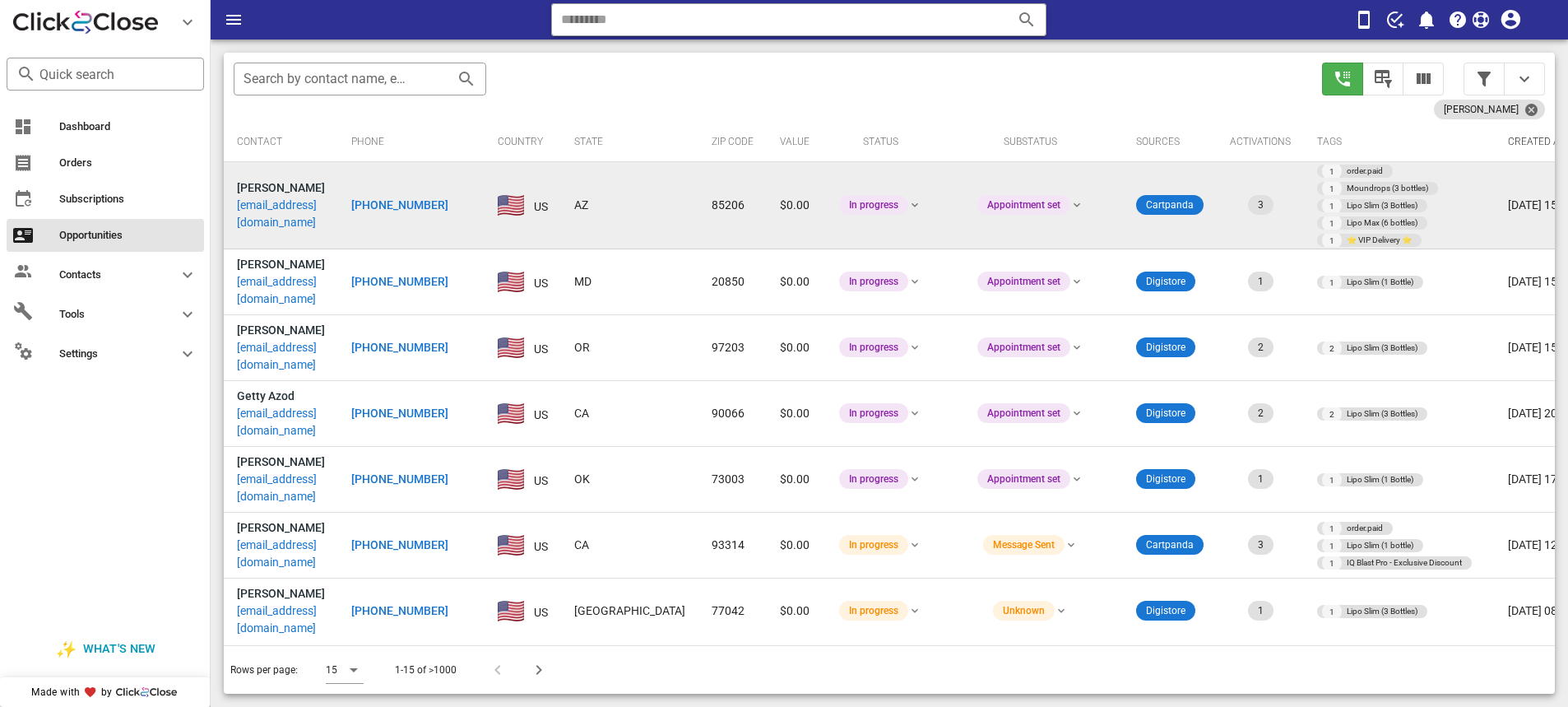 click on "[PHONE_NUMBER]" at bounding box center (400, 205) 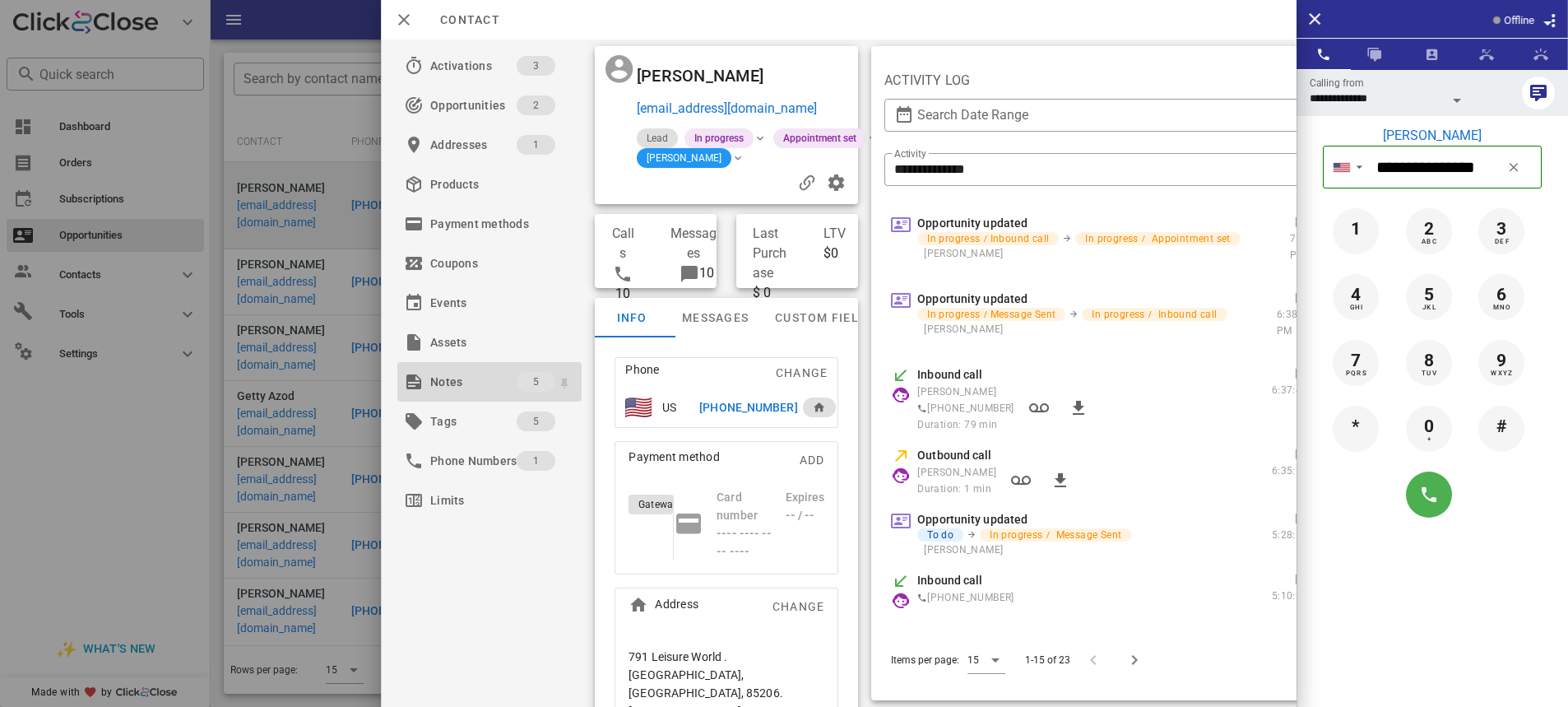 click on "Notes" at bounding box center [473, 382] 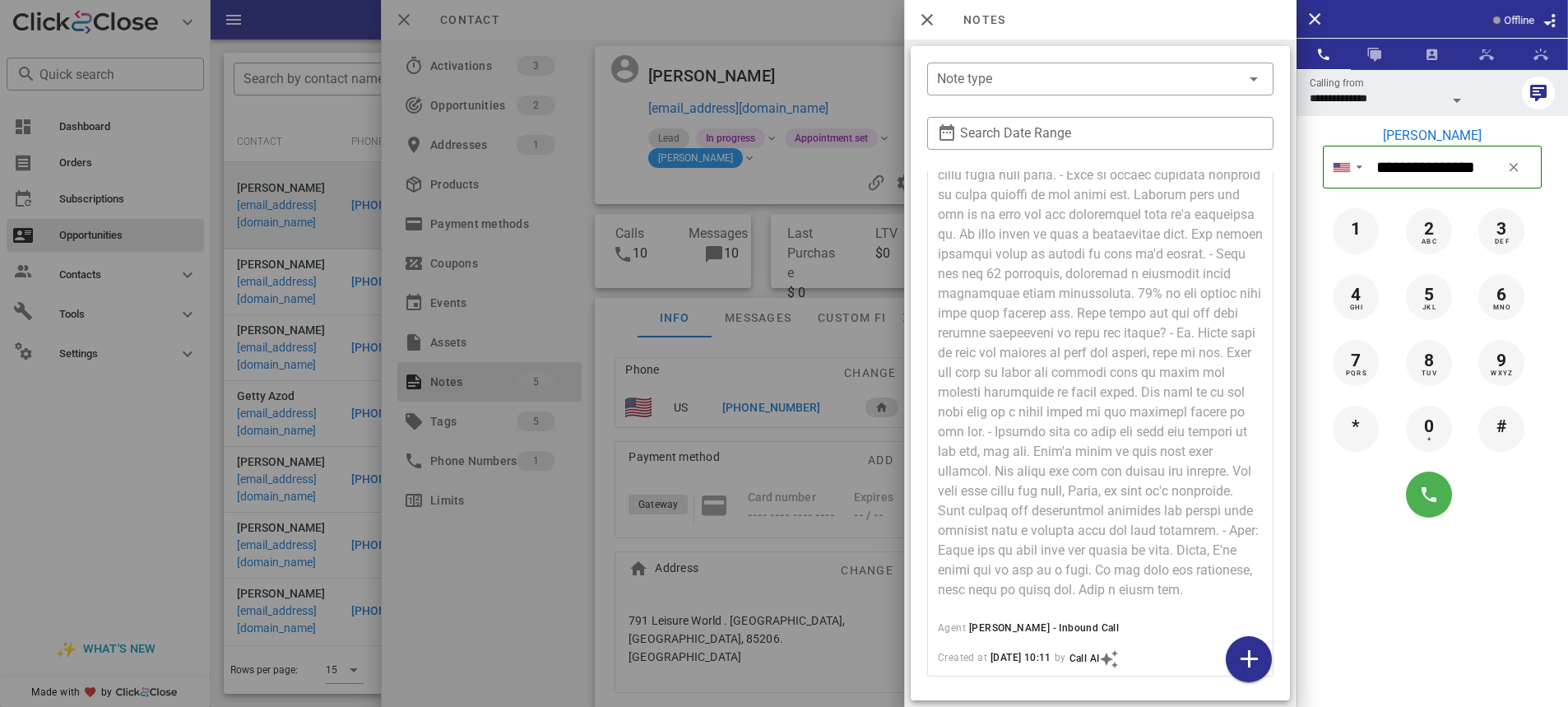 scroll, scrollTop: 882, scrollLeft: 0, axis: vertical 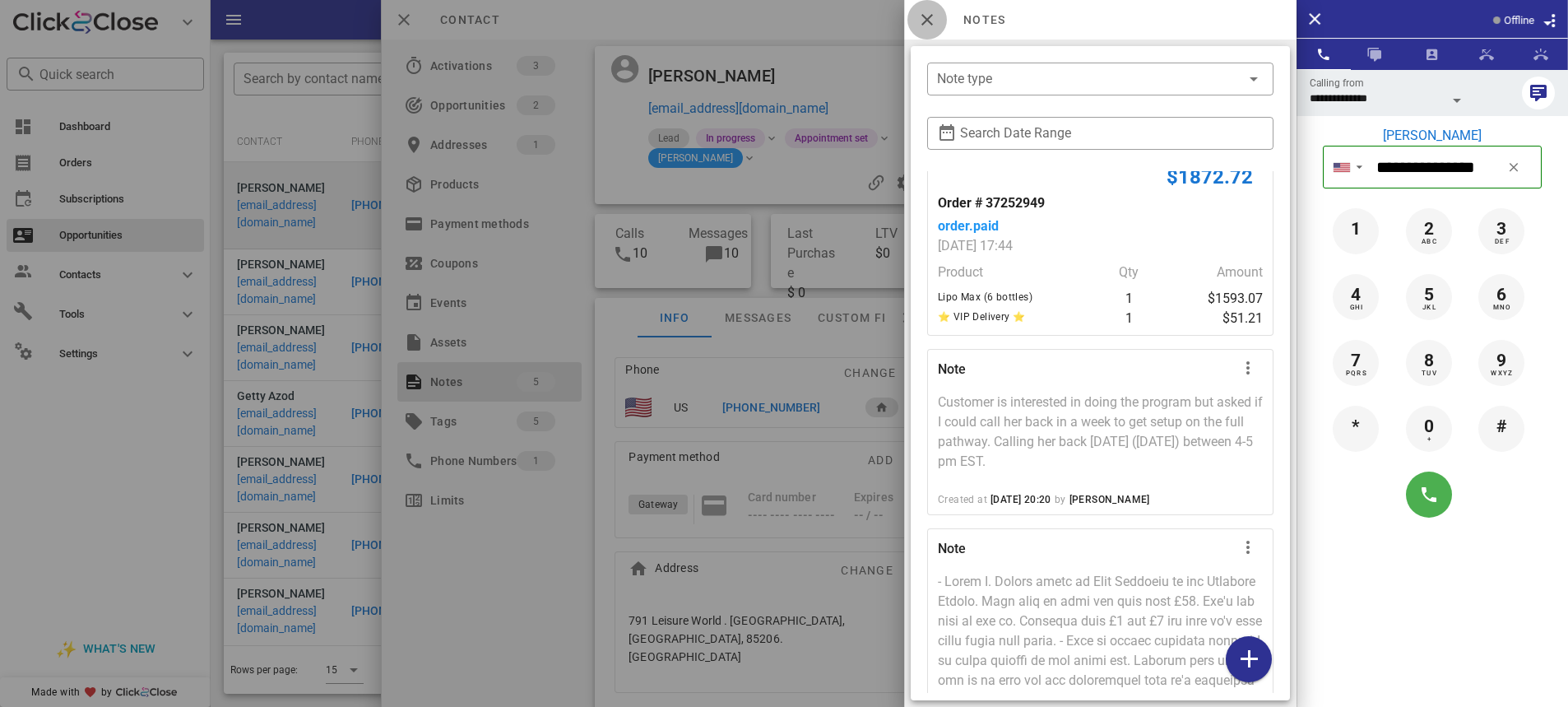 click at bounding box center (927, 20) 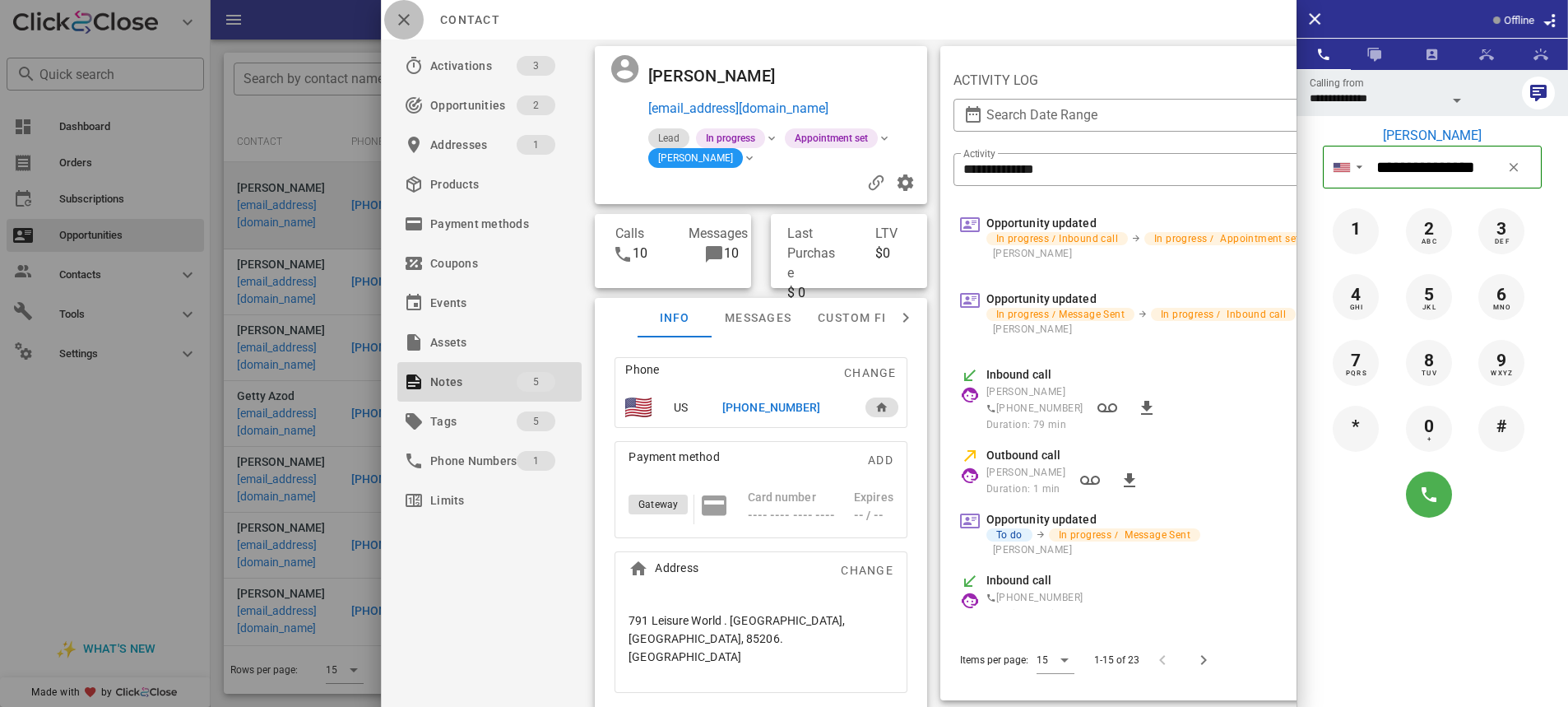click at bounding box center (404, 20) 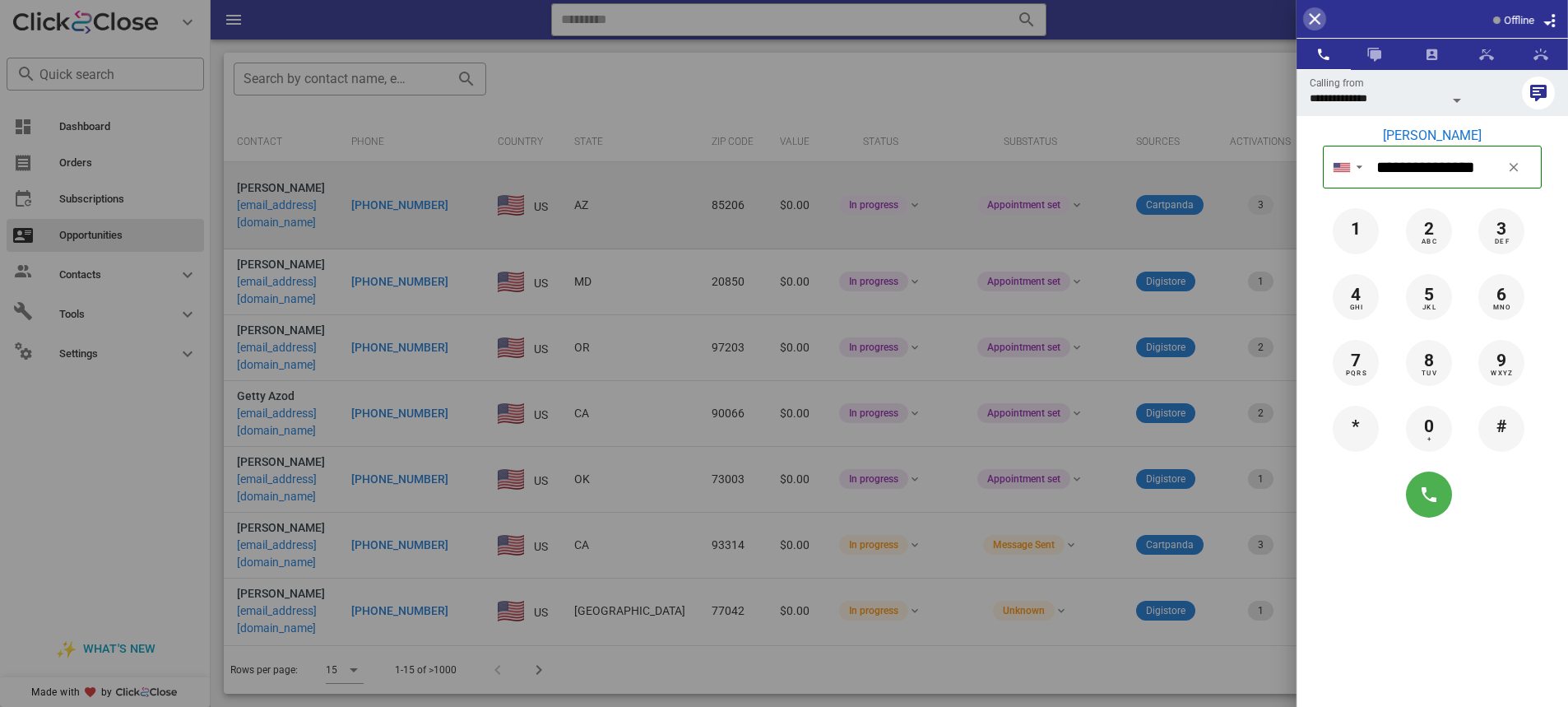 click at bounding box center (1315, 19) 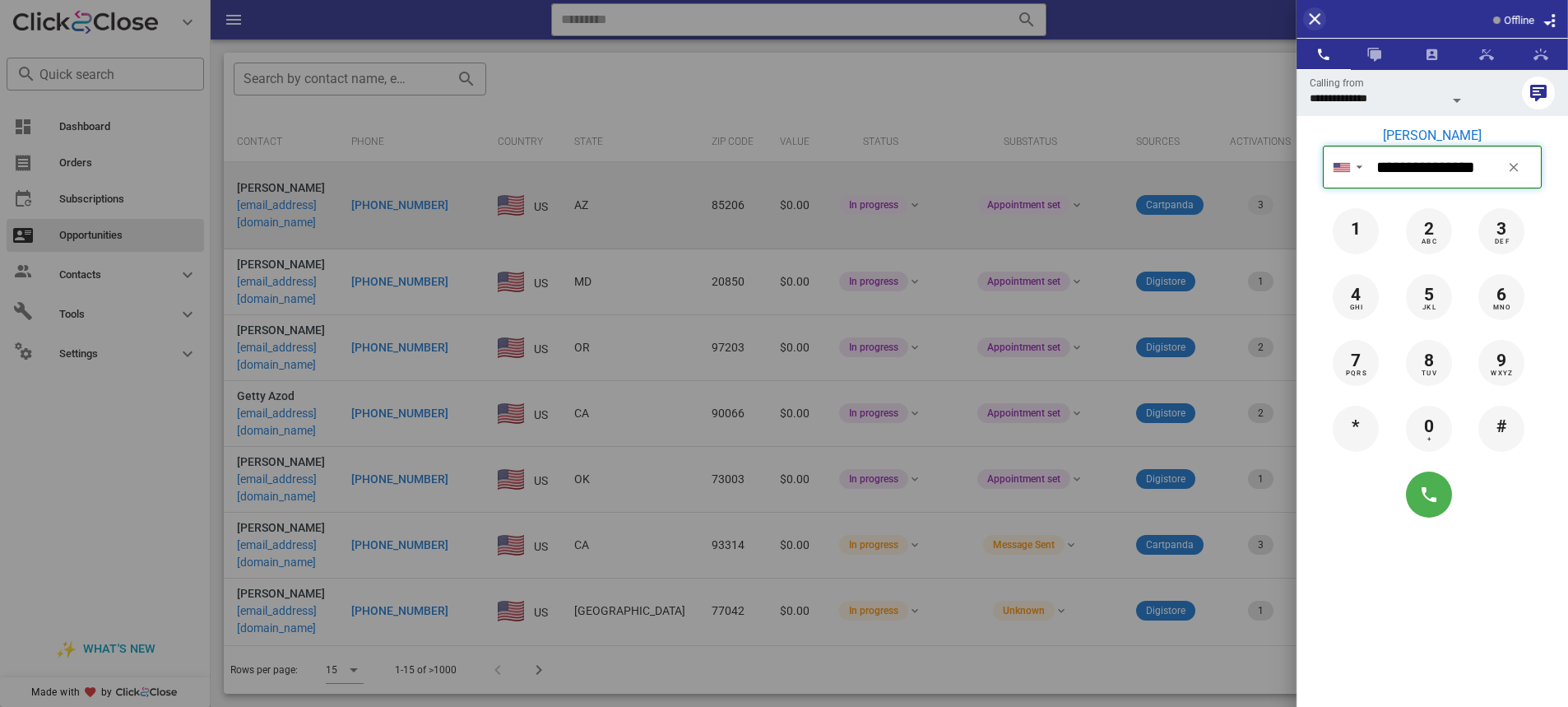 type 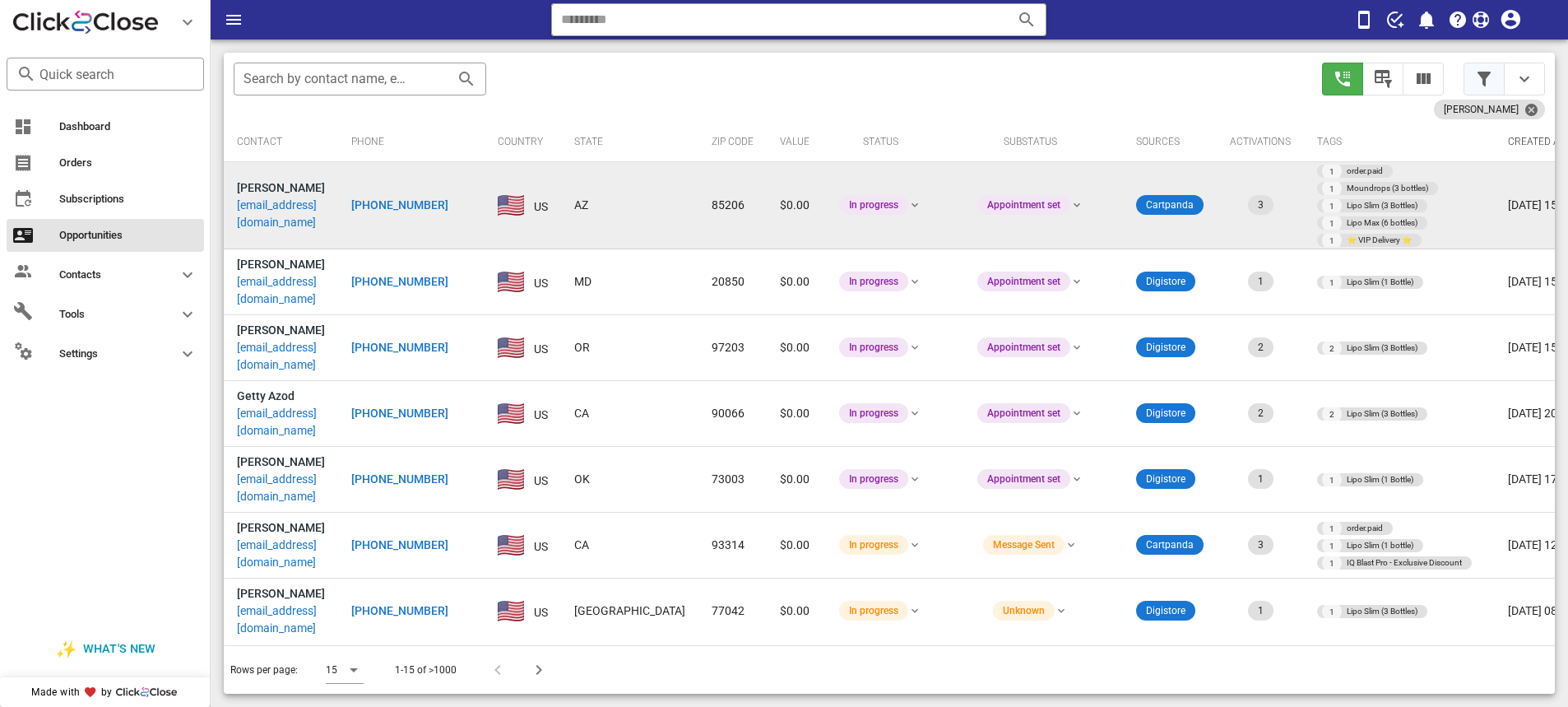 click at bounding box center [1484, 79] 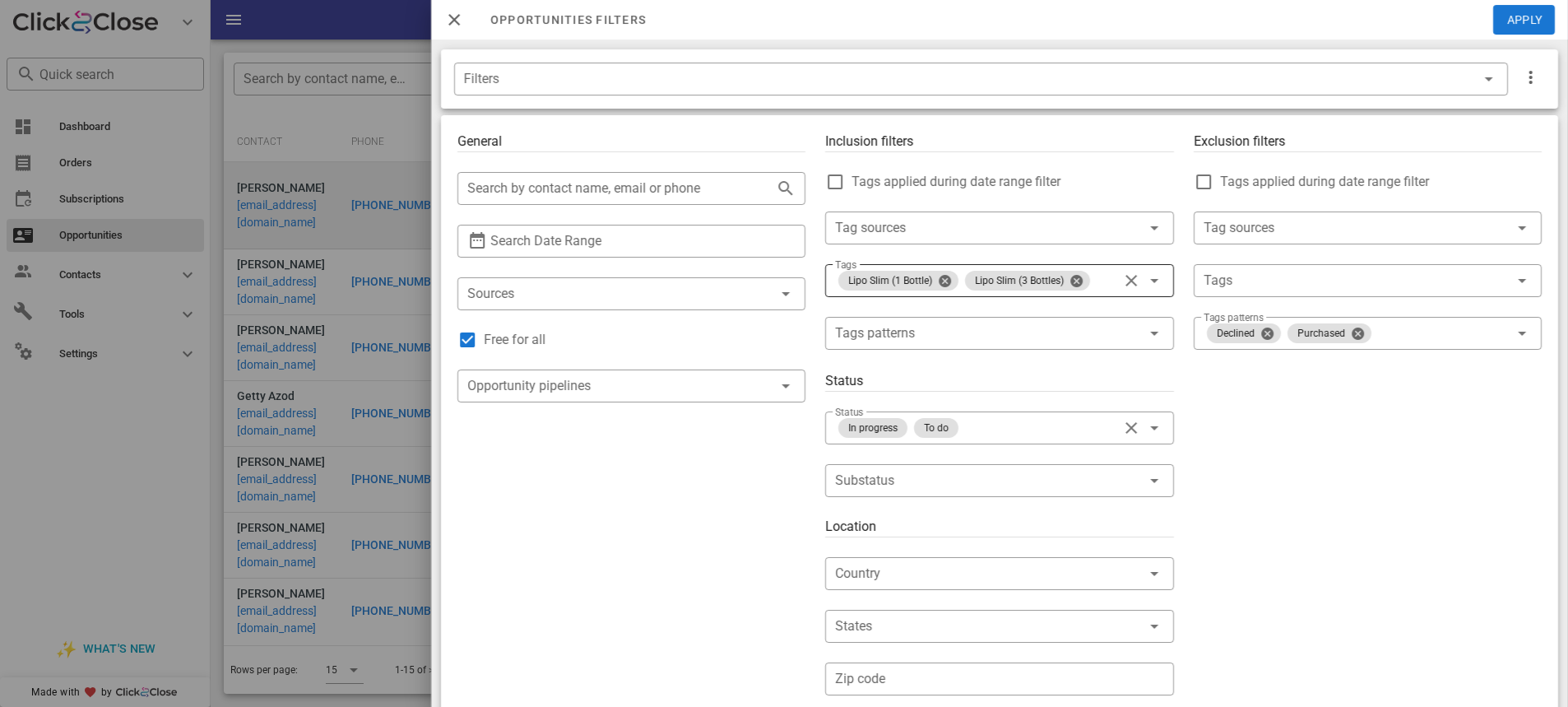click at bounding box center (1154, 281) 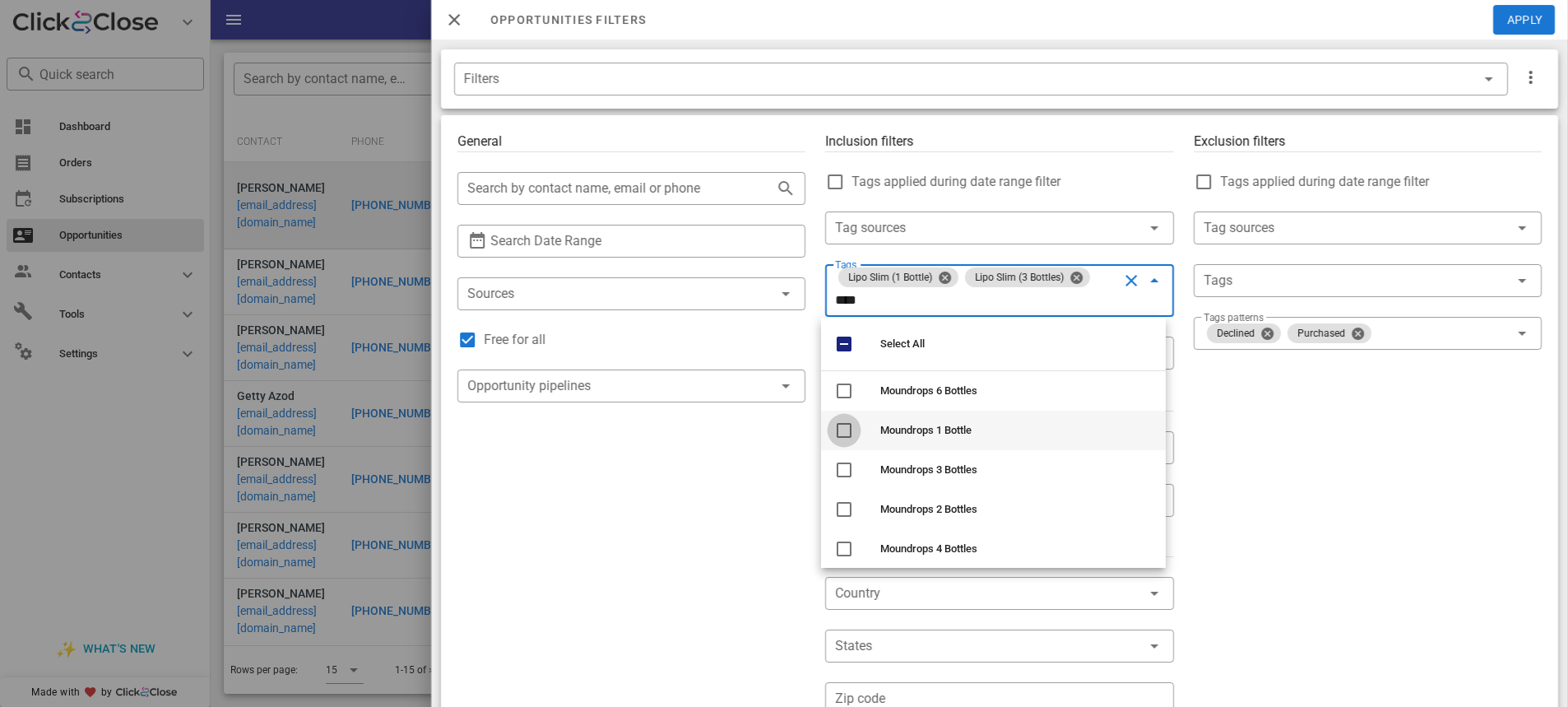 click at bounding box center [844, 430] 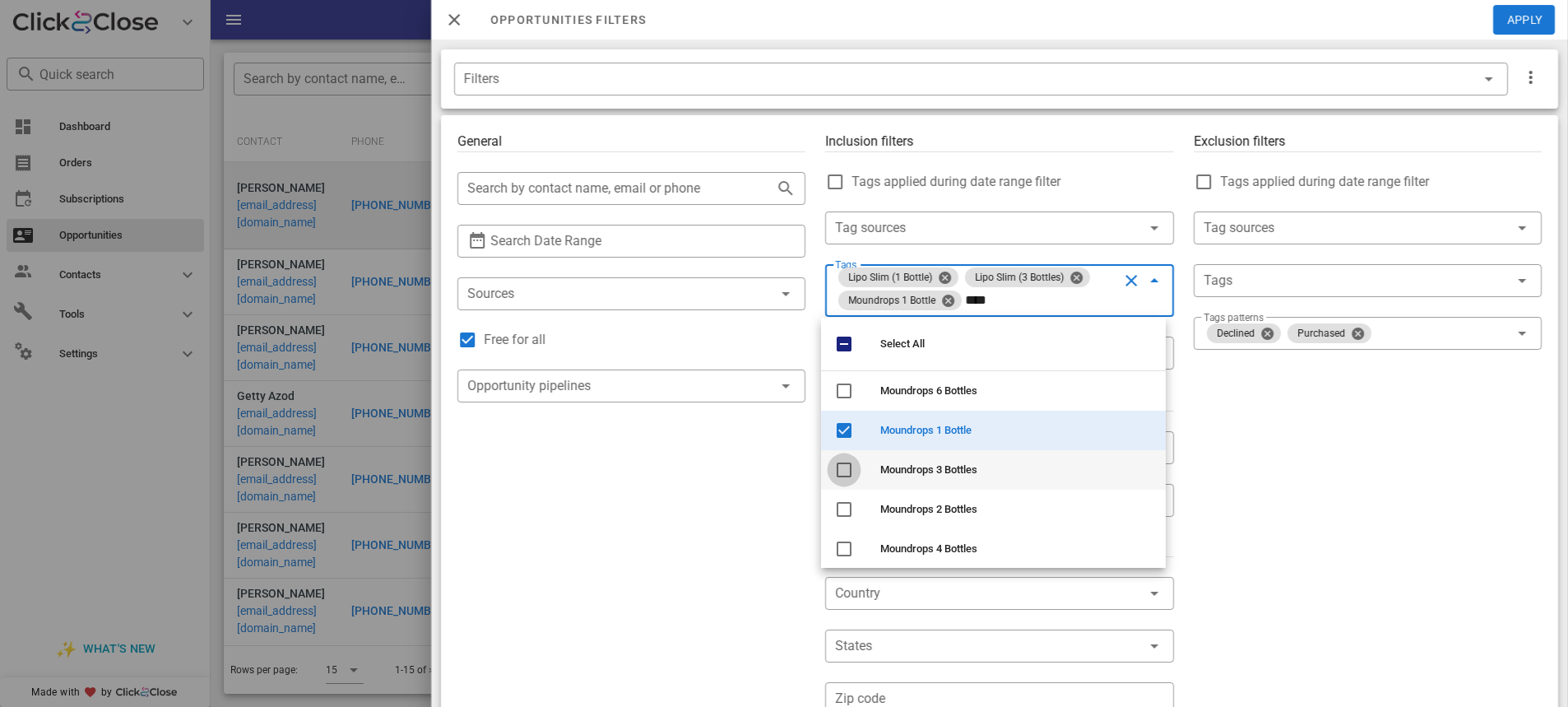 click at bounding box center [844, 470] 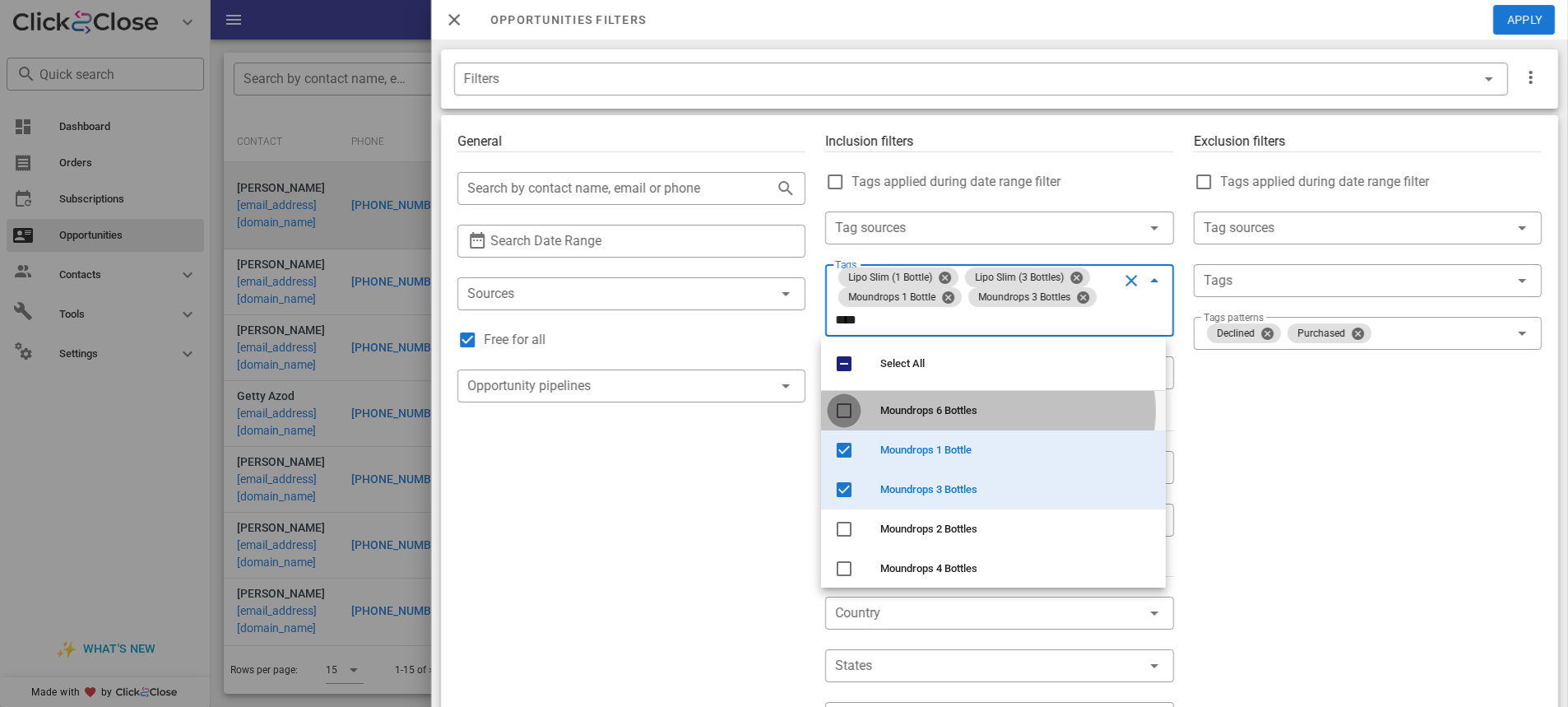click at bounding box center [844, 411] 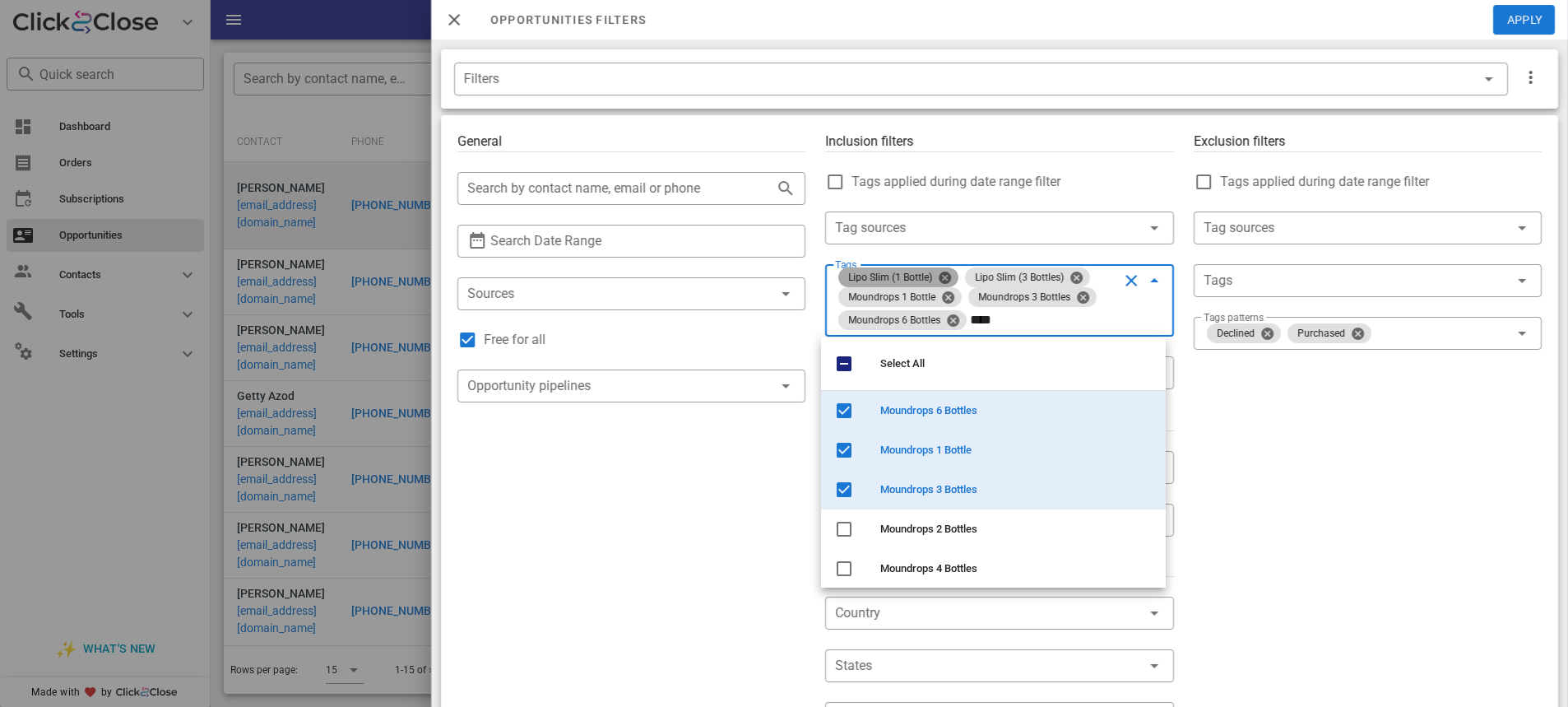 click on "Lipo Slim (1 Bottle)" at bounding box center (898, 277) 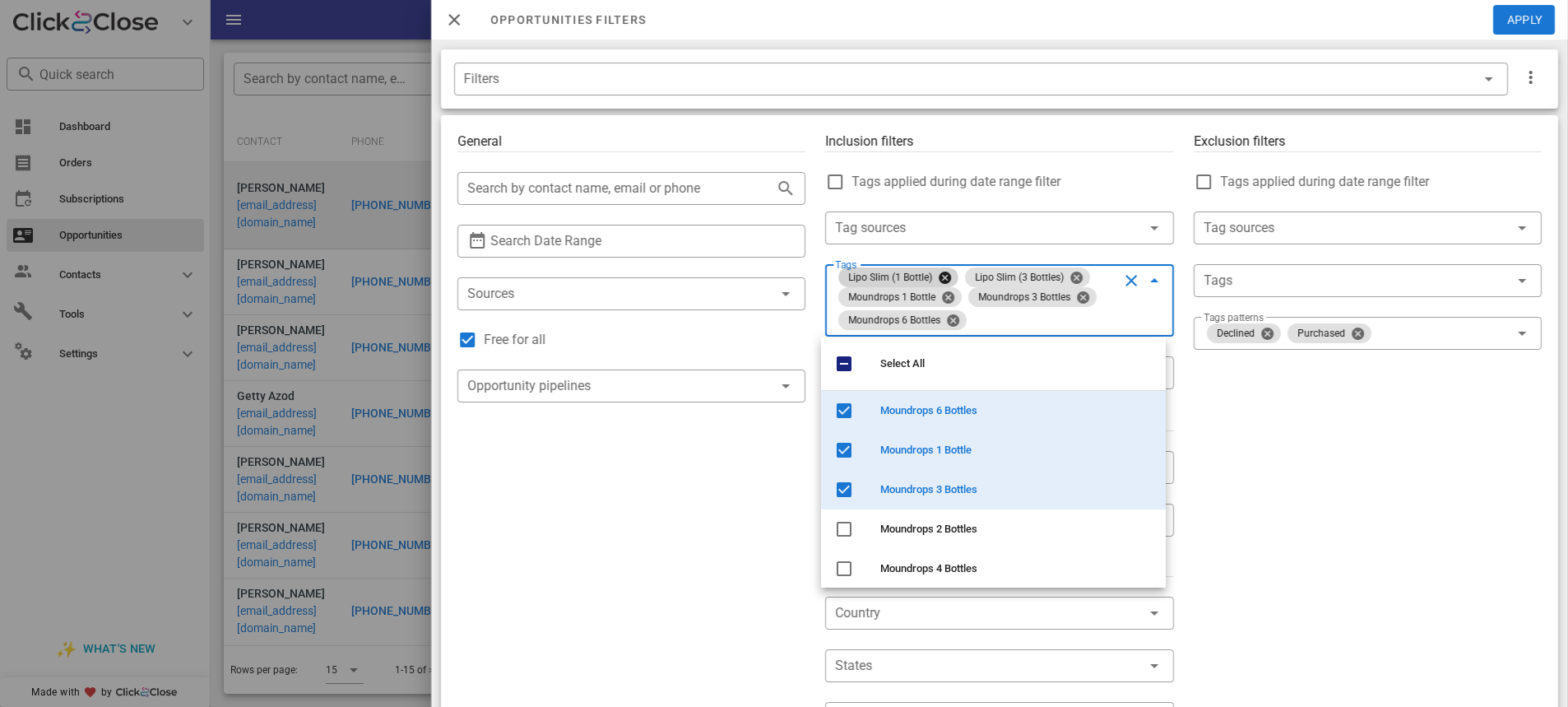 click on "****" at bounding box center (1043, 320) 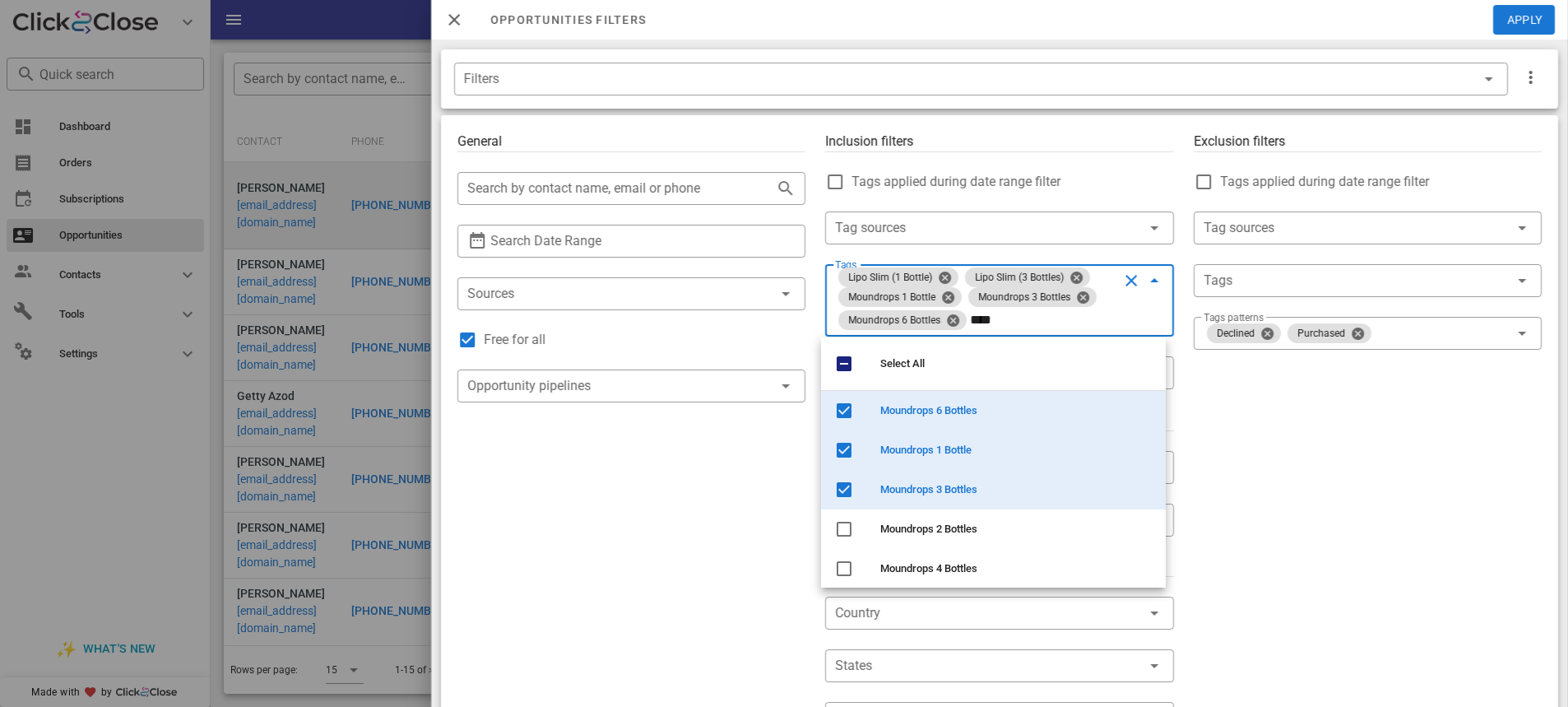 click on "****" at bounding box center [1043, 320] 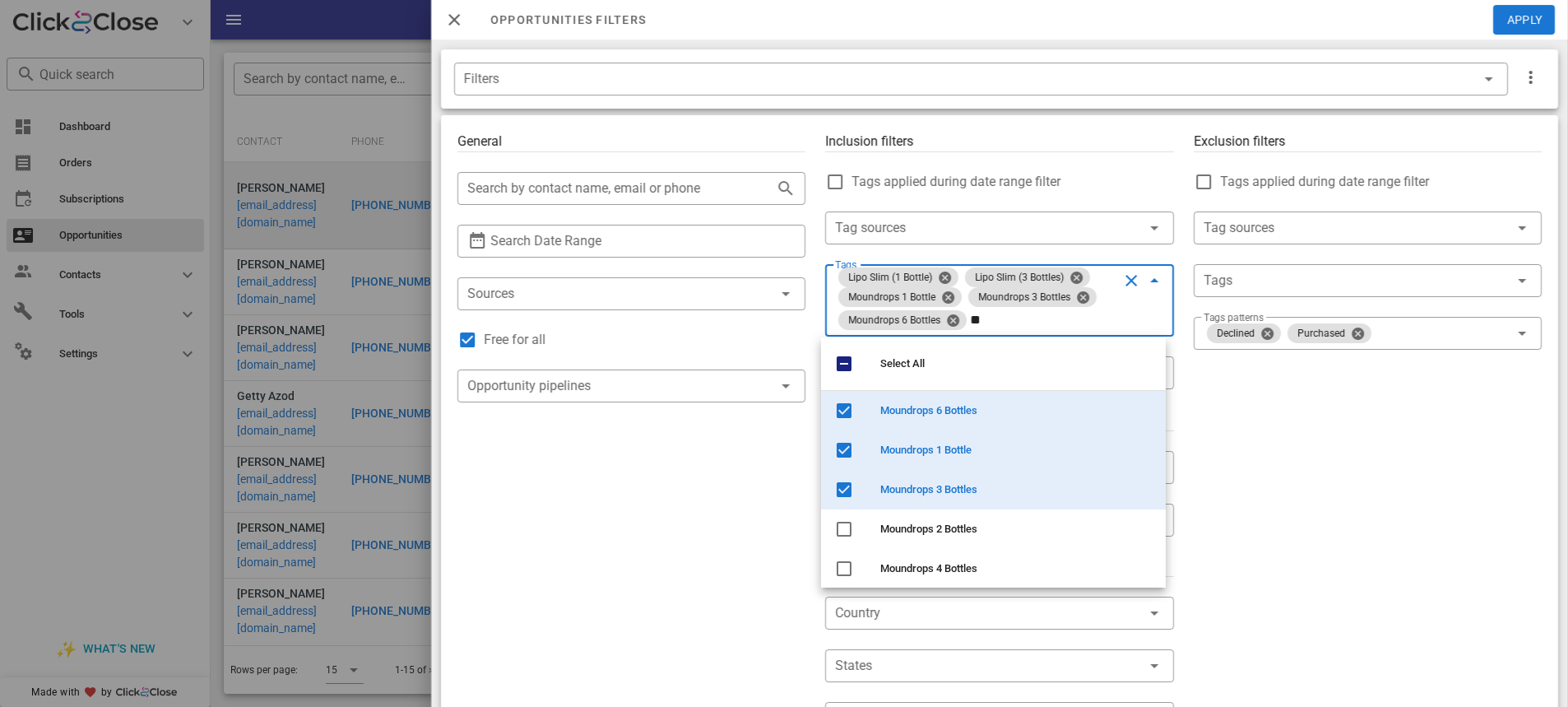 type on "*" 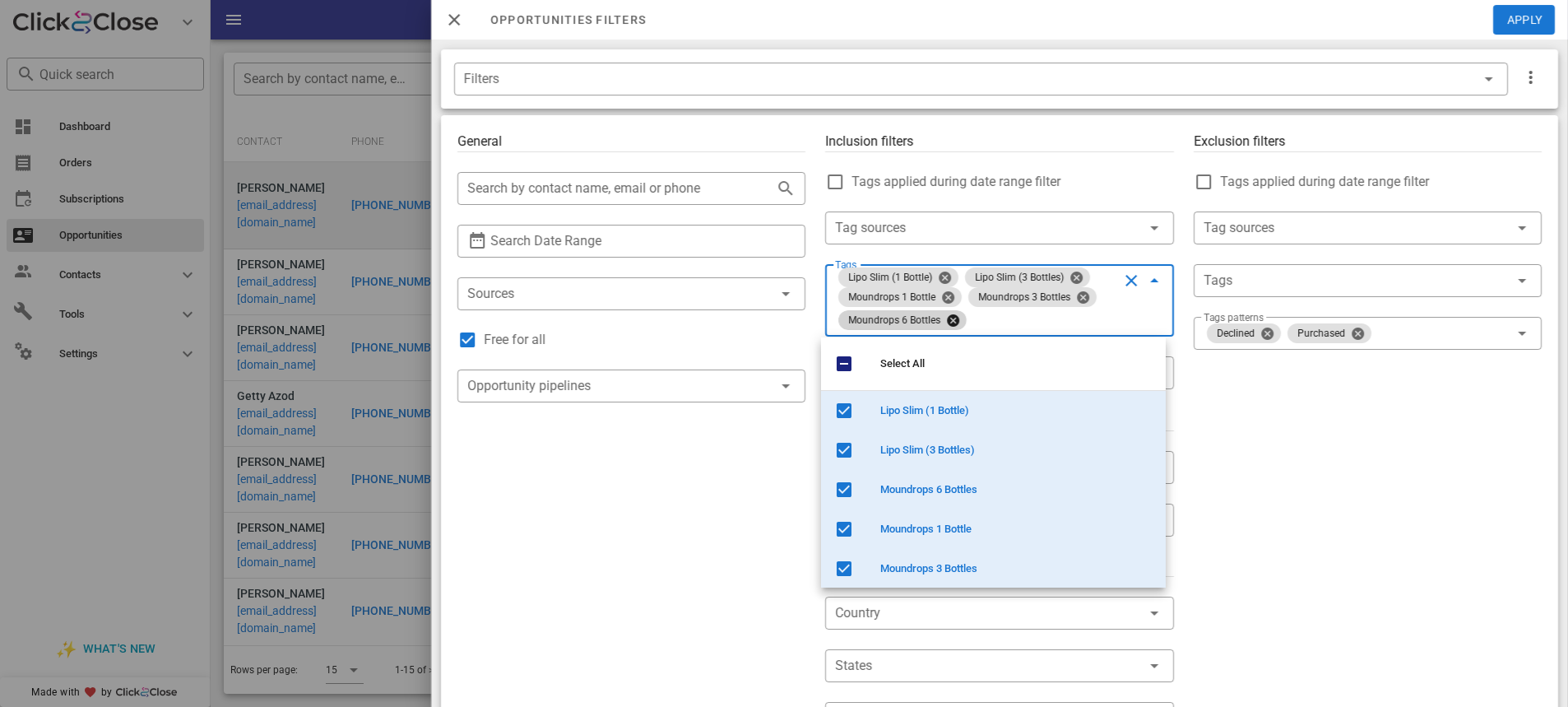 click on "Tags" at bounding box center [1043, 320] 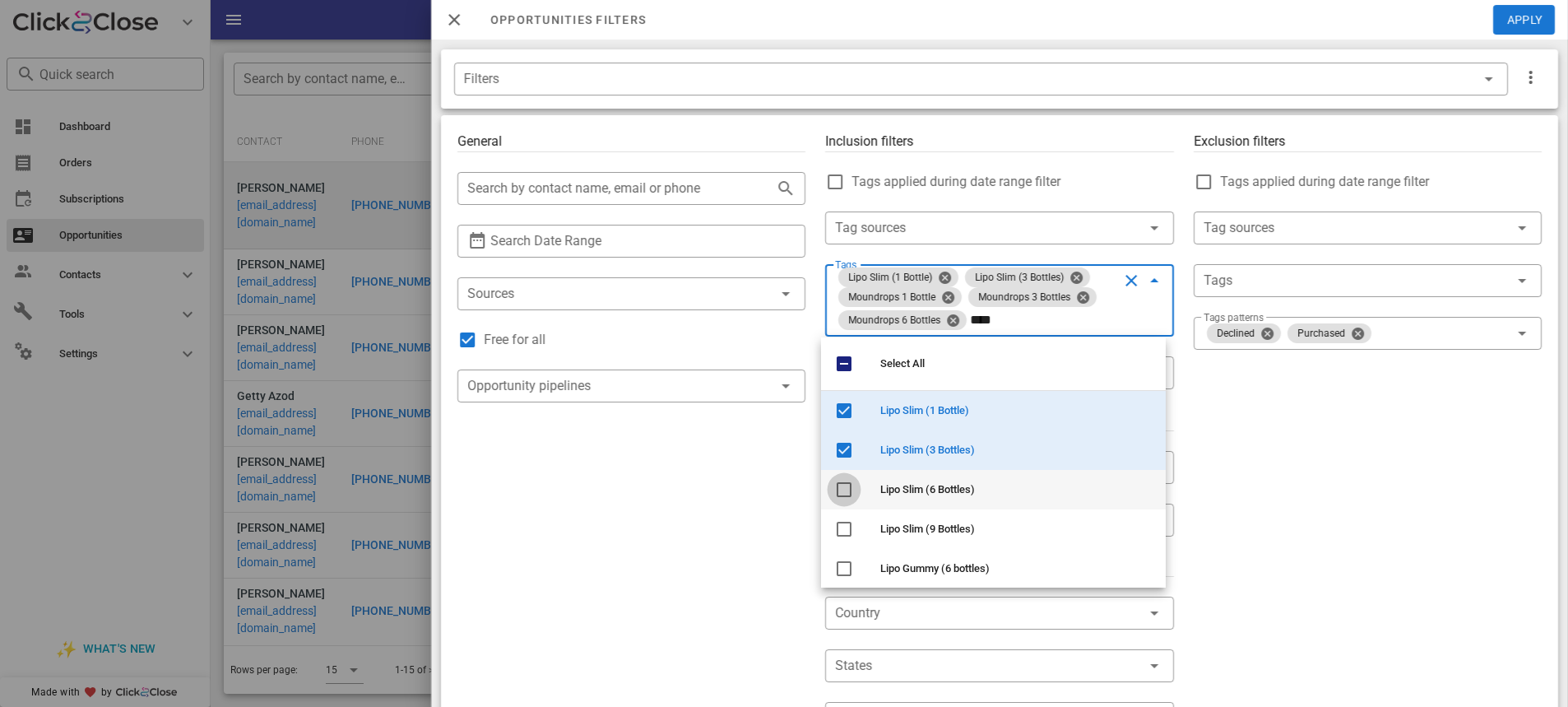 click at bounding box center [844, 490] 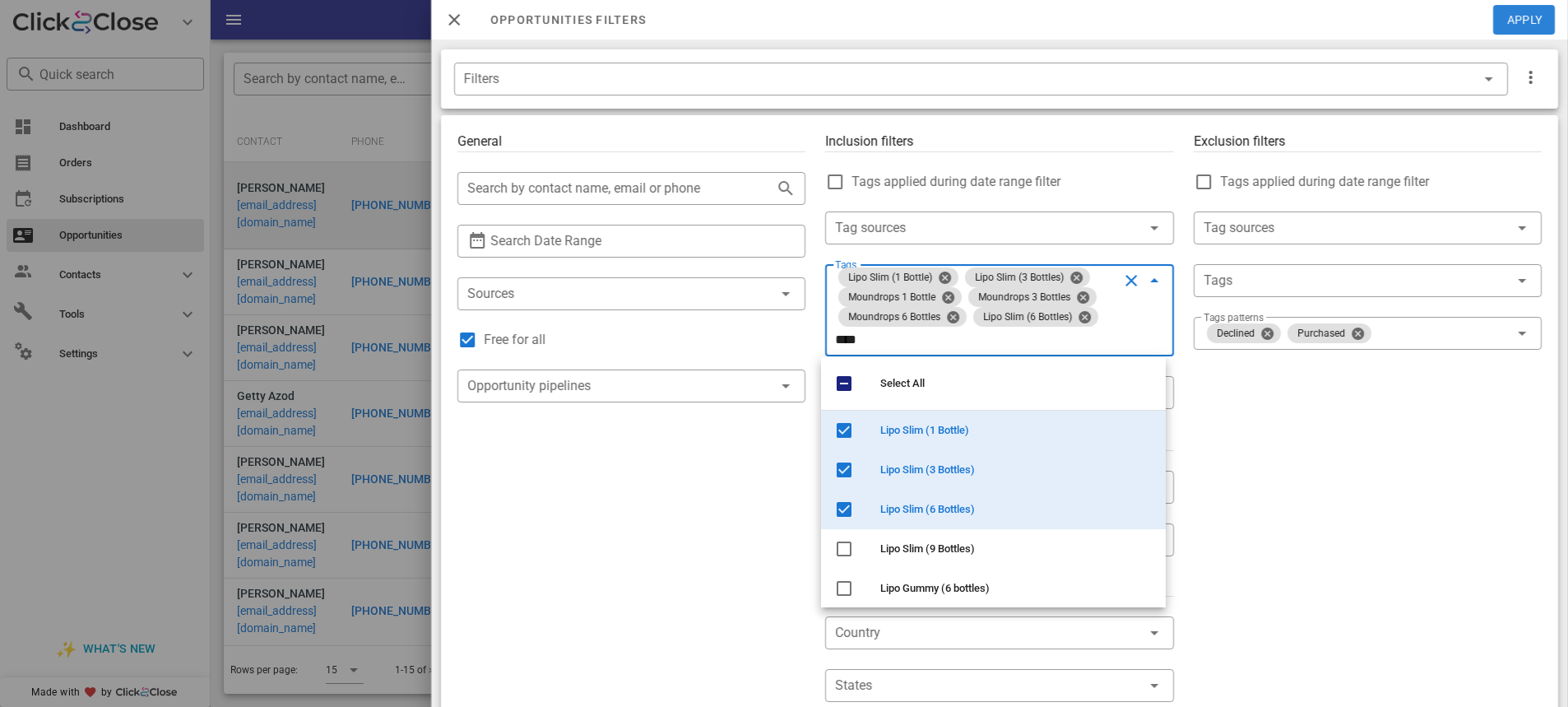 type on "****" 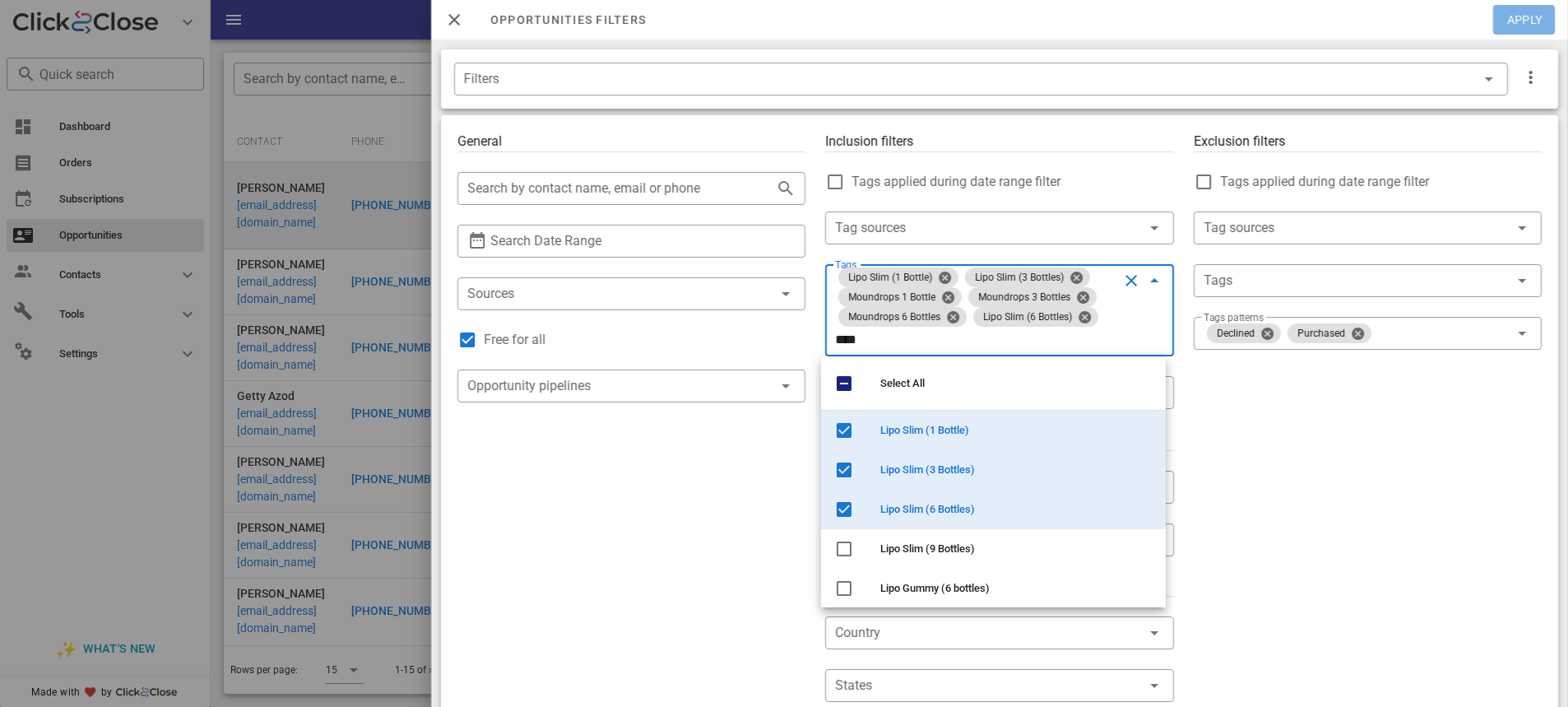 click on "Apply" at bounding box center [1524, 20] 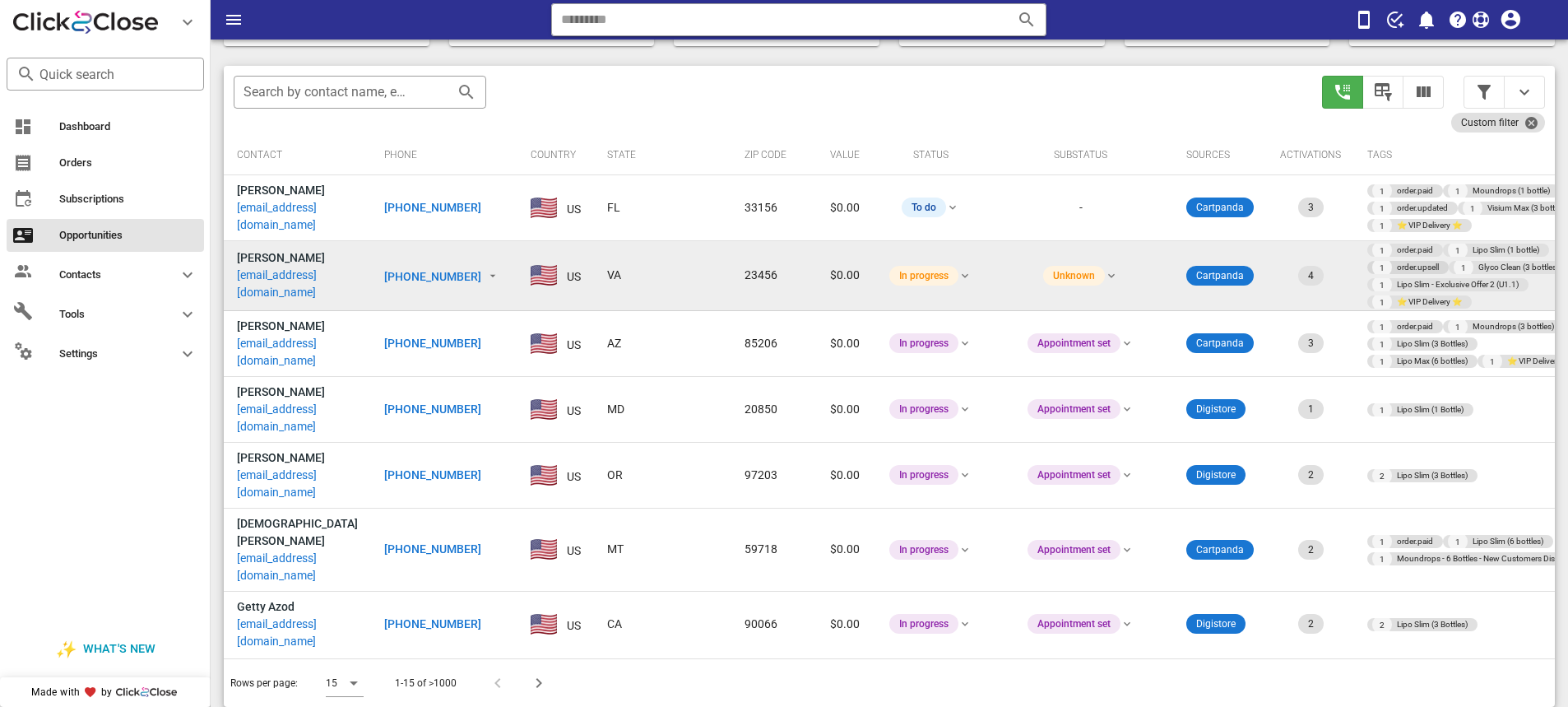 scroll, scrollTop: 165, scrollLeft: 0, axis: vertical 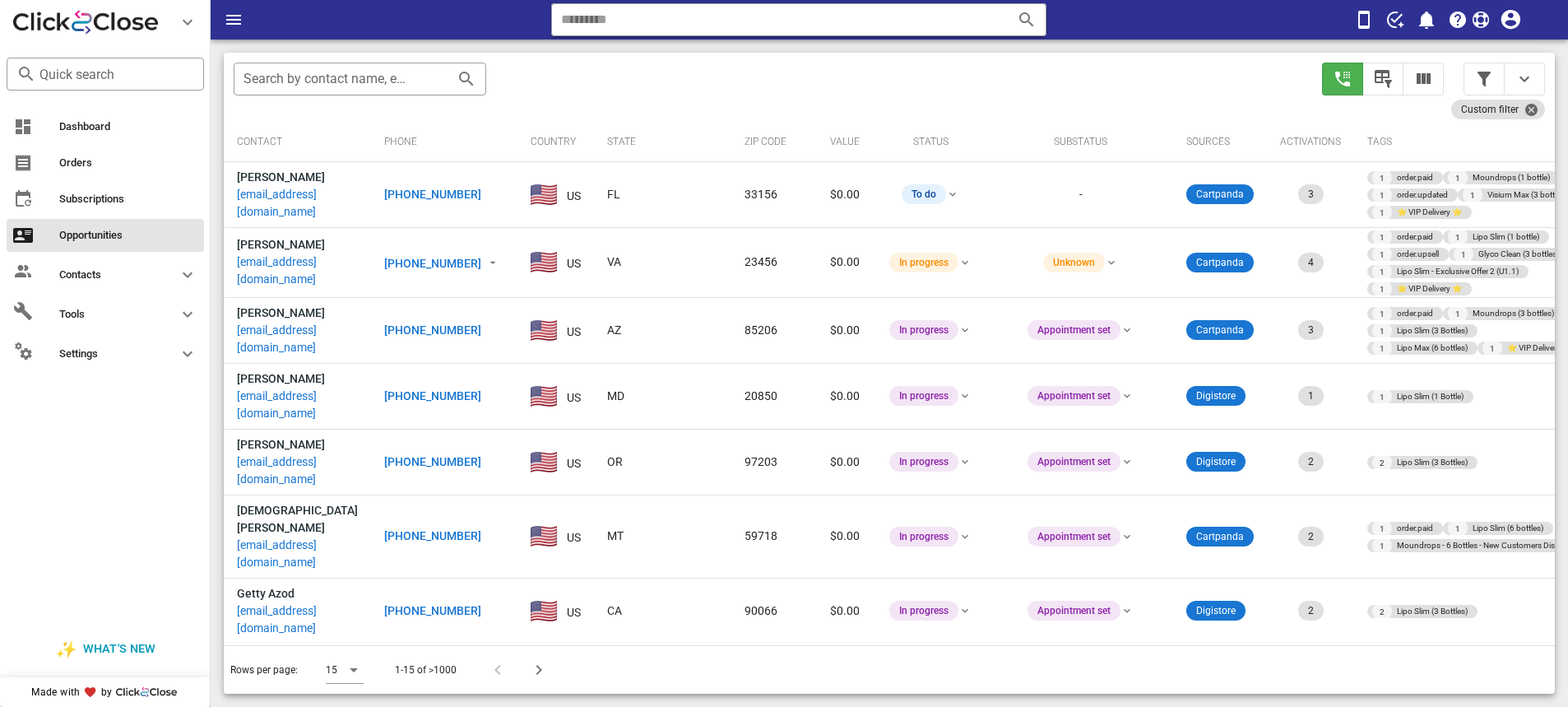 click on "[PHONE_NUMBER]" at bounding box center (433, 194) 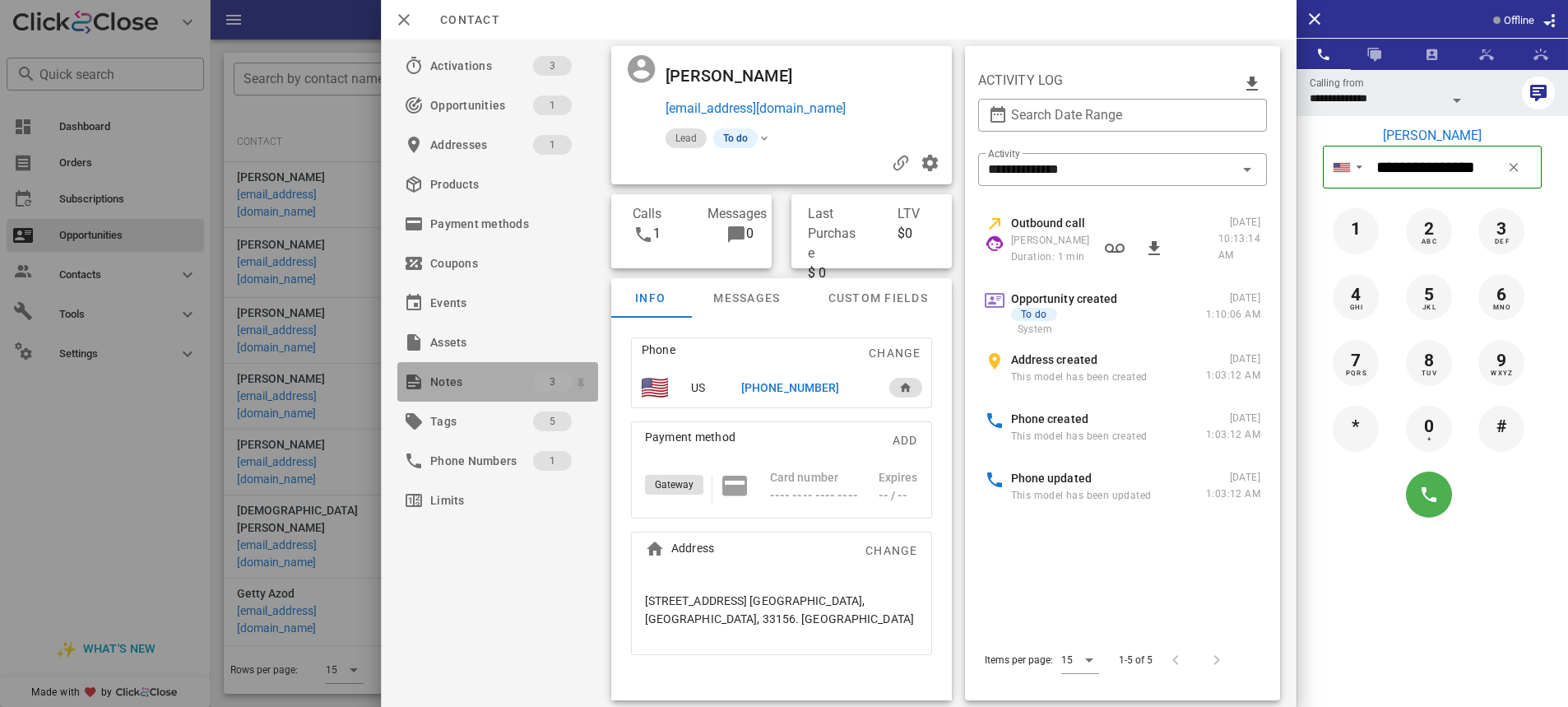 click on "Notes" at bounding box center (481, 382) 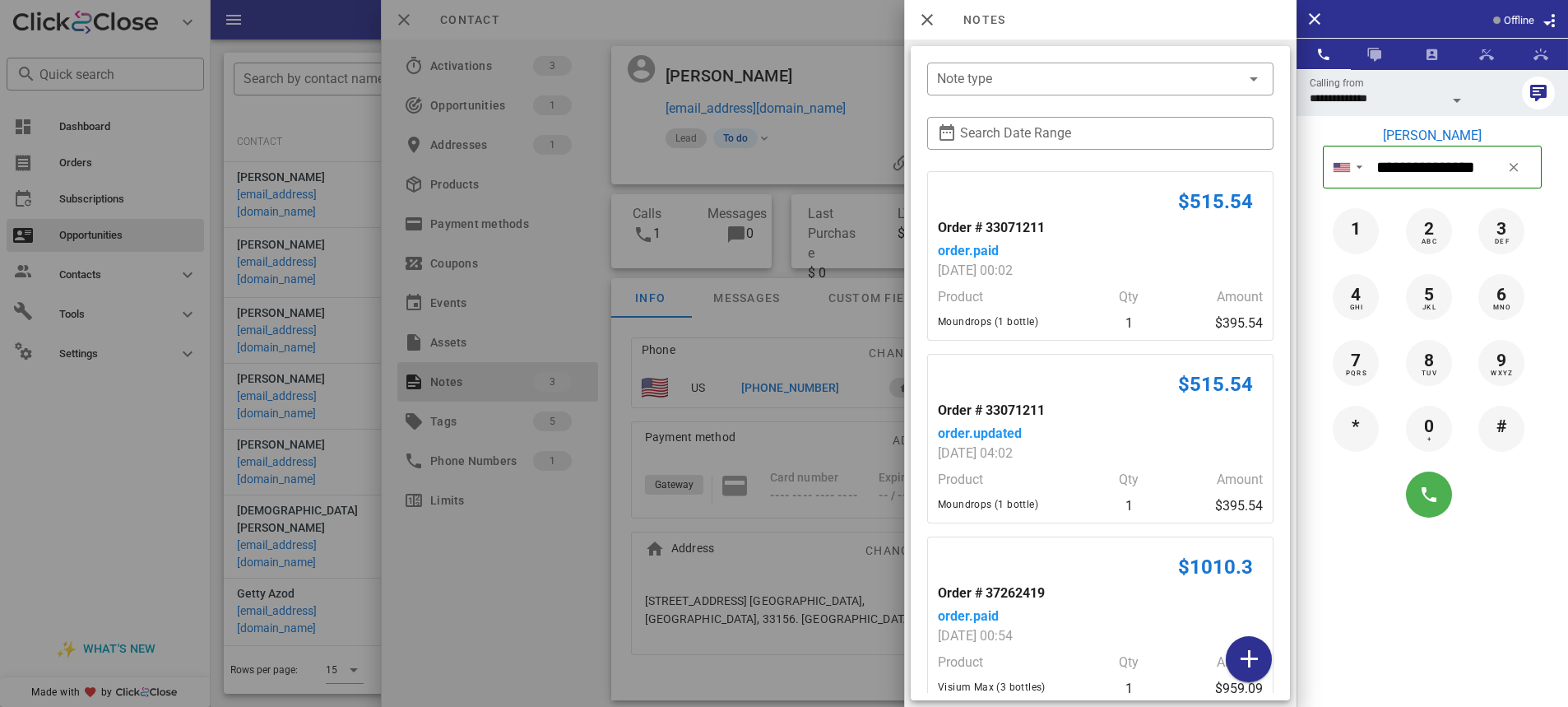 scroll, scrollTop: 56, scrollLeft: 0, axis: vertical 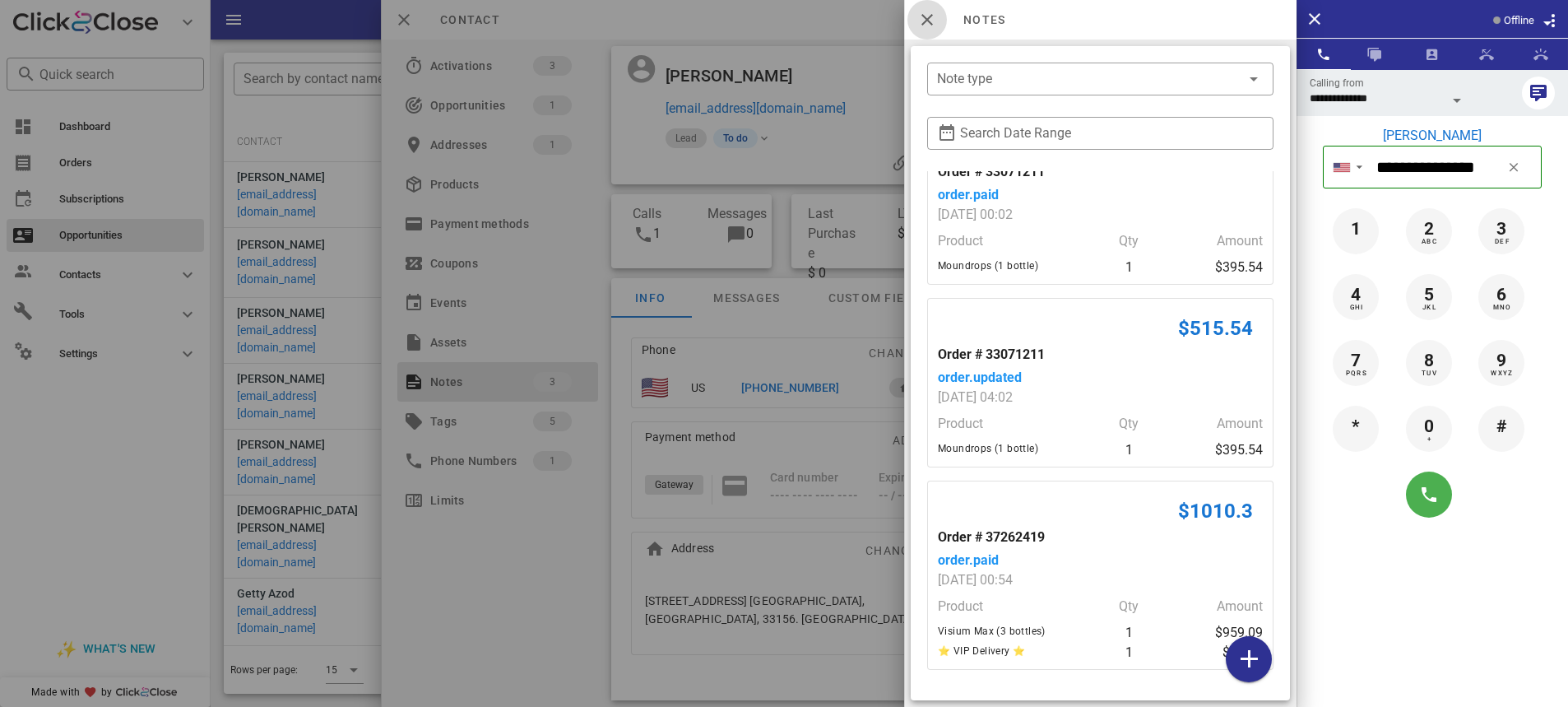 click at bounding box center [927, 20] 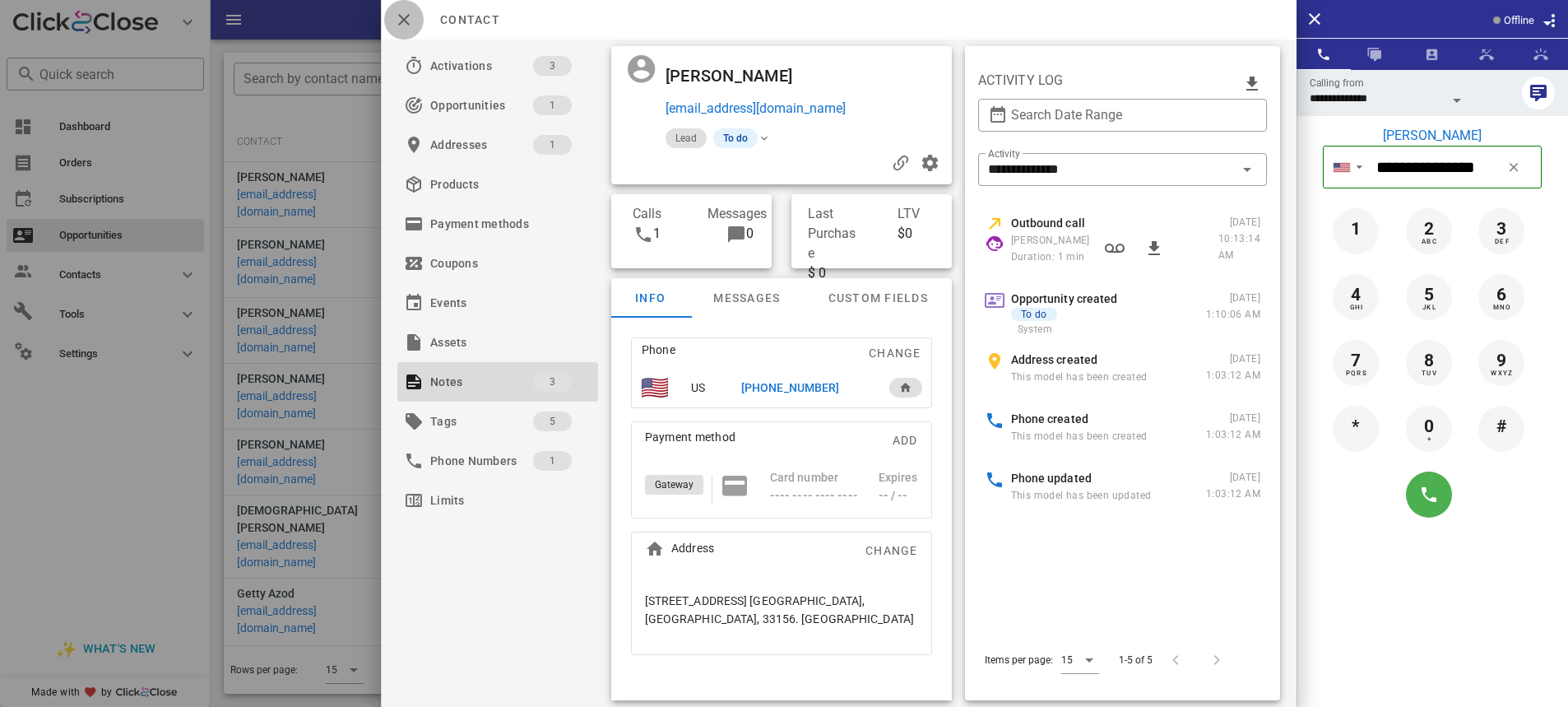 click at bounding box center [404, 20] 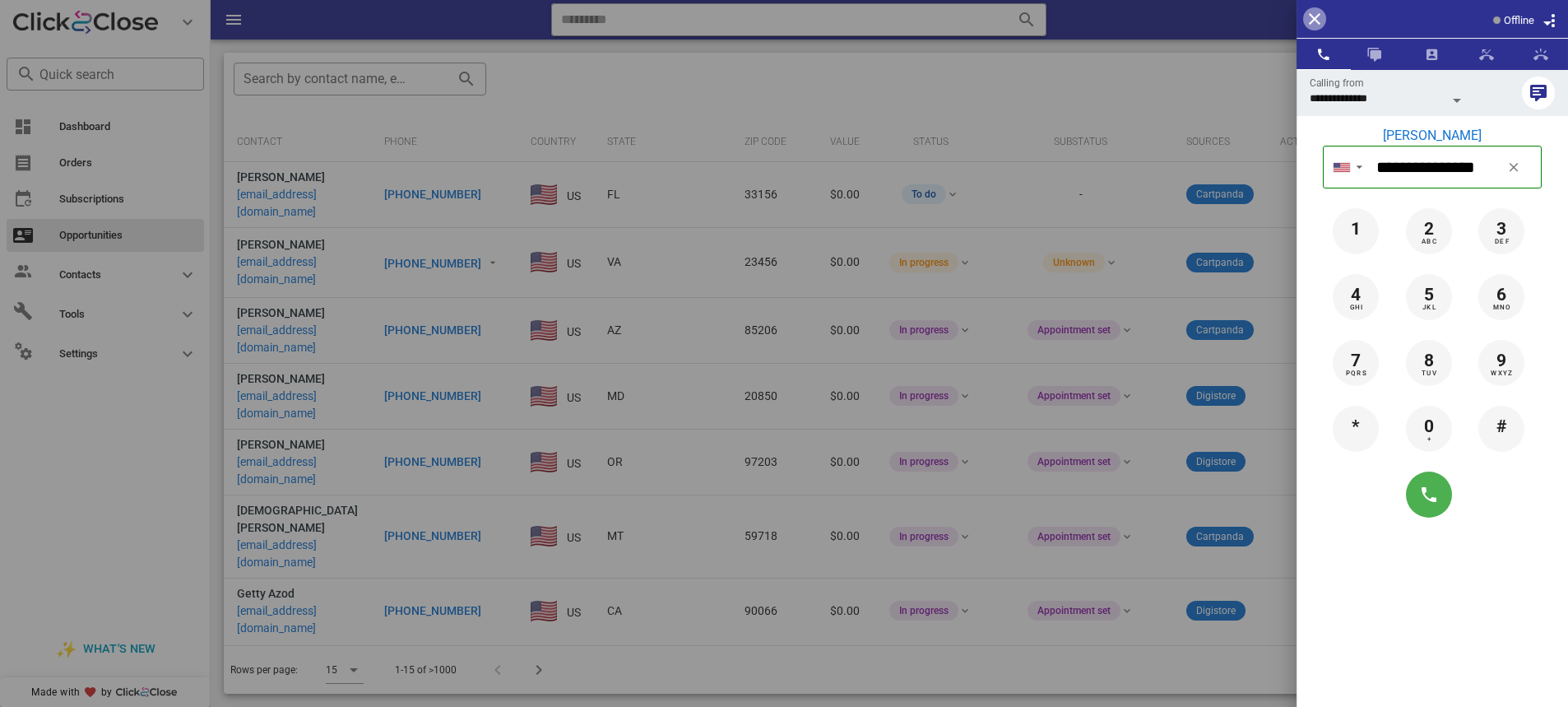 click at bounding box center [1315, 19] 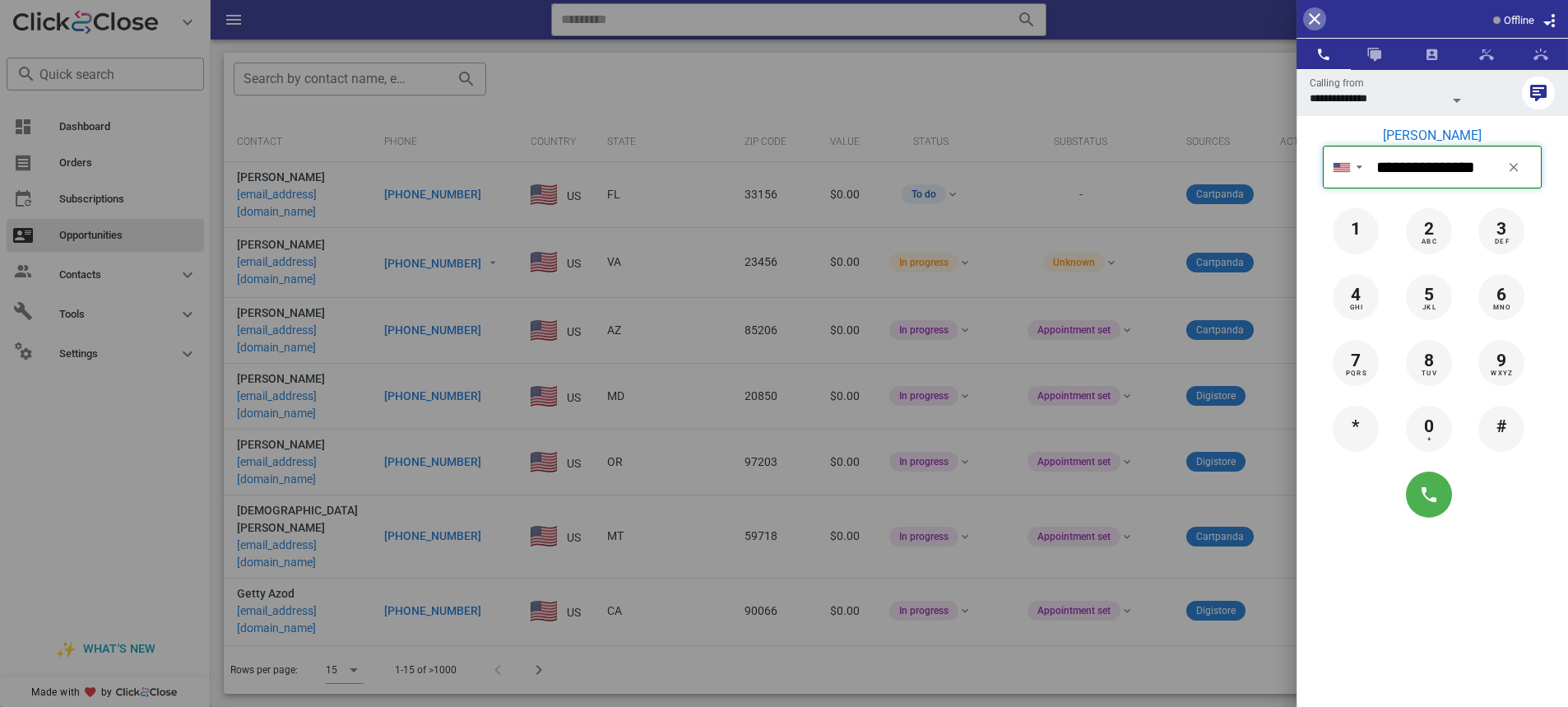 type 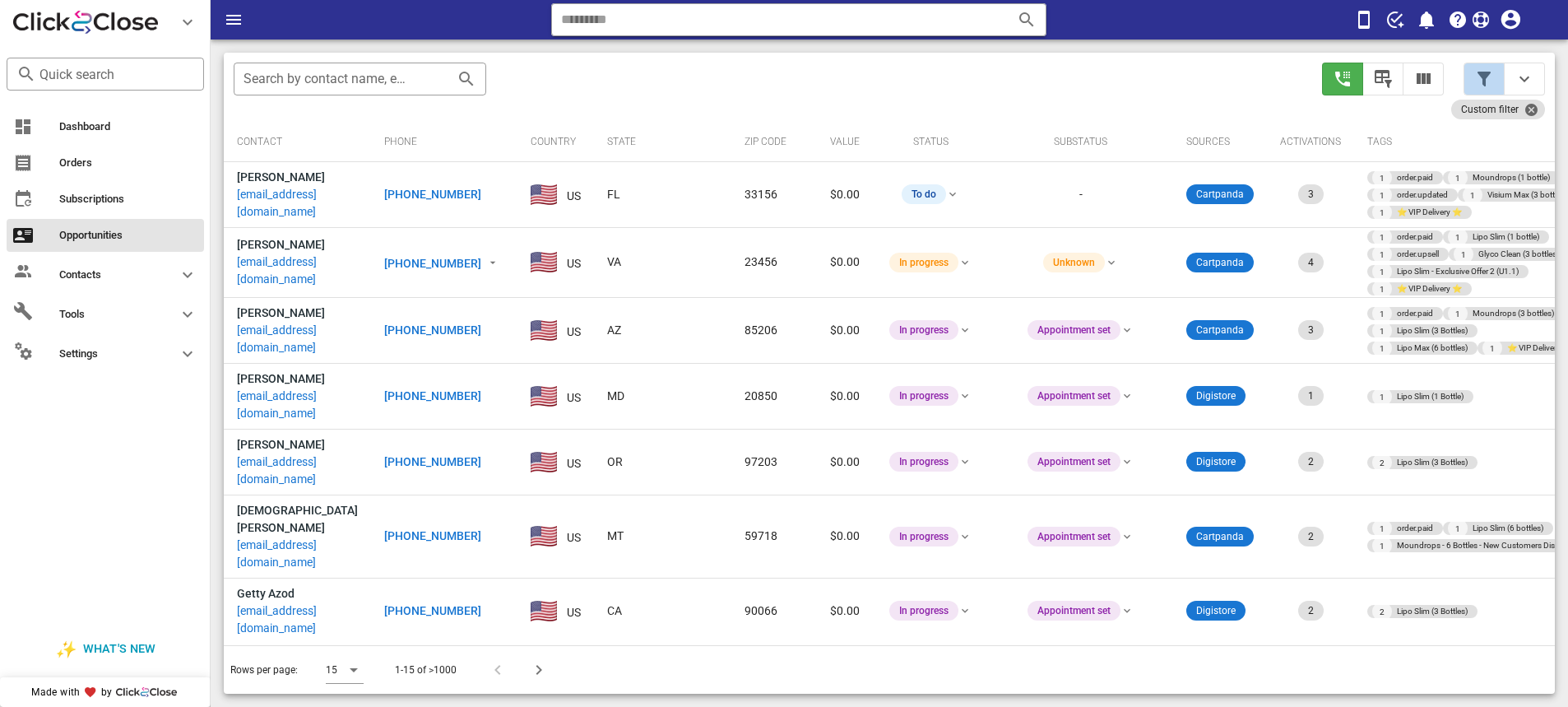 click at bounding box center [1484, 79] 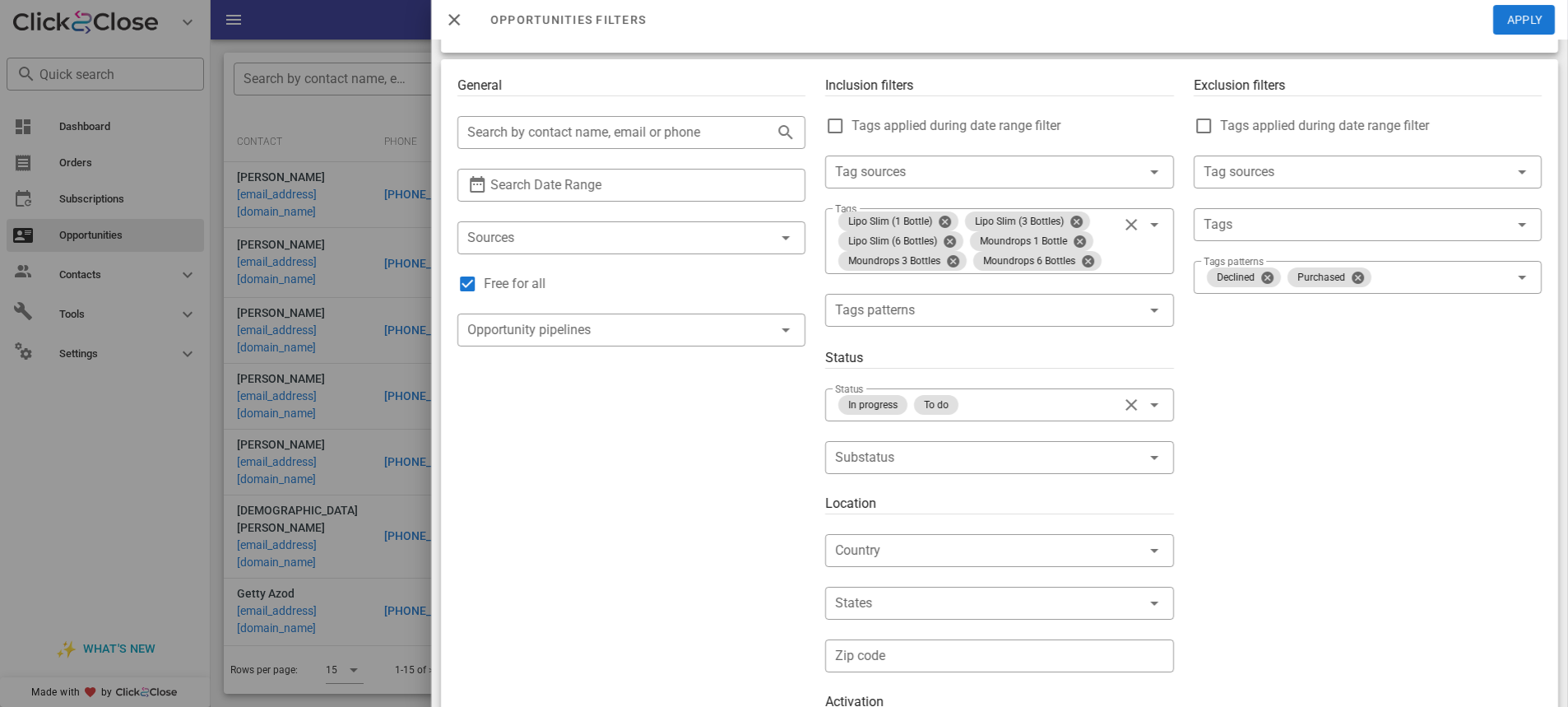 scroll, scrollTop: 48, scrollLeft: 0, axis: vertical 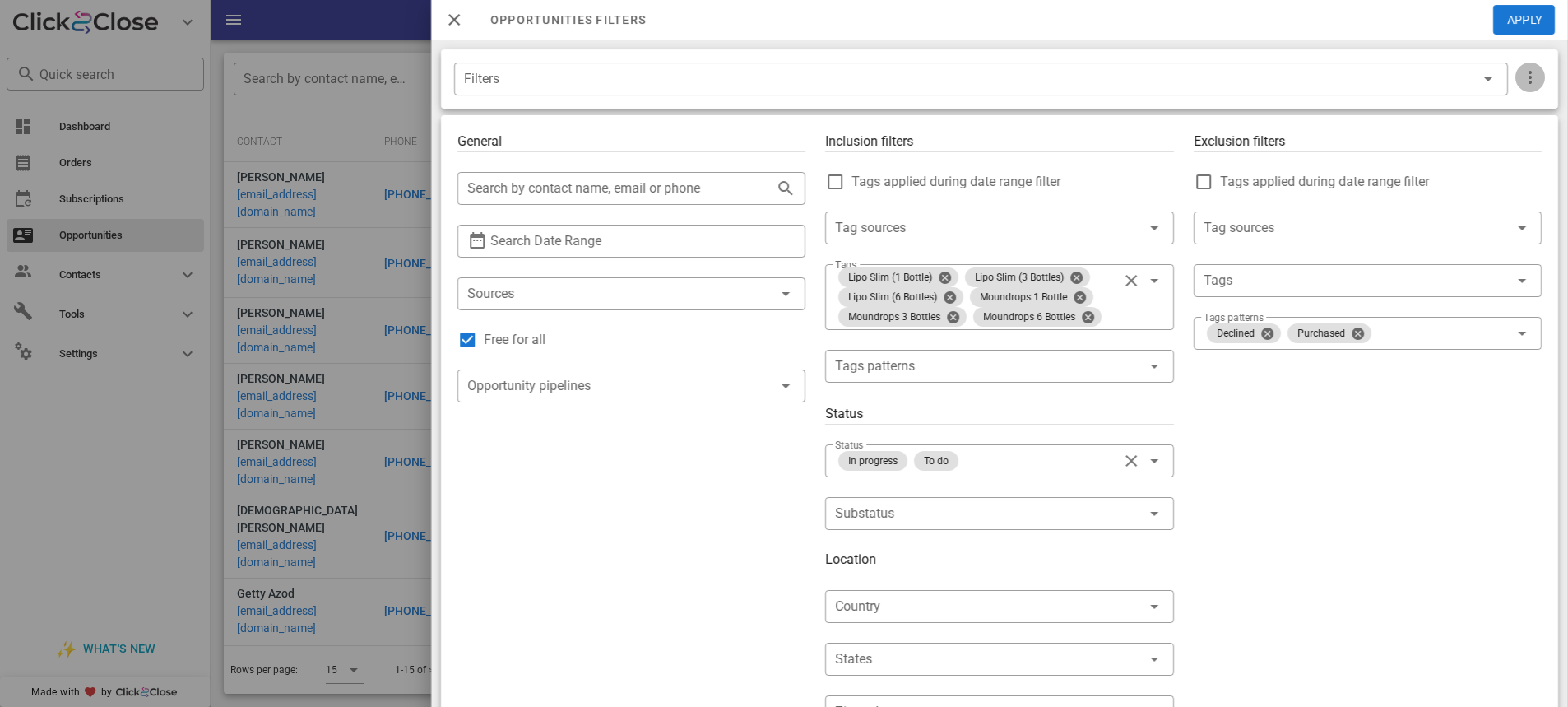 click at bounding box center [1530, 77] 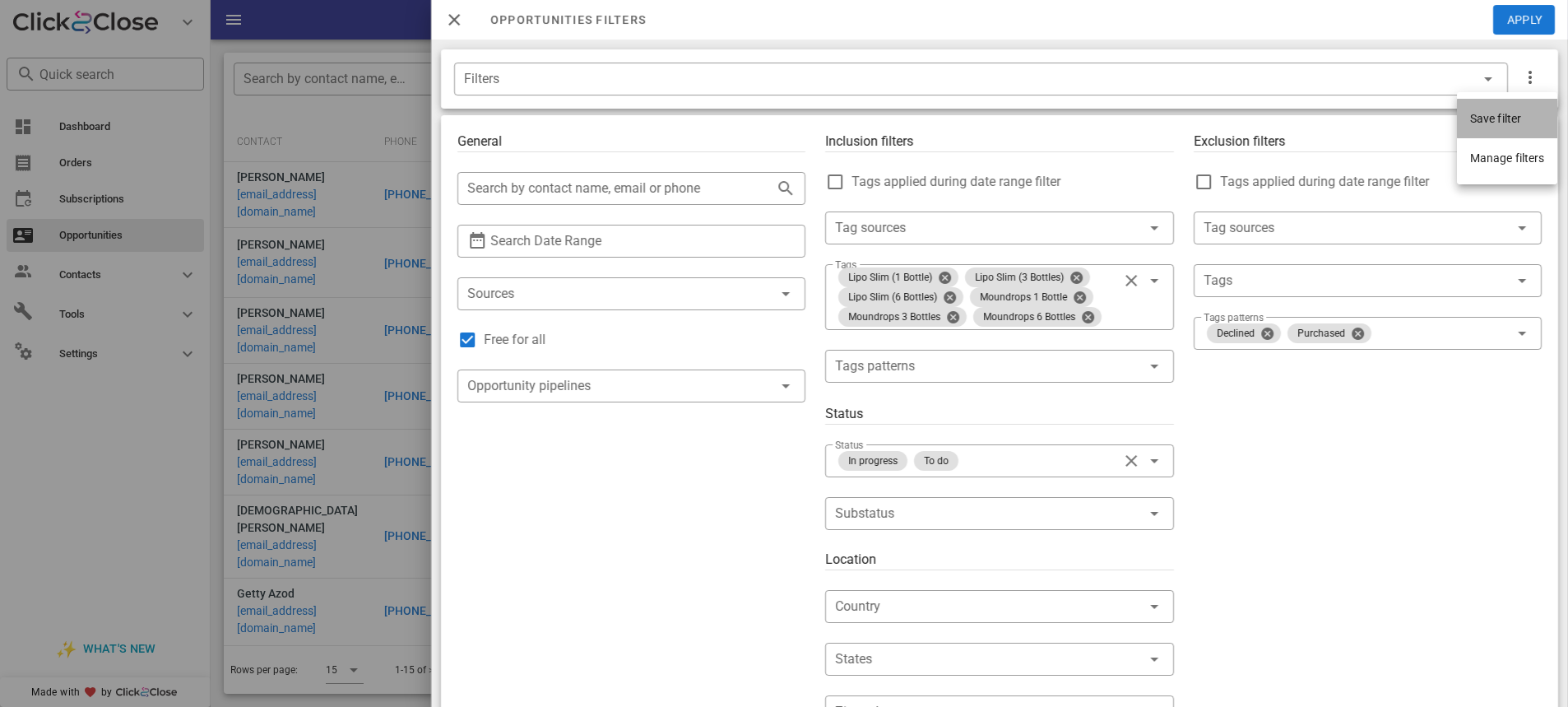 click on "Save filter" at bounding box center [1496, 119] 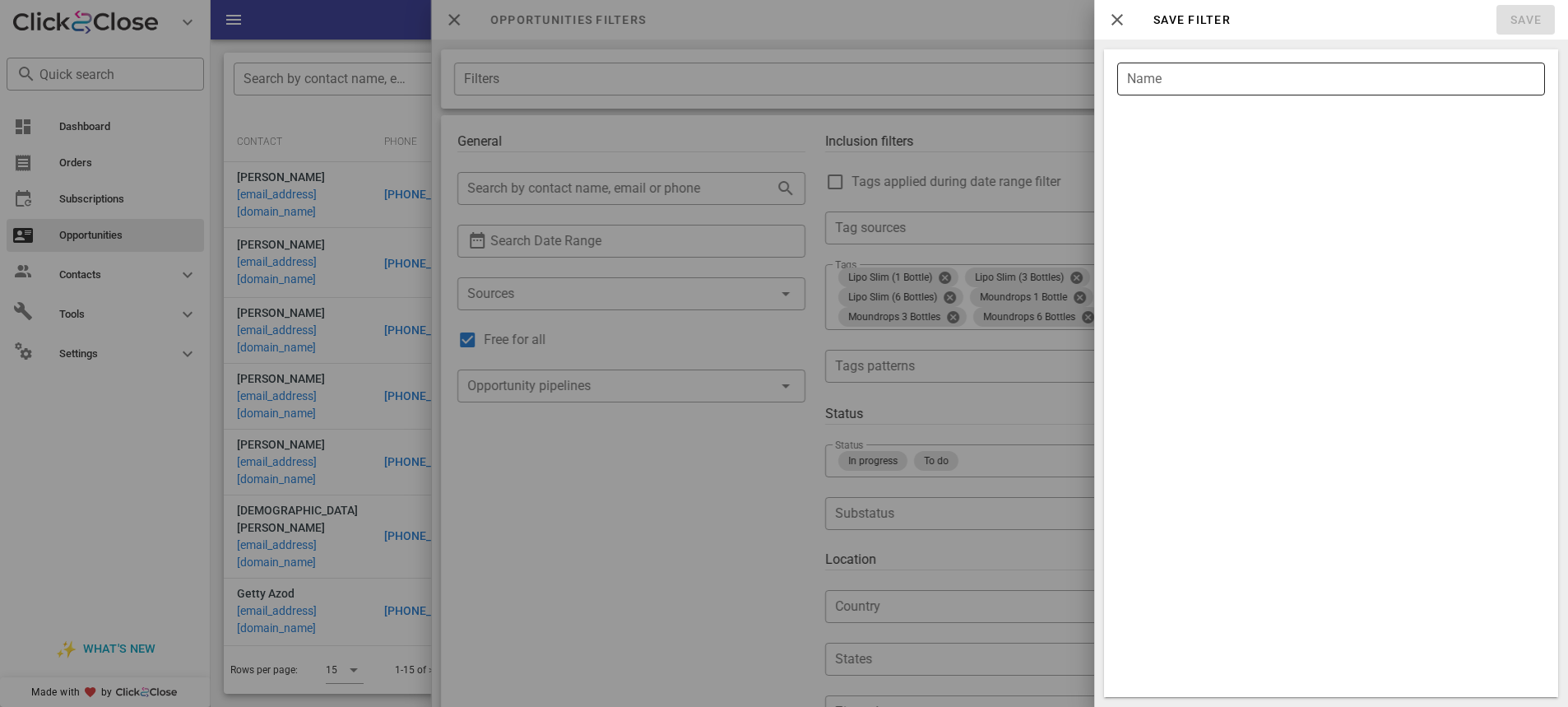 click on "Name" at bounding box center (1331, 79) 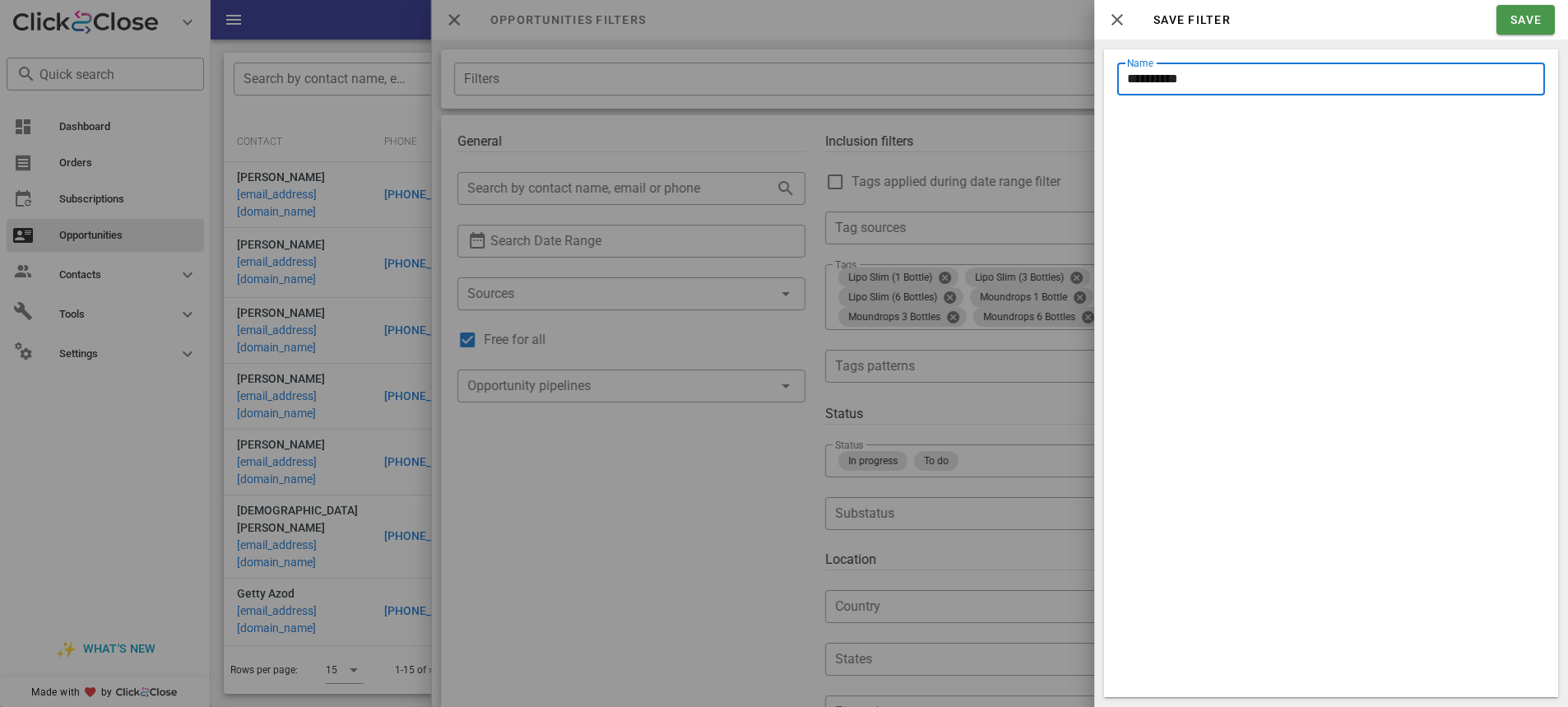 type on "**********" 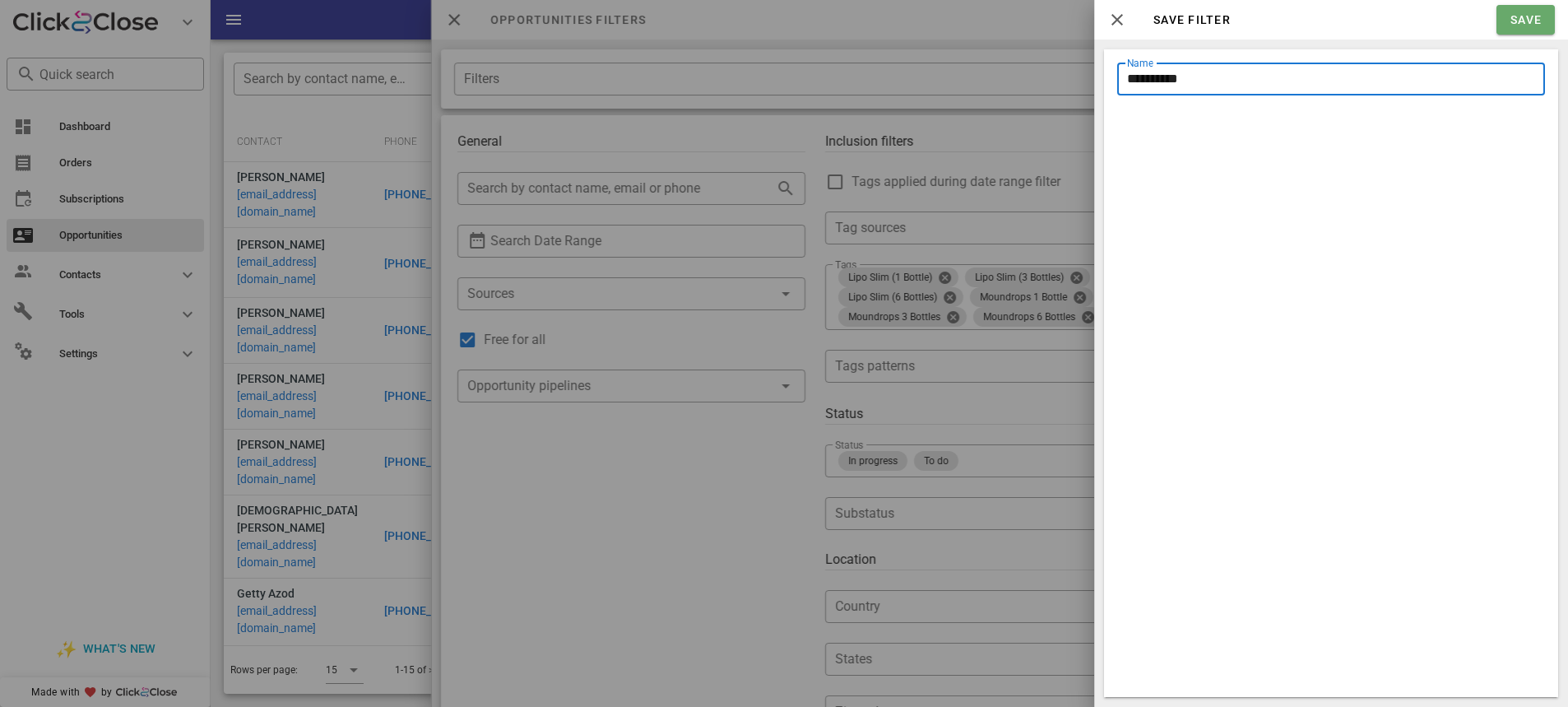 click on "Save" at bounding box center [1525, 20] 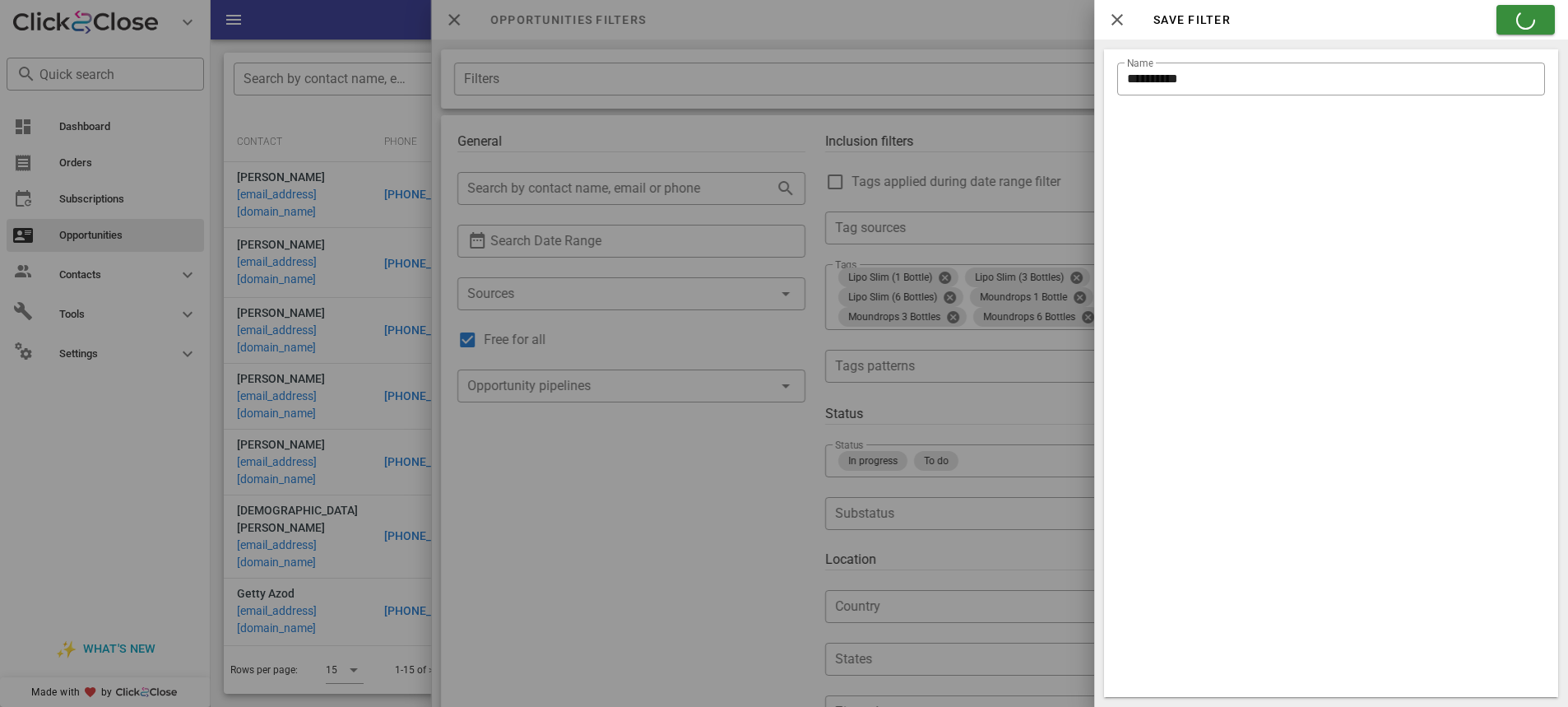 type on "**********" 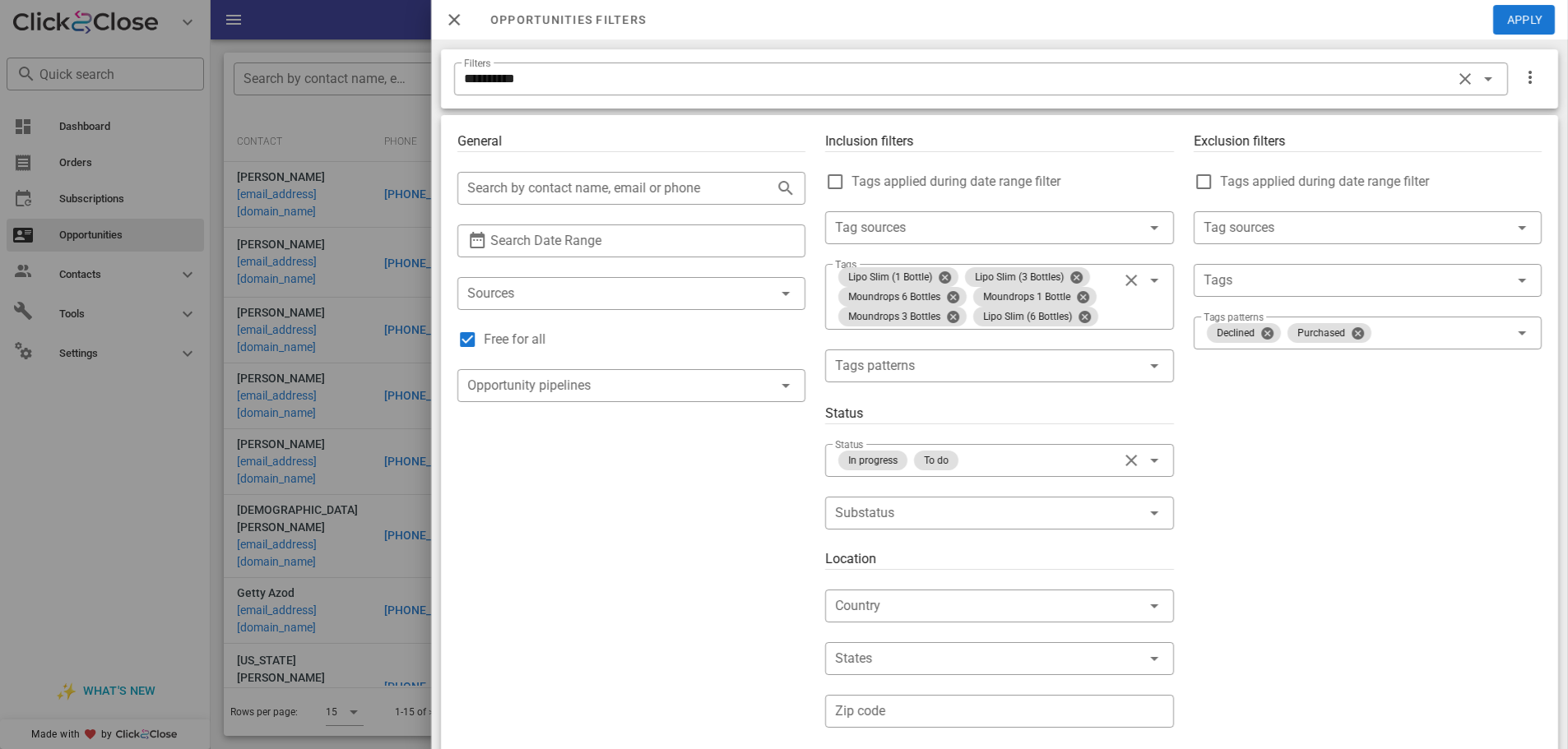 click on "General ​ Search by contact name, email or phone ​ Search Date Range ​ Sources Free for all ​ Opportunity pipelines" at bounding box center (631, 599) 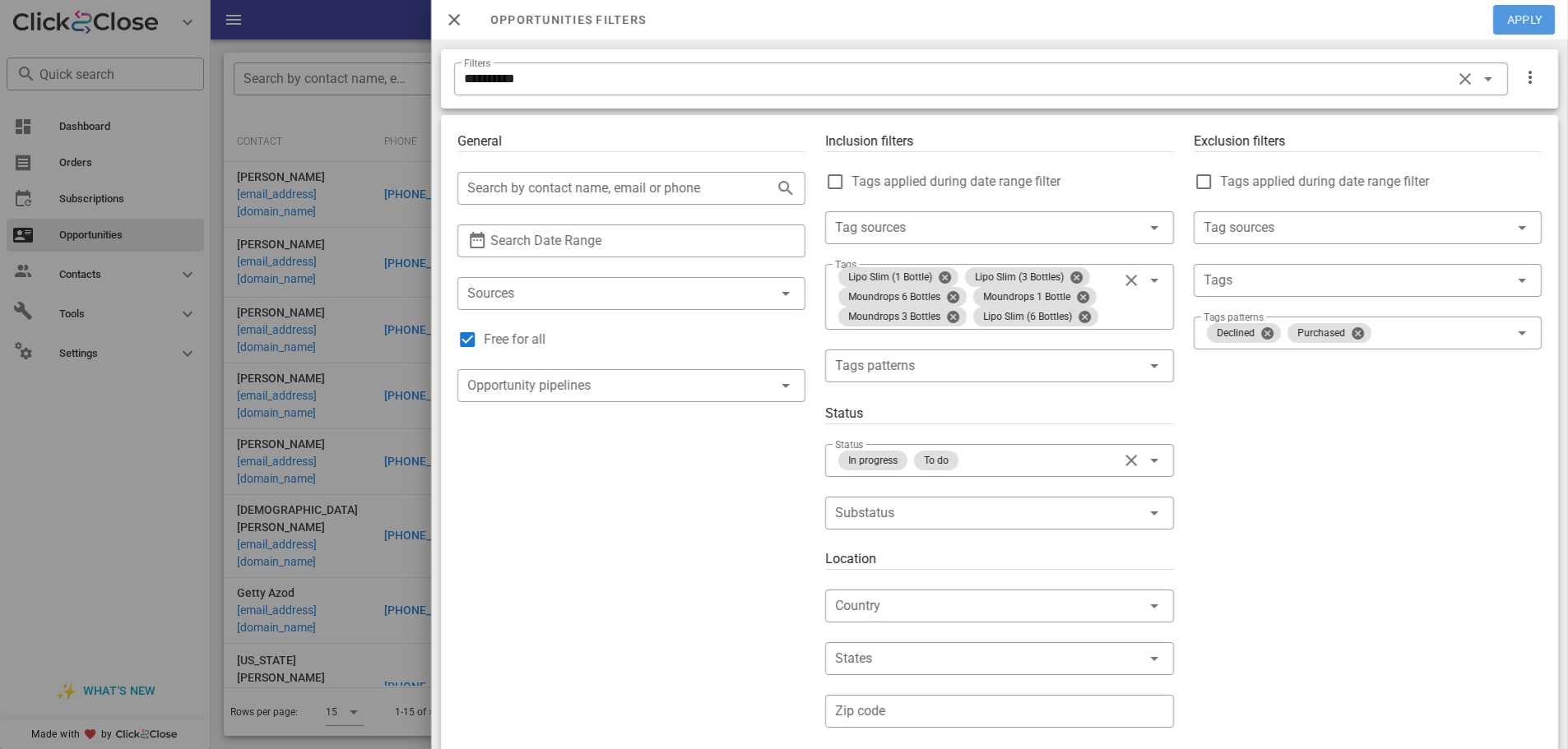 click on "Apply" at bounding box center [1524, 20] 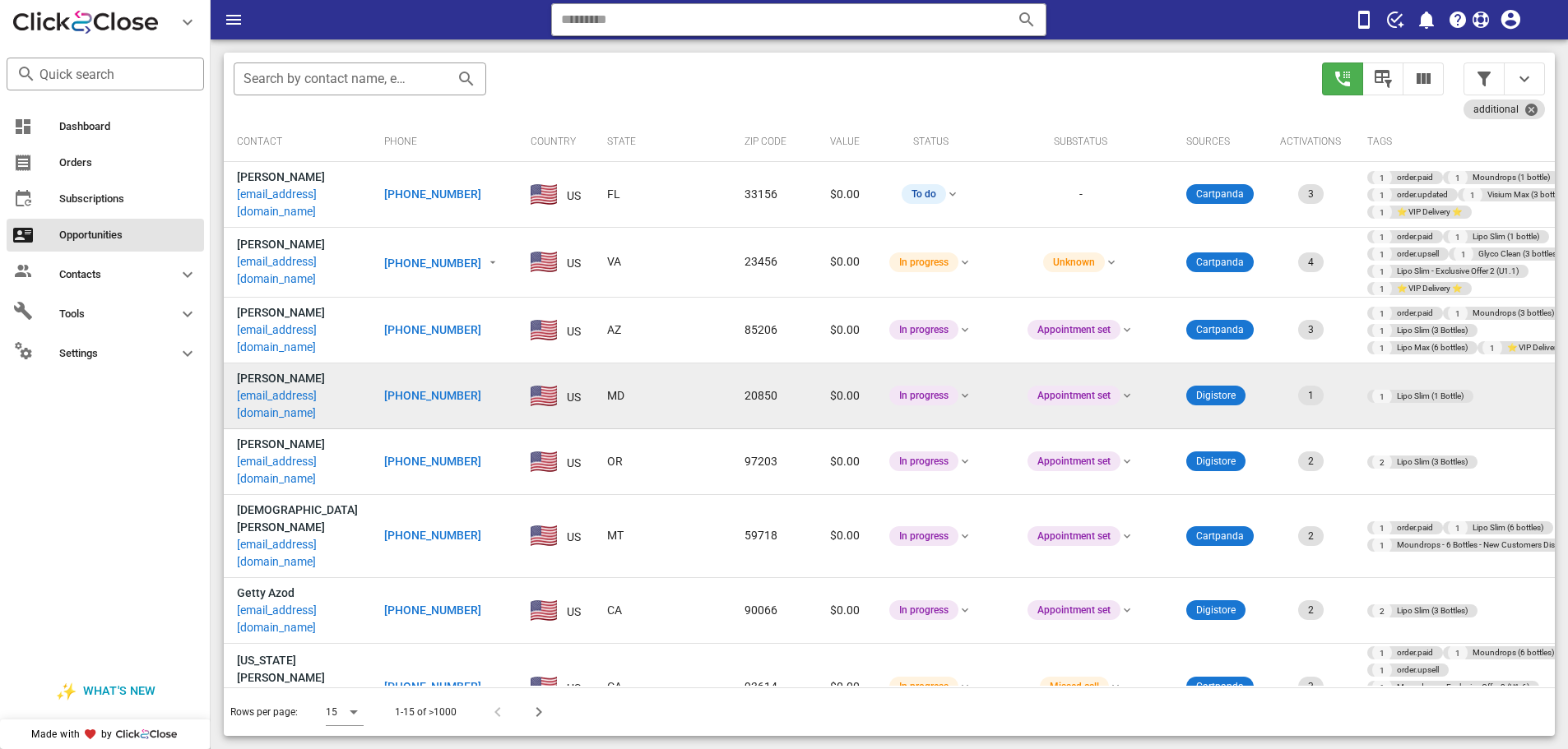scroll, scrollTop: 164, scrollLeft: 0, axis: vertical 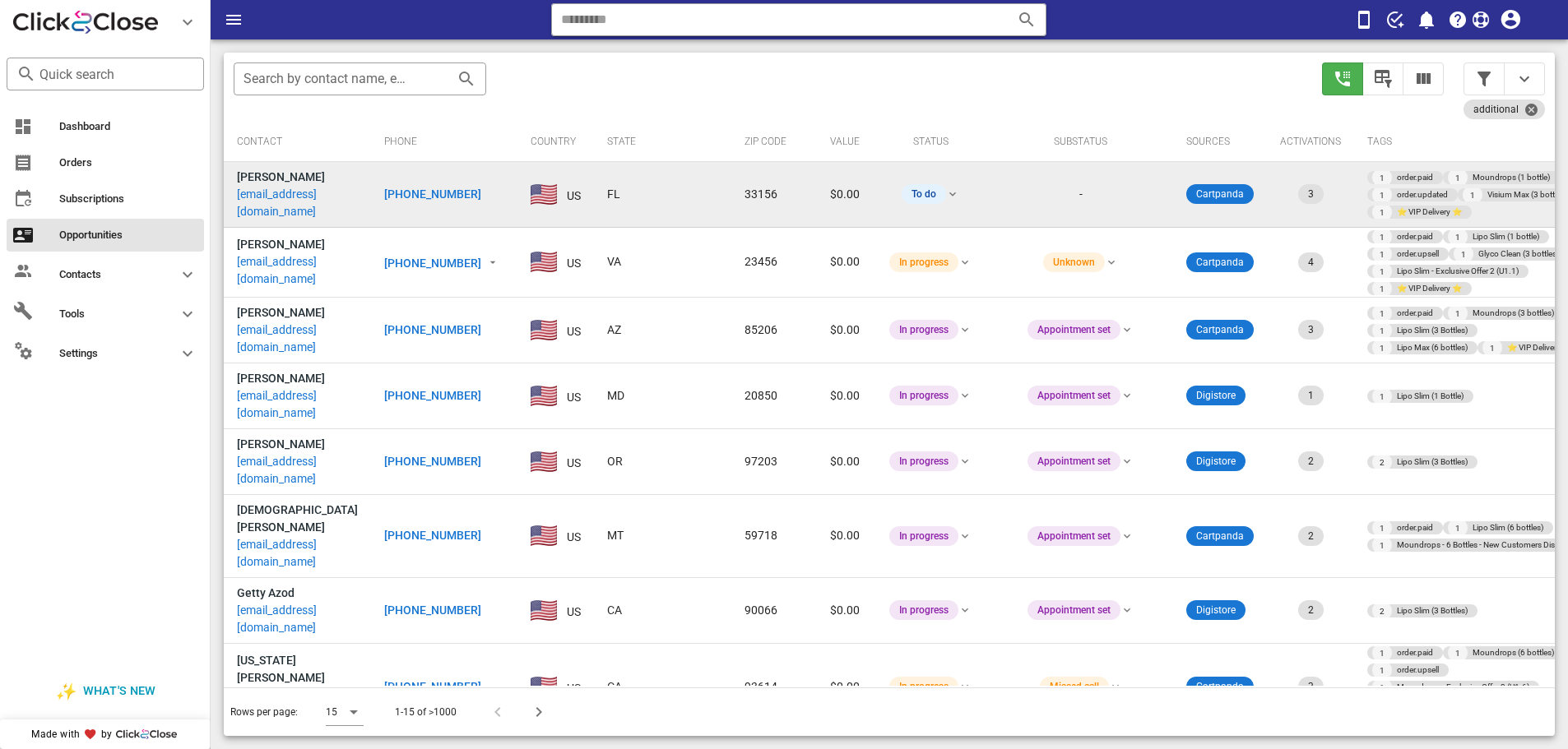 click on "[EMAIL_ADDRESS][DOMAIN_NAME]" at bounding box center (297, 203) 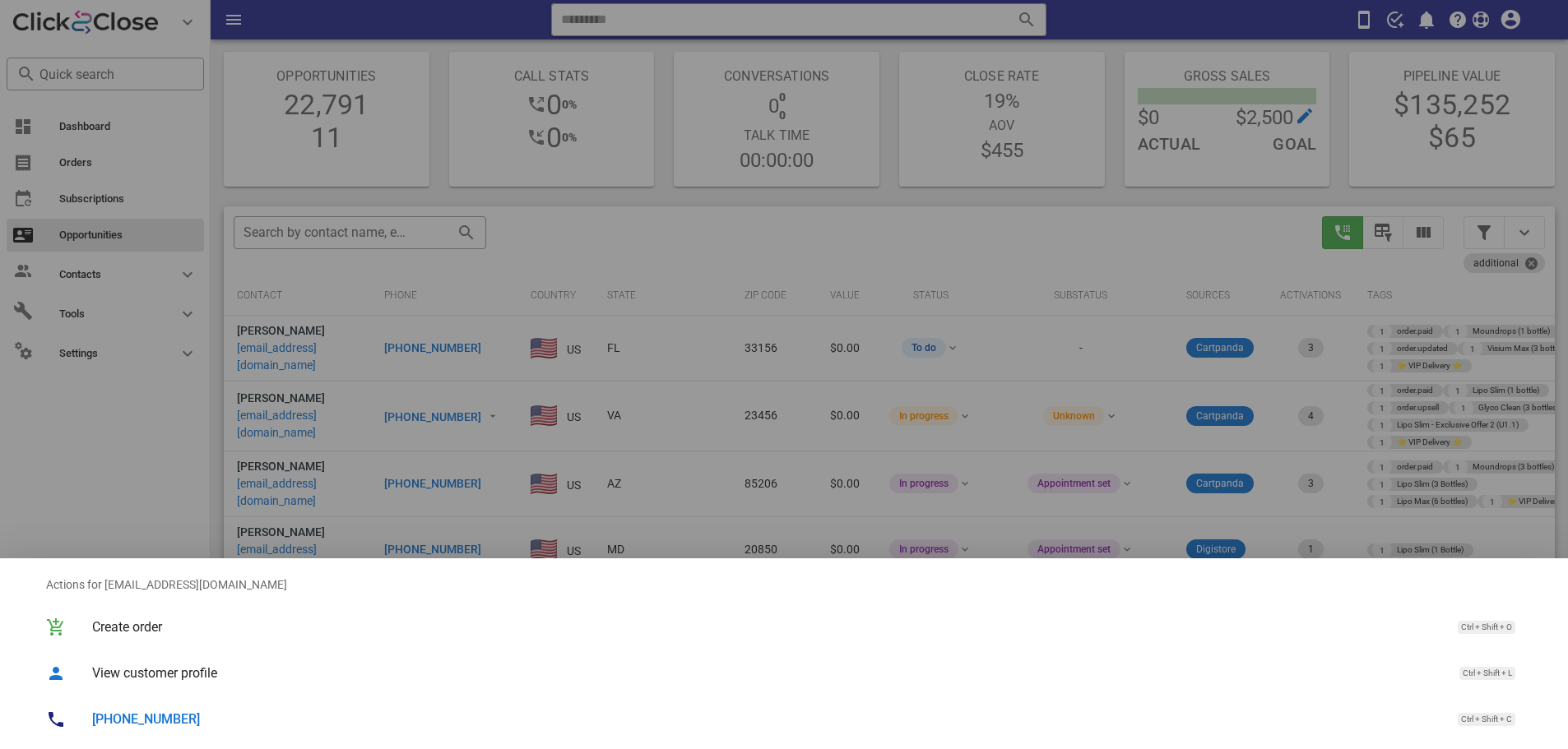 scroll, scrollTop: 0, scrollLeft: 0, axis: both 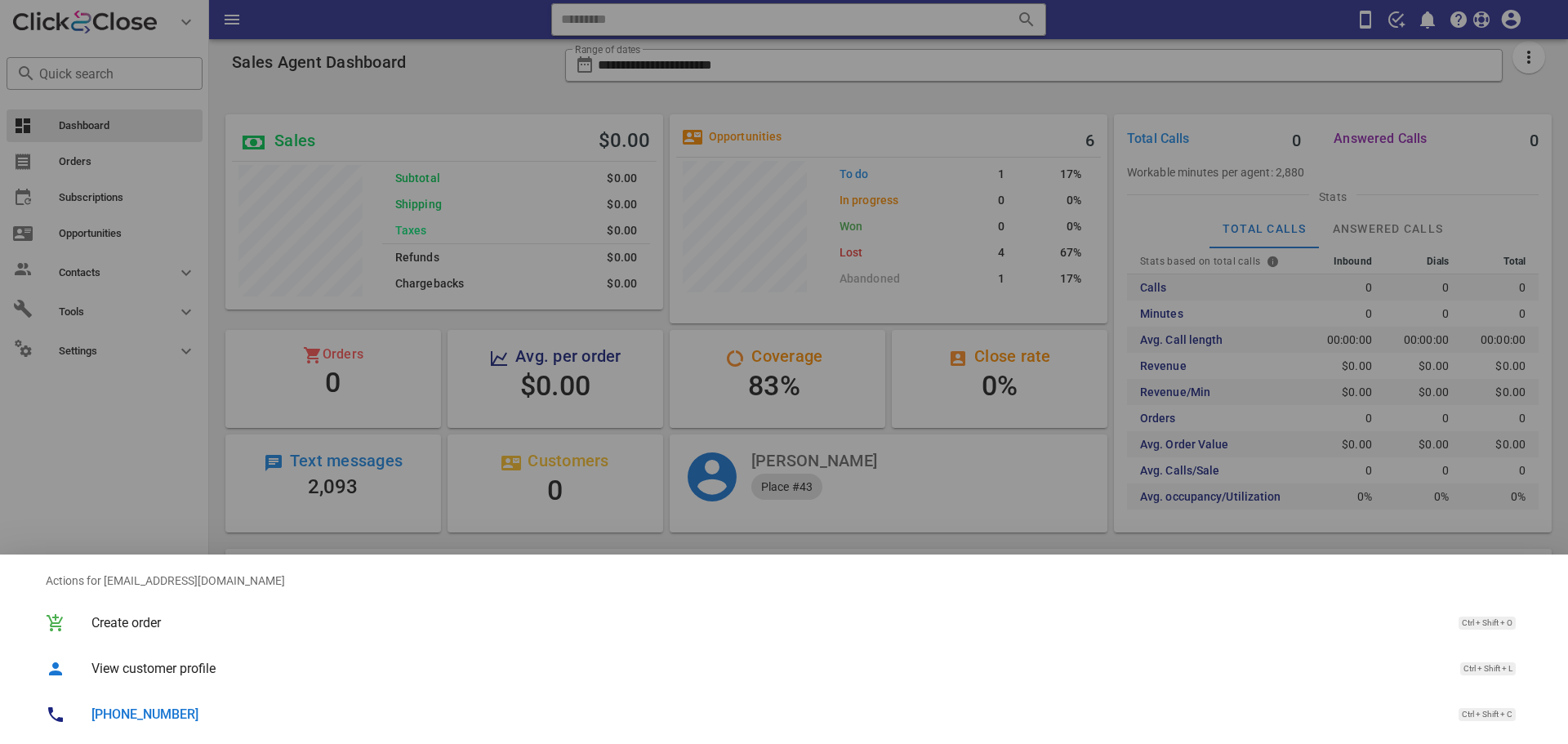 click at bounding box center [784, 372] 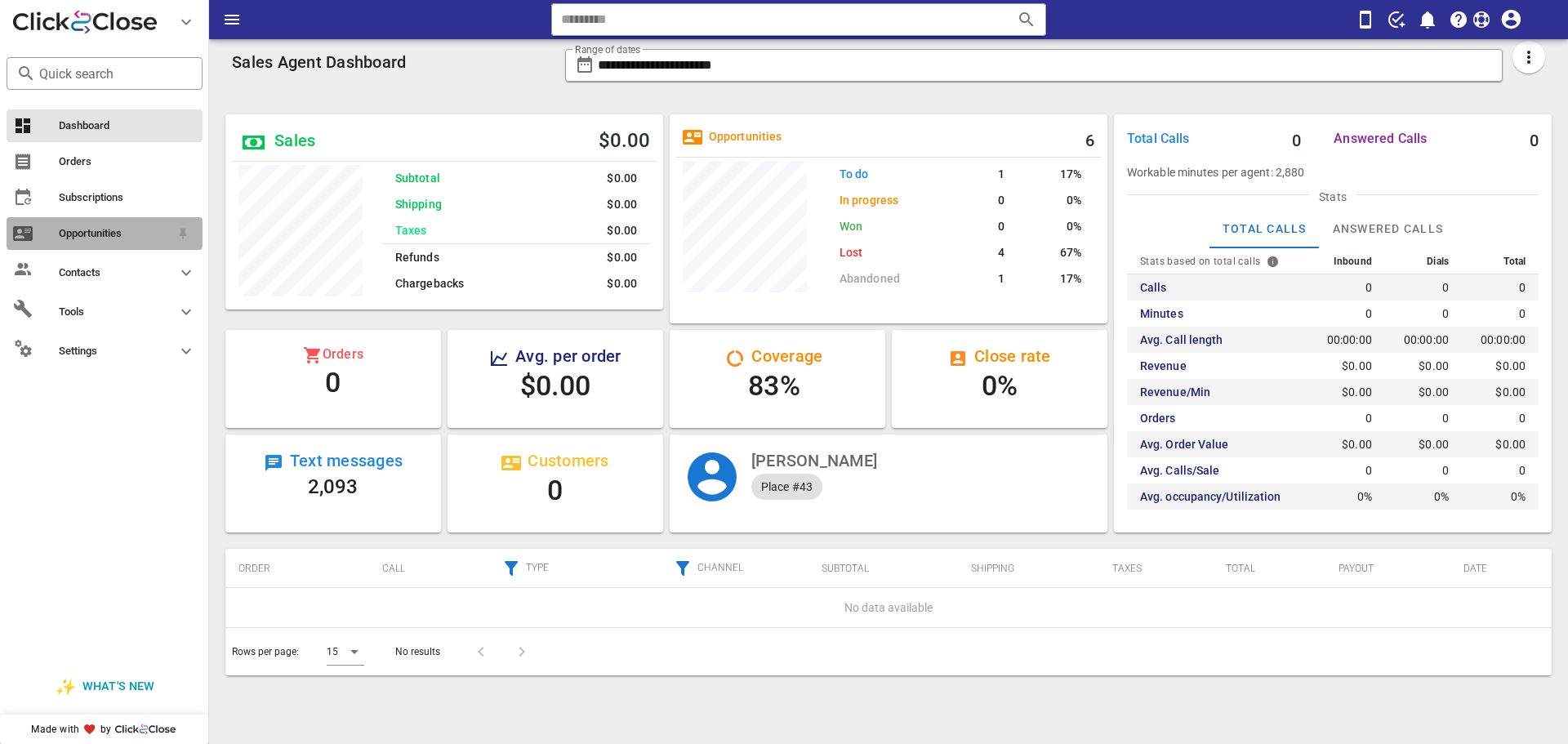 click on "Opportunities" at bounding box center (114, 234) 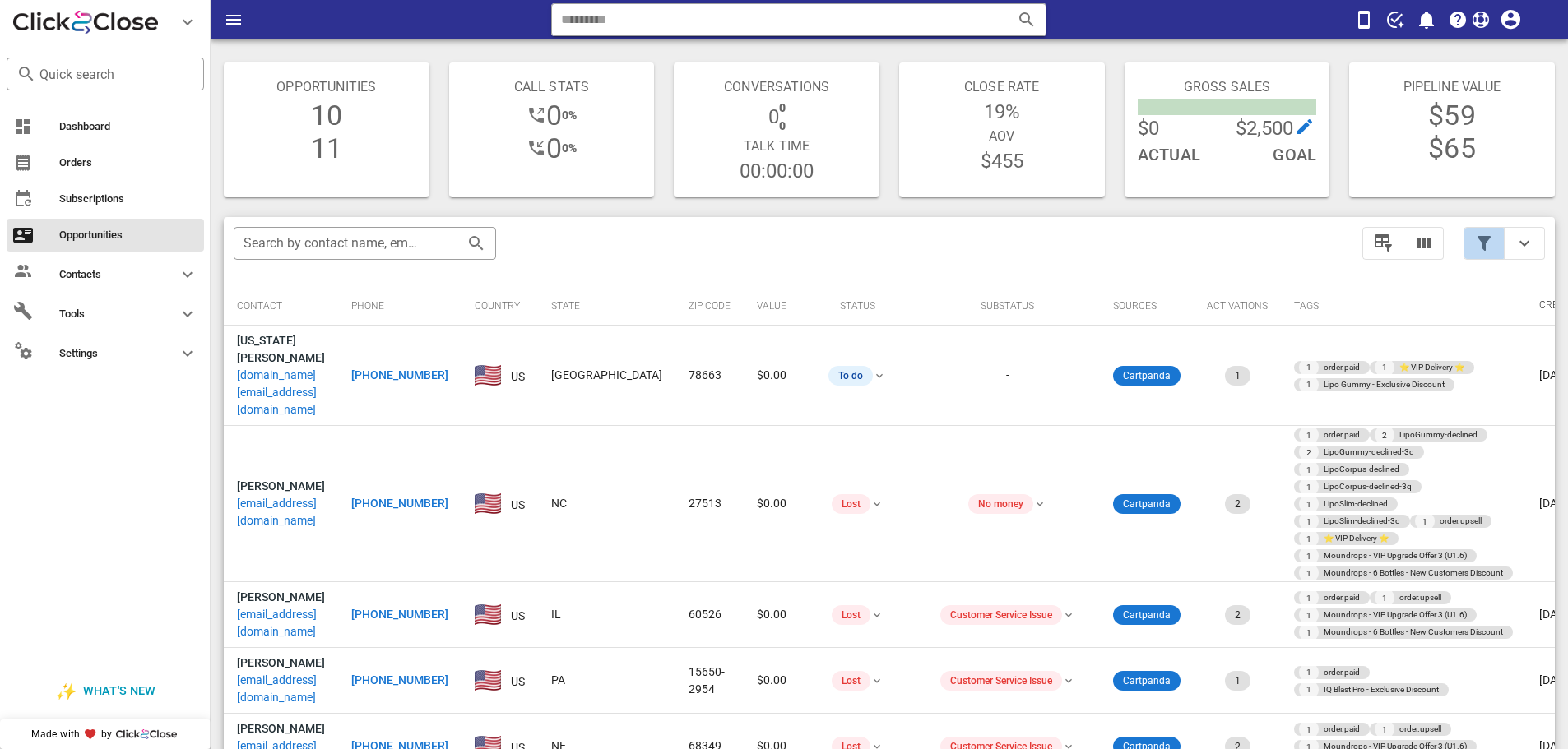 click at bounding box center [1484, 243] 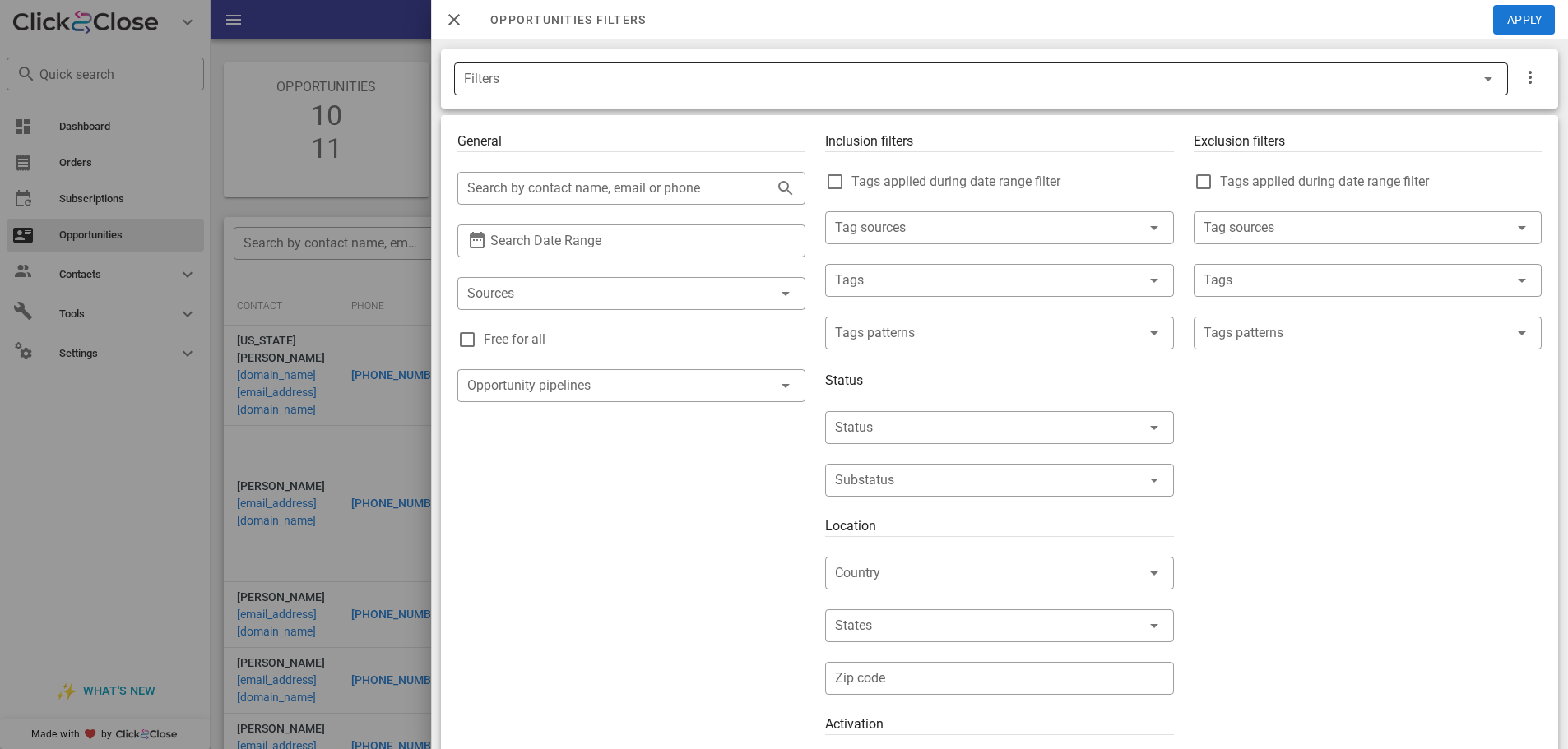click at bounding box center [1488, 79] 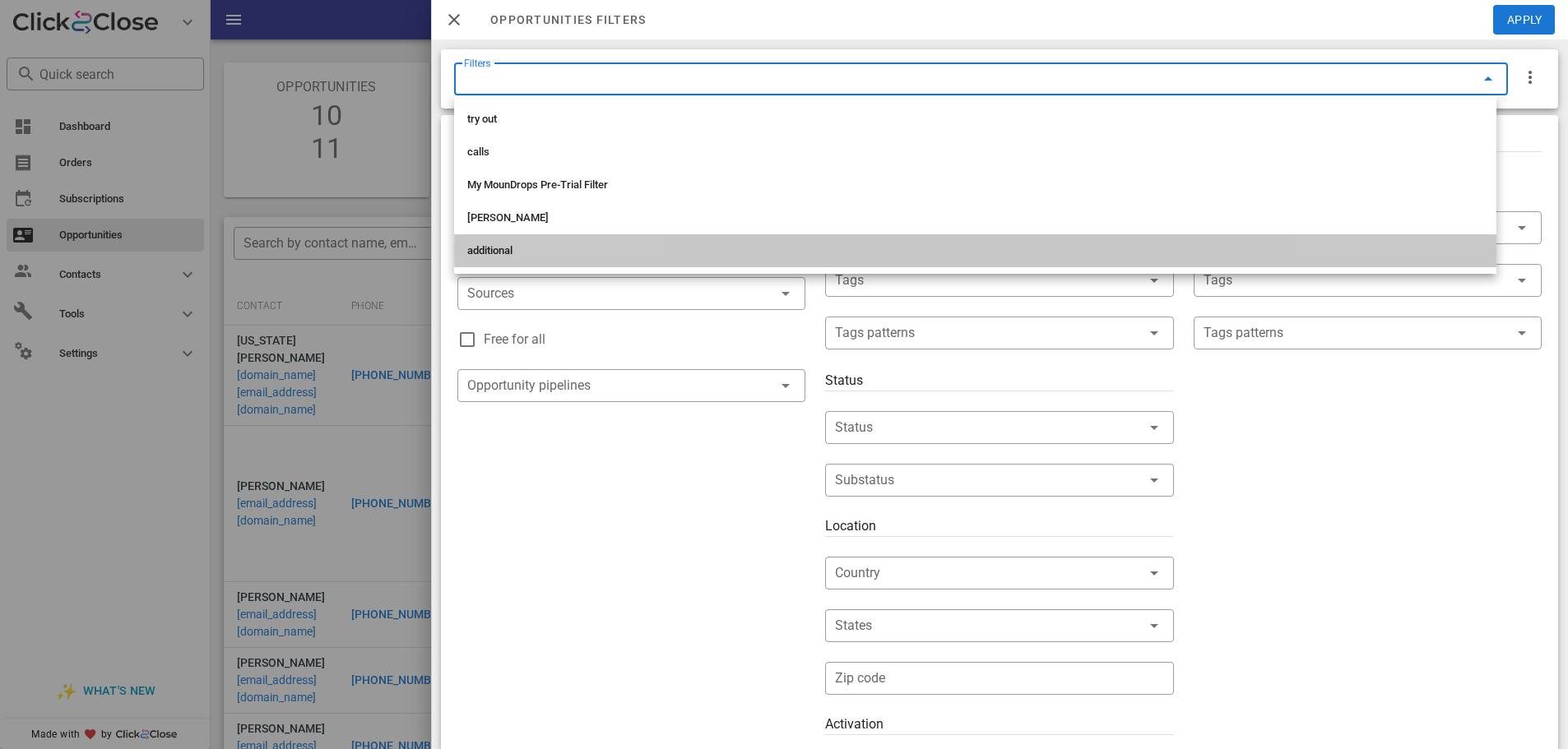 click on "additional" at bounding box center (975, 251) 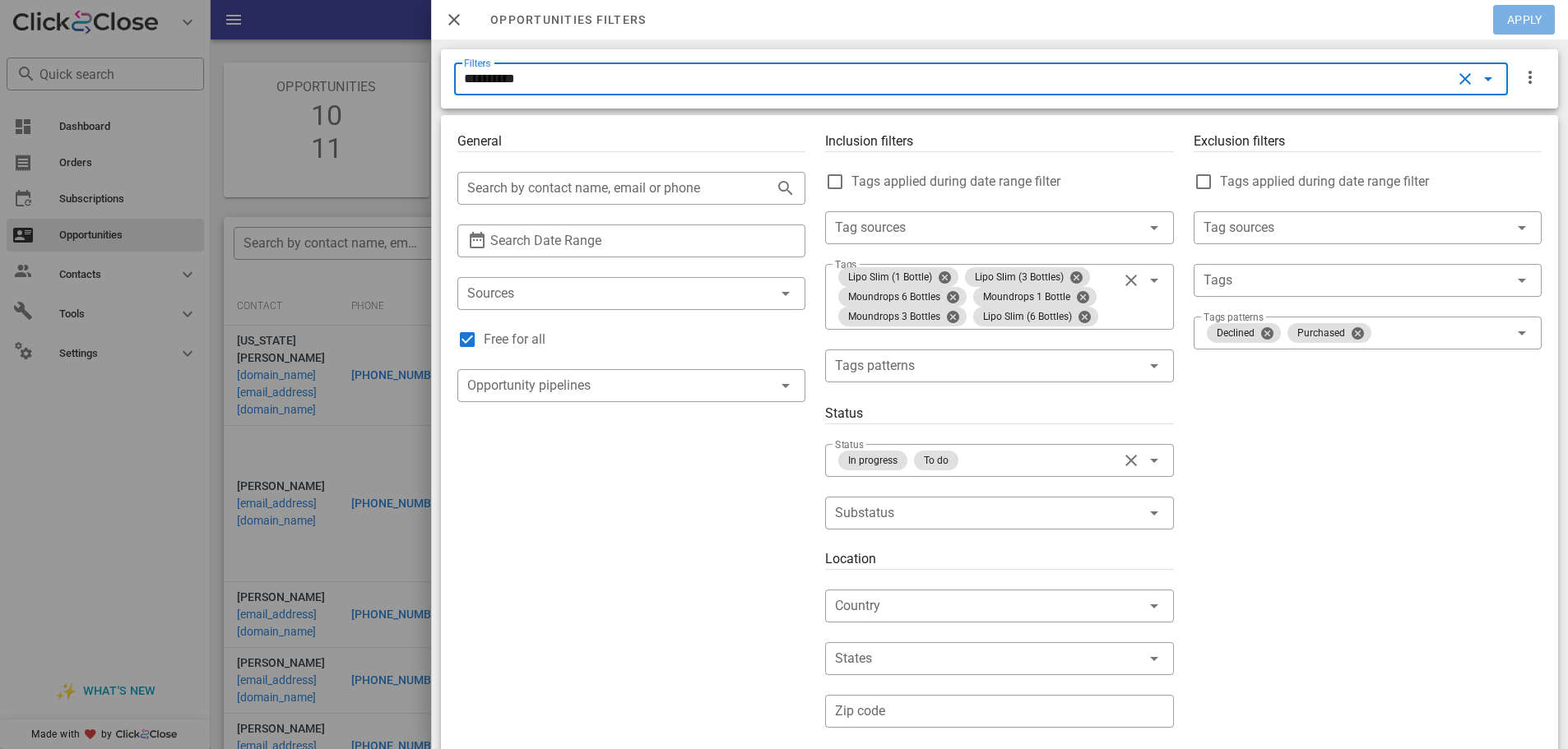 click on "Apply" at bounding box center [1524, 20] 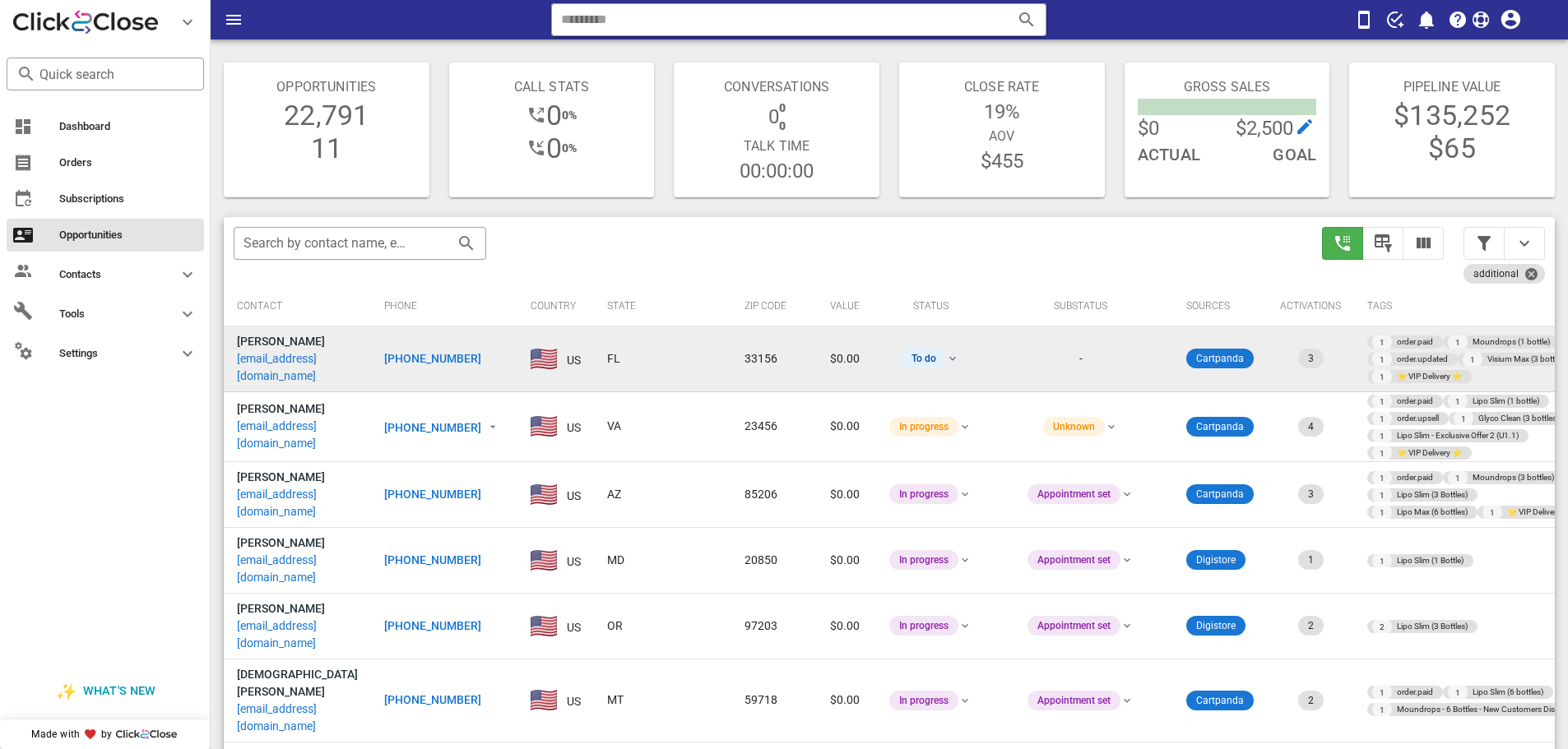 click on "[PHONE_NUMBER]" at bounding box center [433, 358] 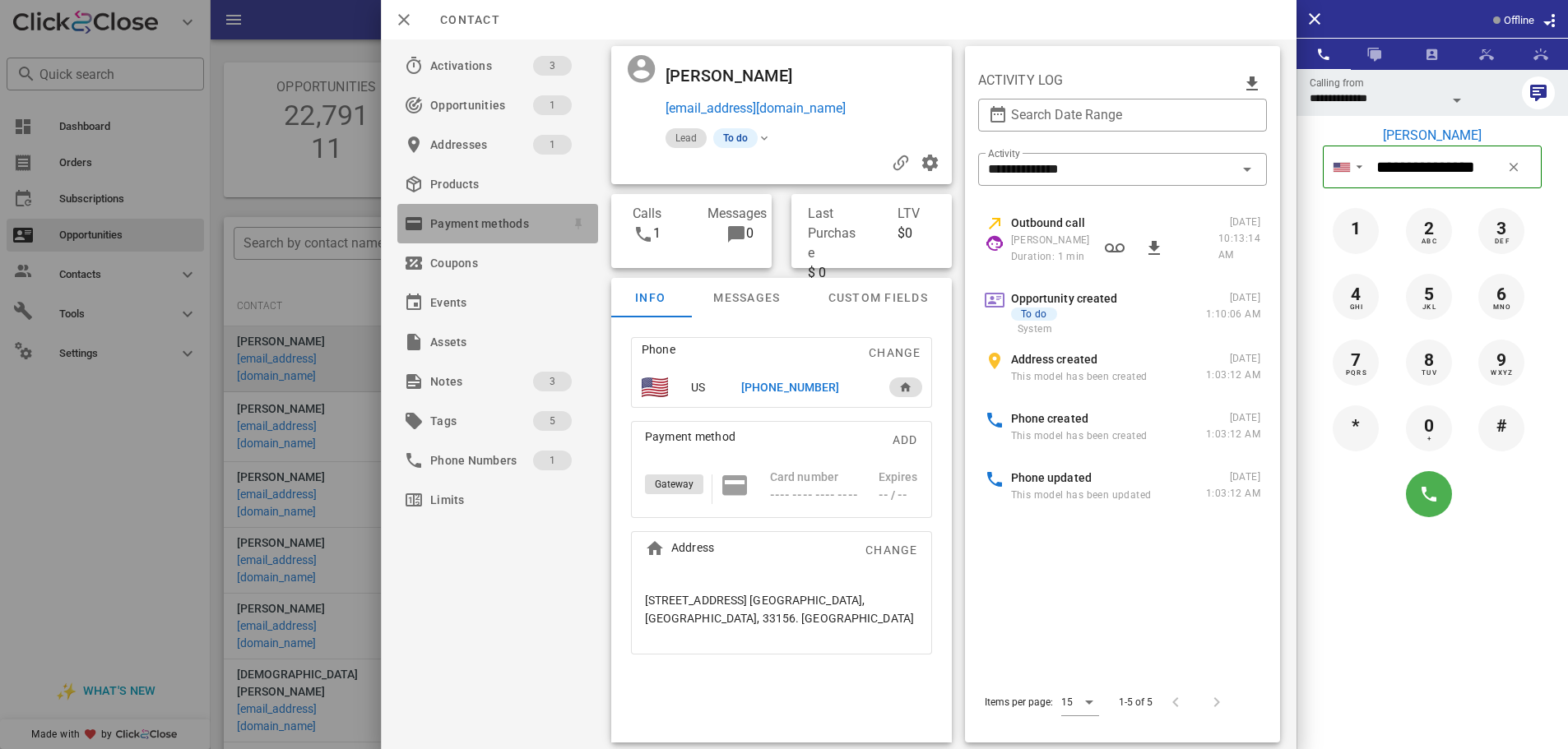 click on "Payment methods" at bounding box center (494, 224) 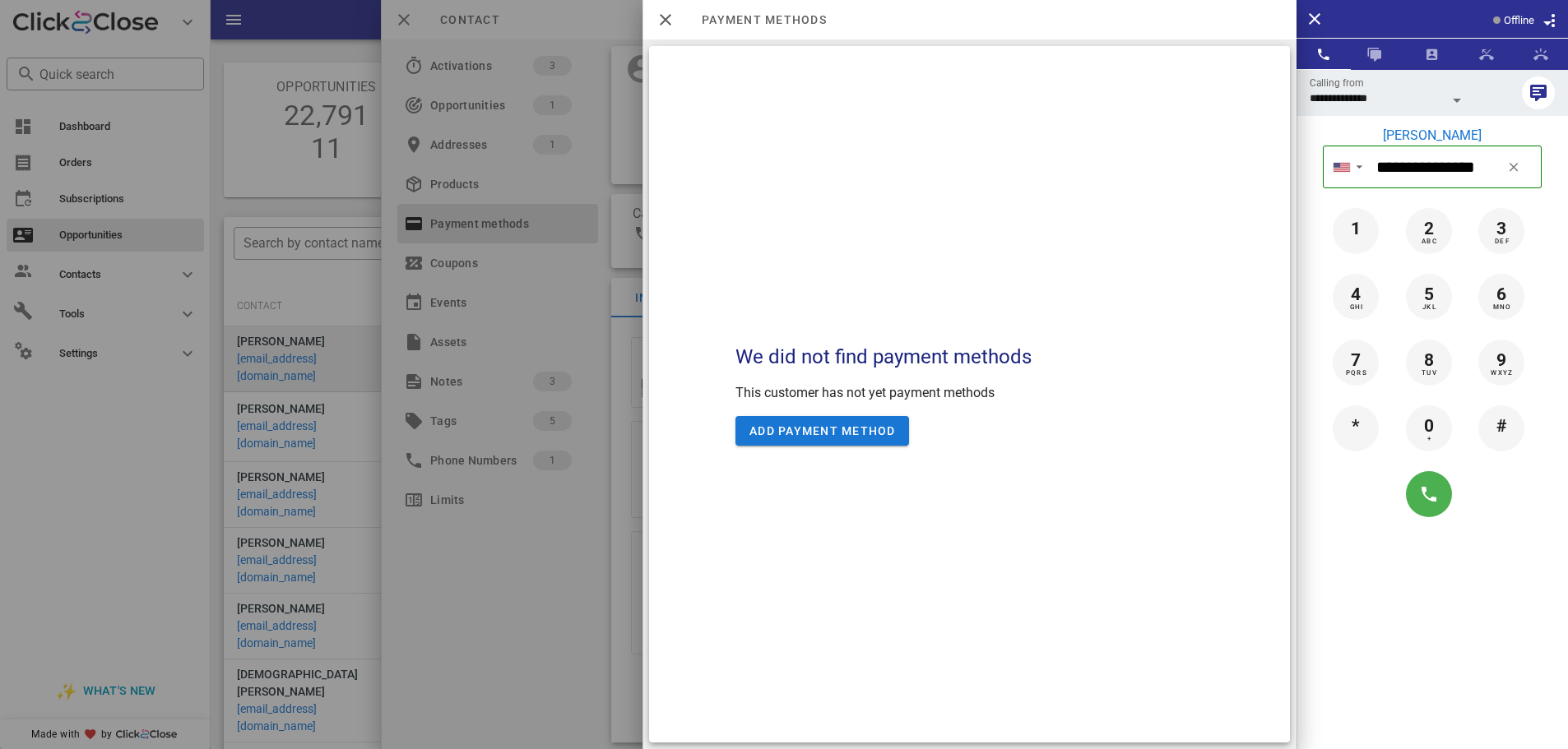 click at bounding box center (784, 374) 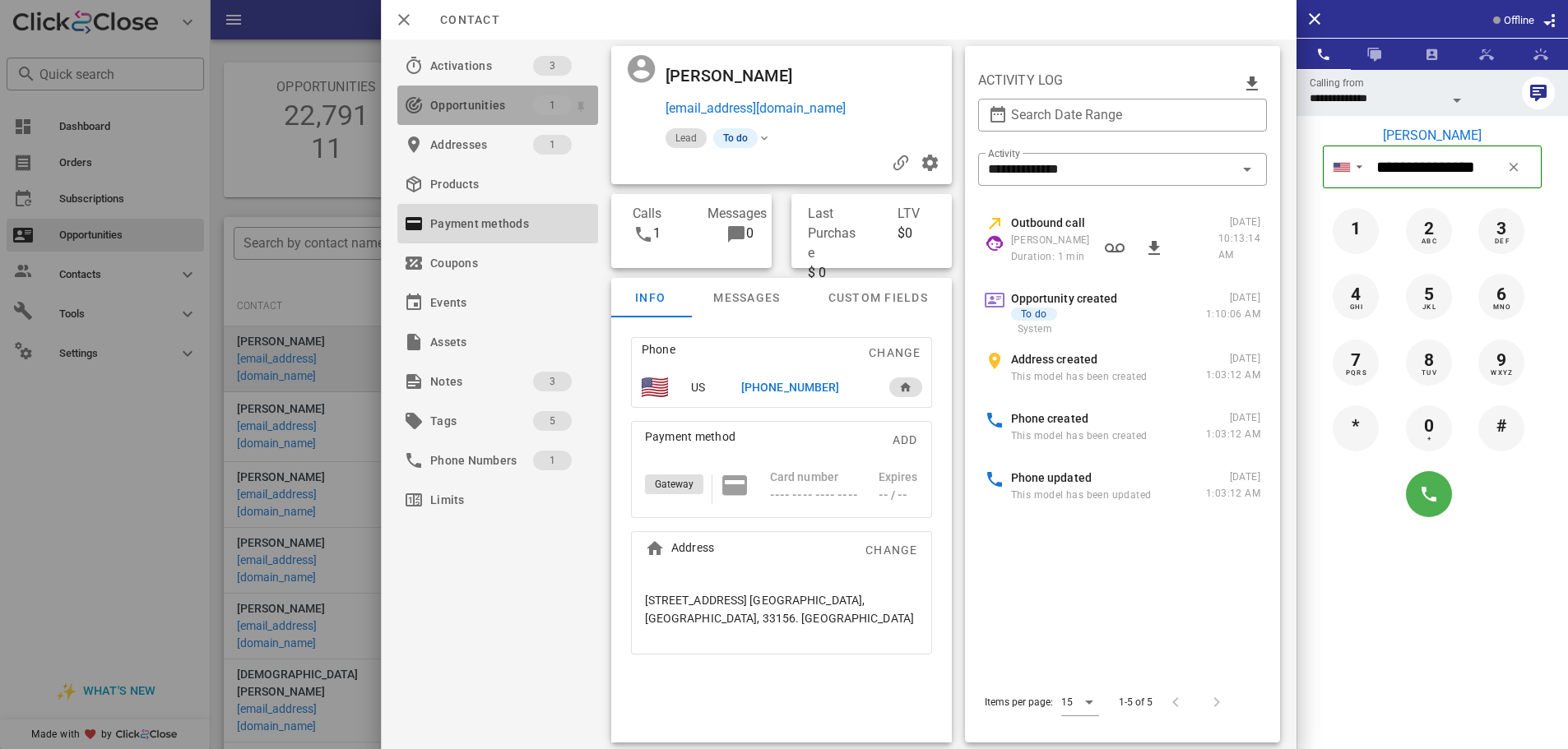 click on "Opportunities" at bounding box center [481, 105] 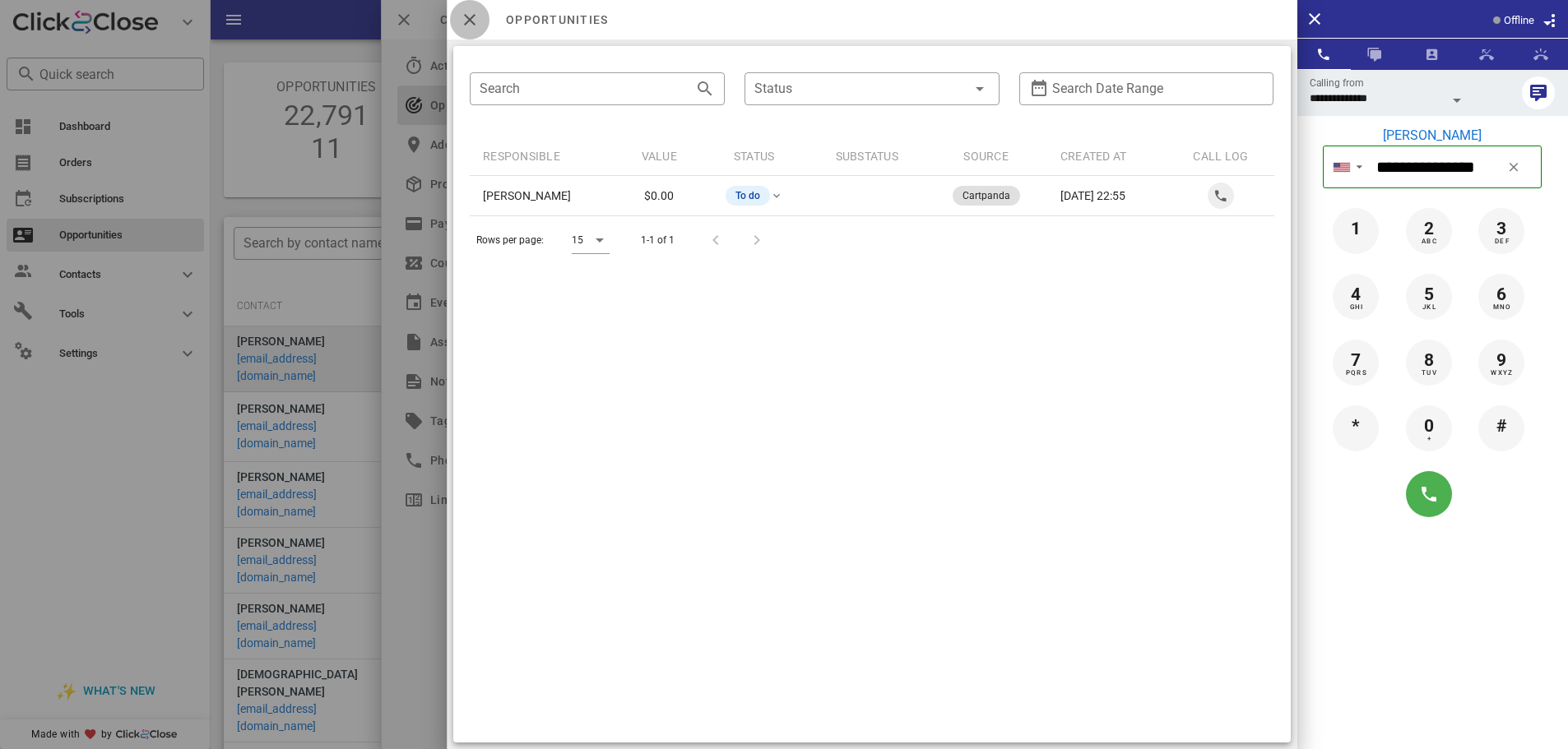 click at bounding box center [470, 20] 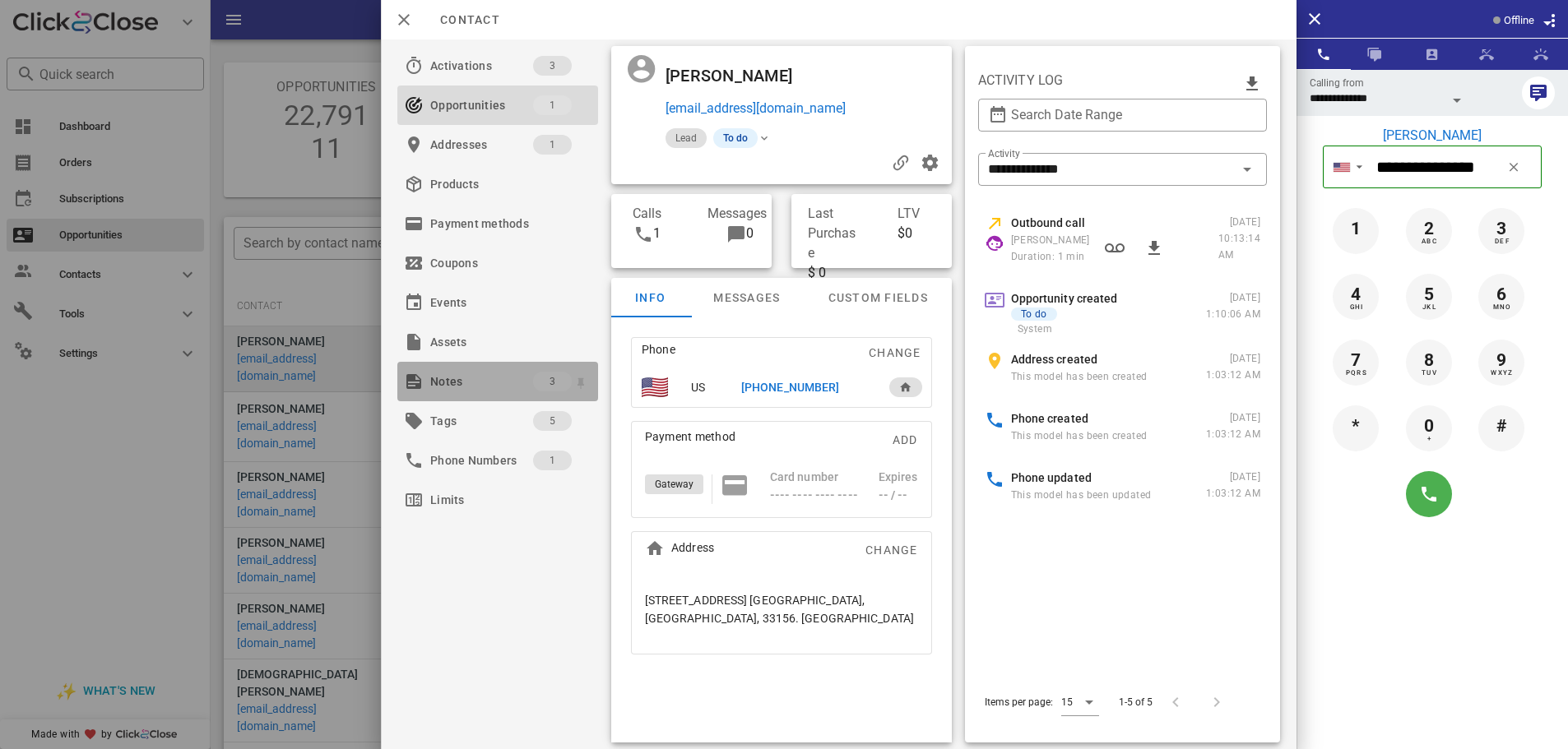 click on "Notes" at bounding box center [481, 381] 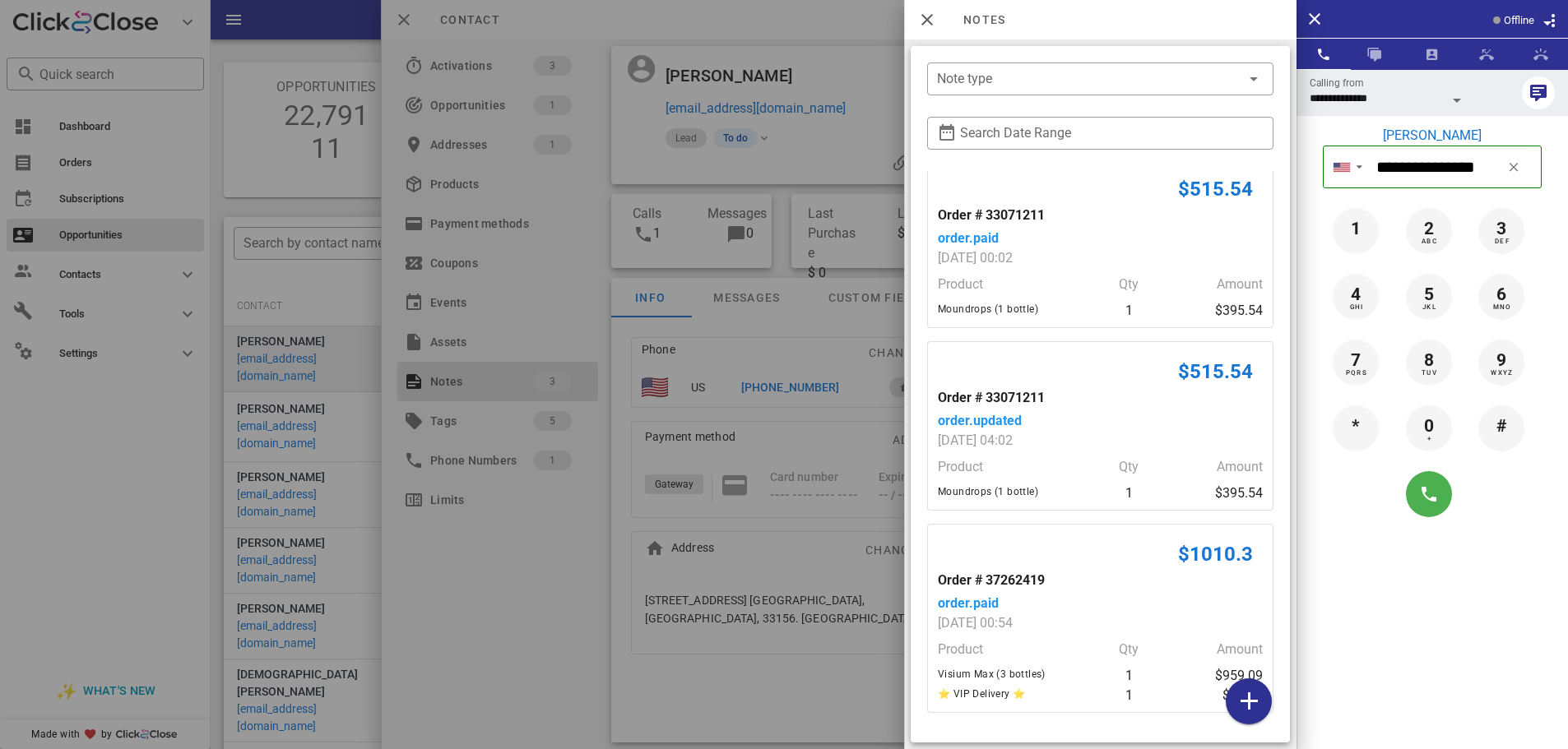scroll, scrollTop: 13, scrollLeft: 0, axis: vertical 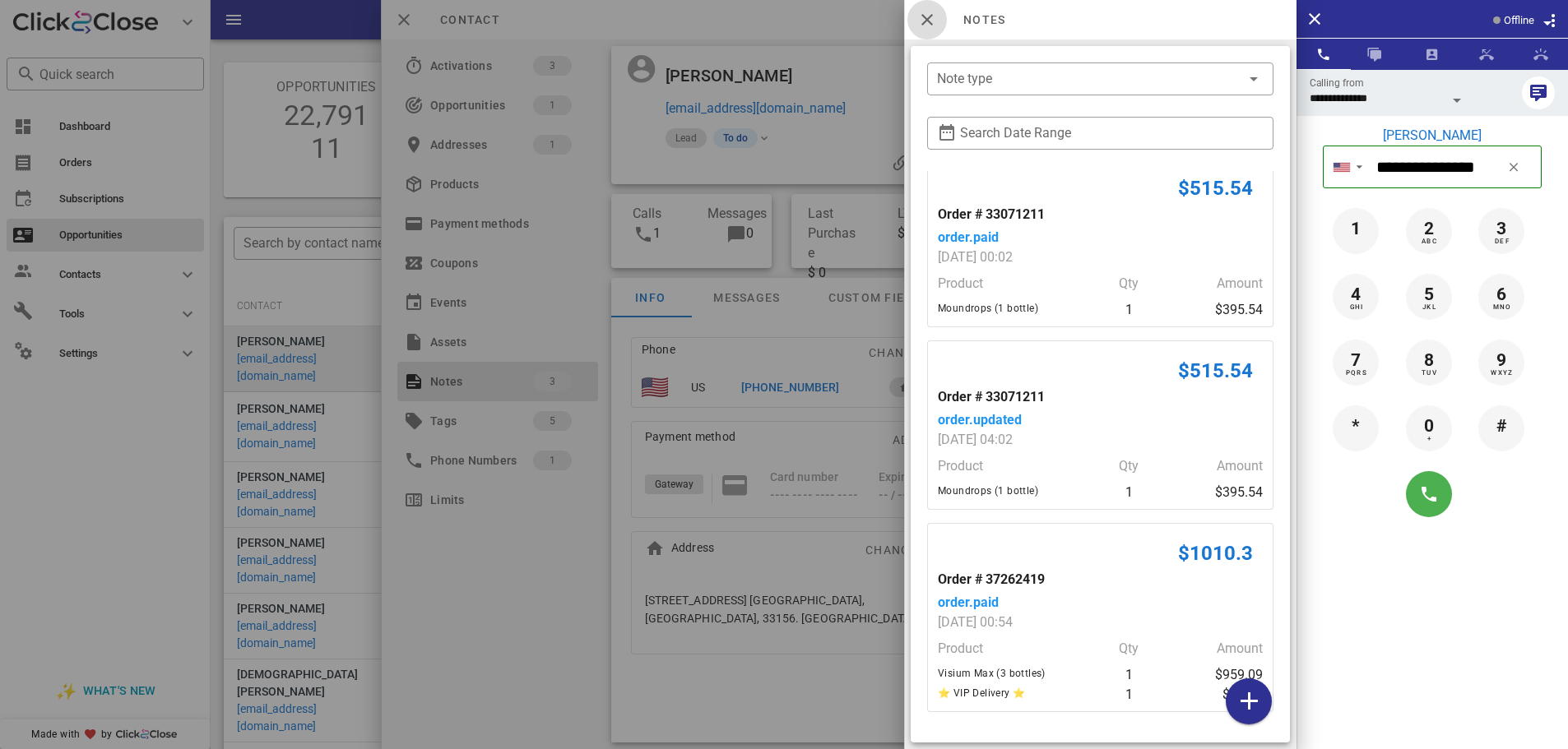 click at bounding box center [927, 20] 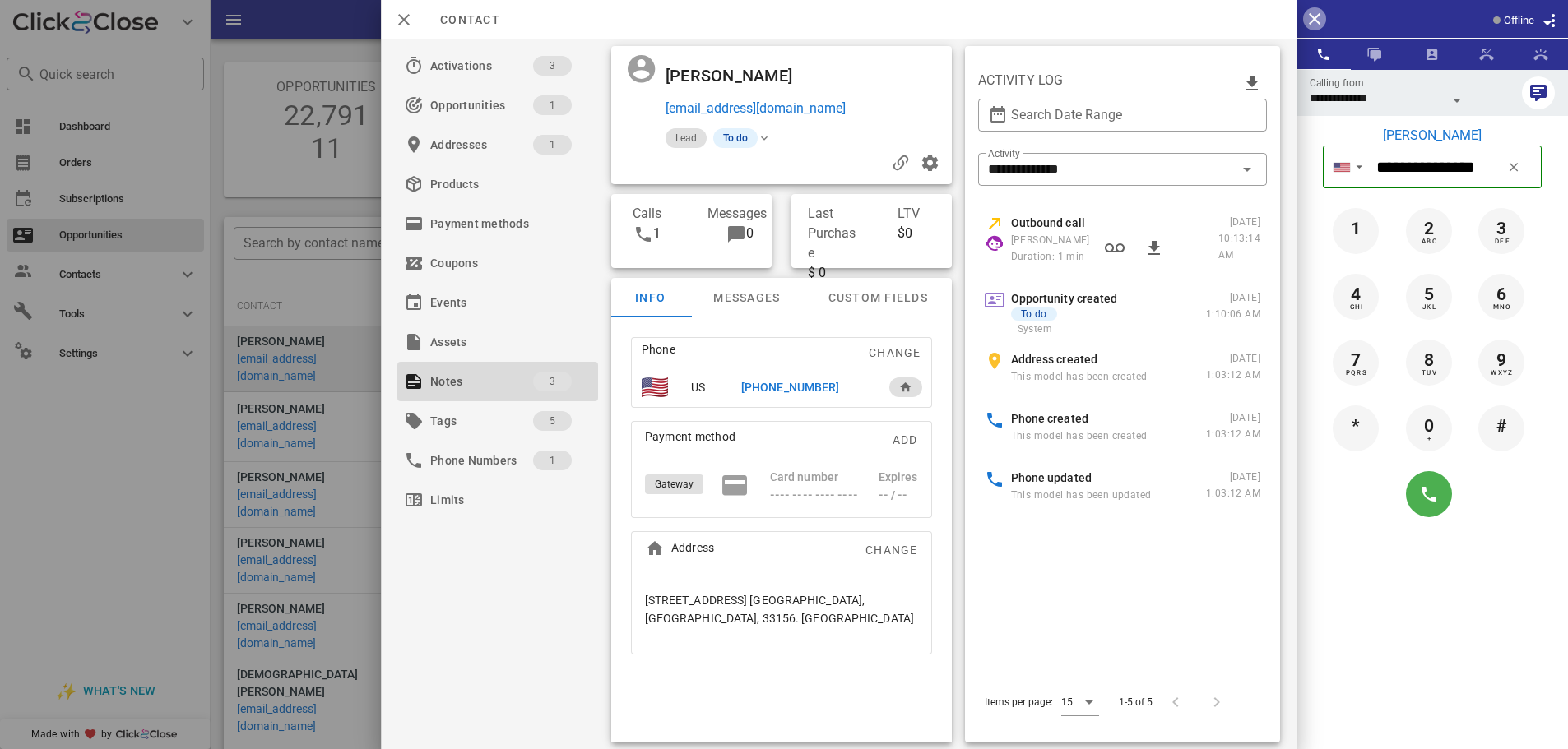 click at bounding box center [1315, 19] 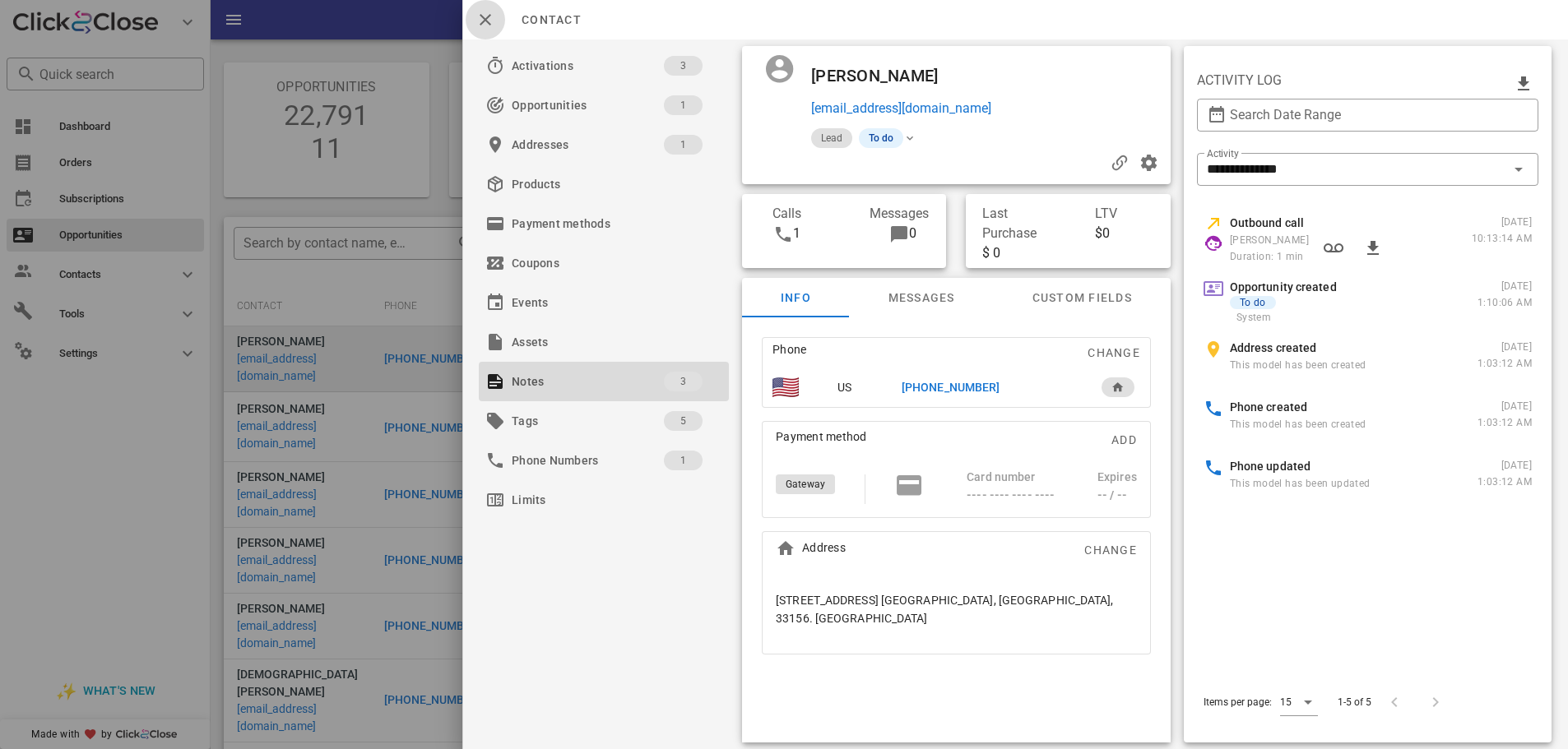 click at bounding box center [485, 20] 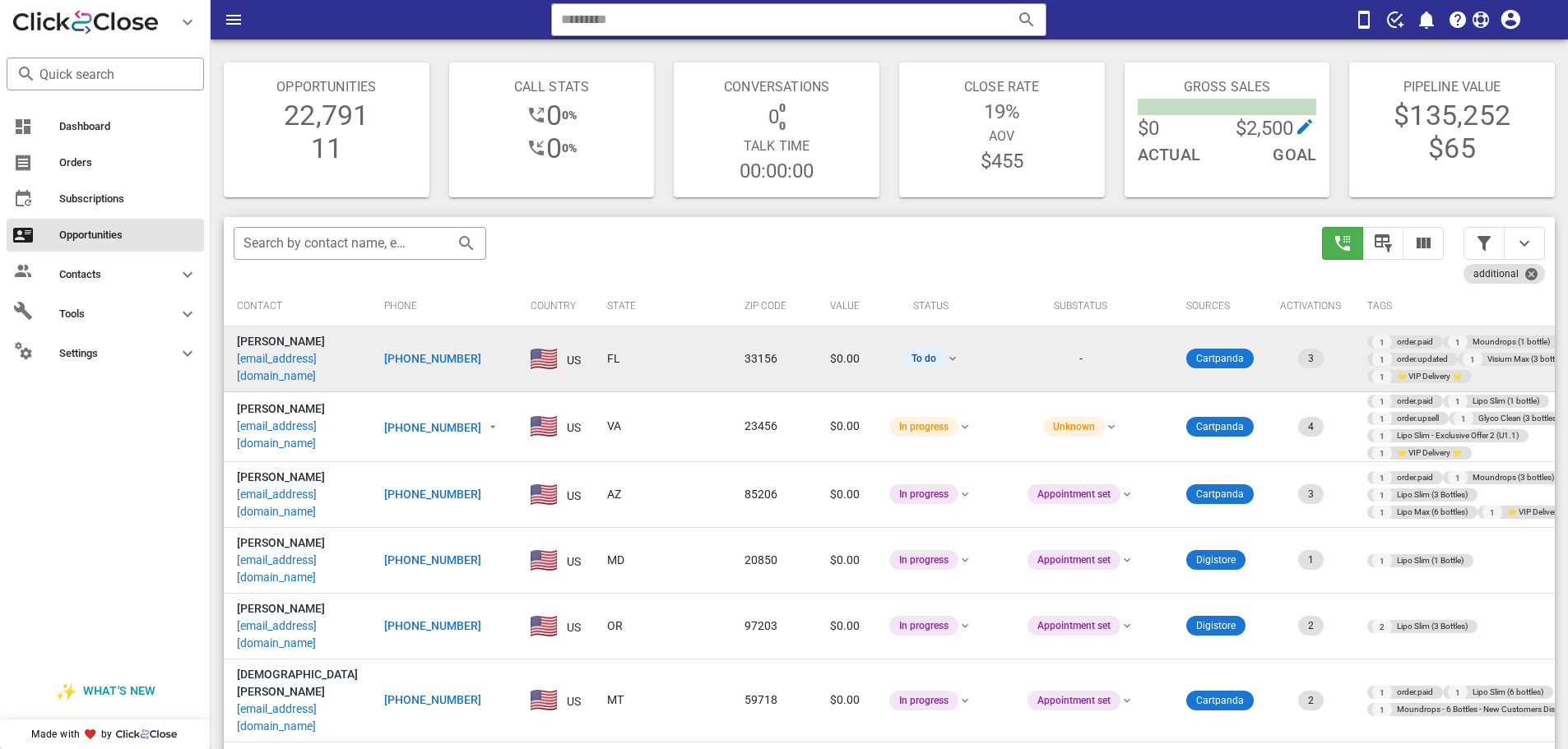 click on "[PHONE_NUMBER]" at bounding box center [433, 358] 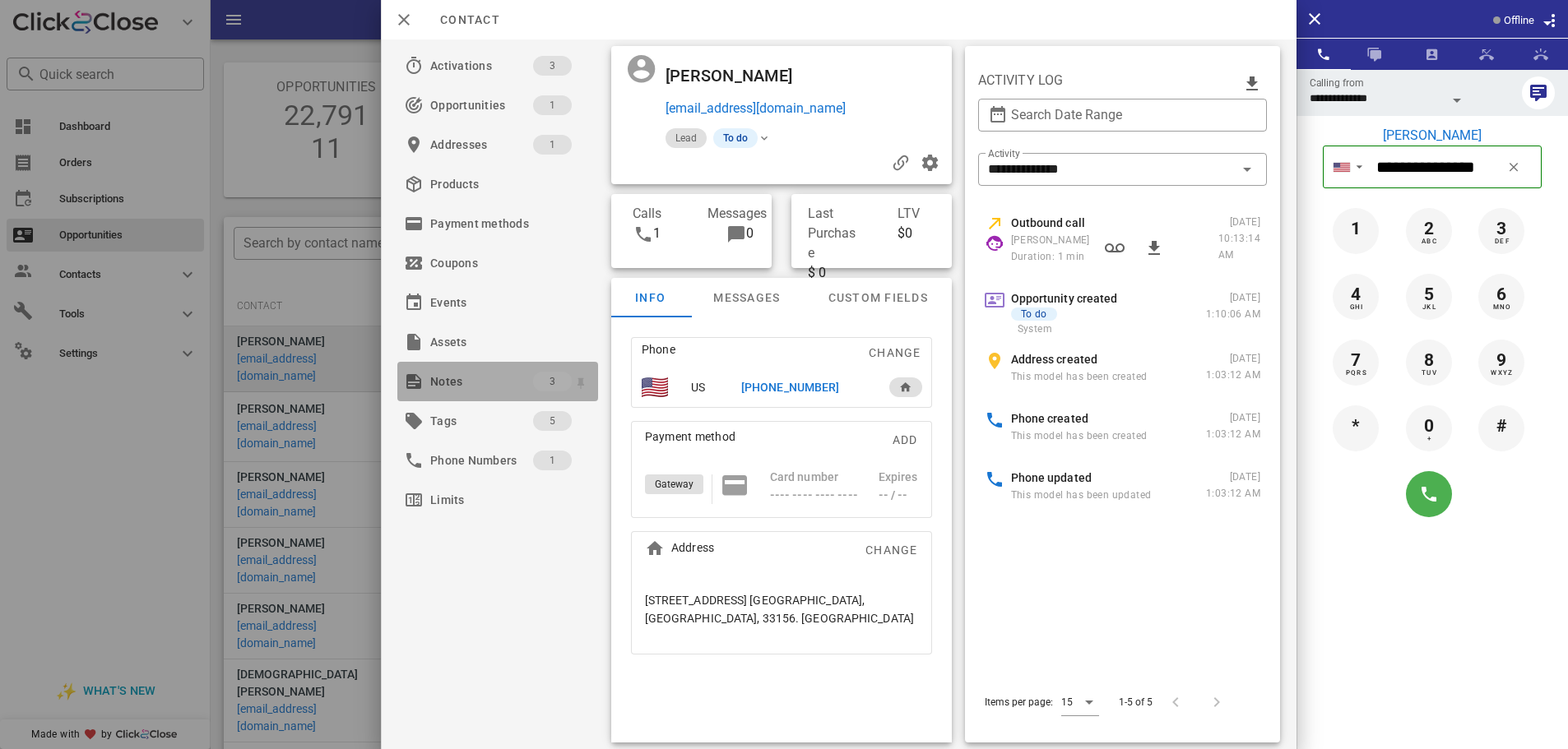 click on "Notes" at bounding box center (481, 381) 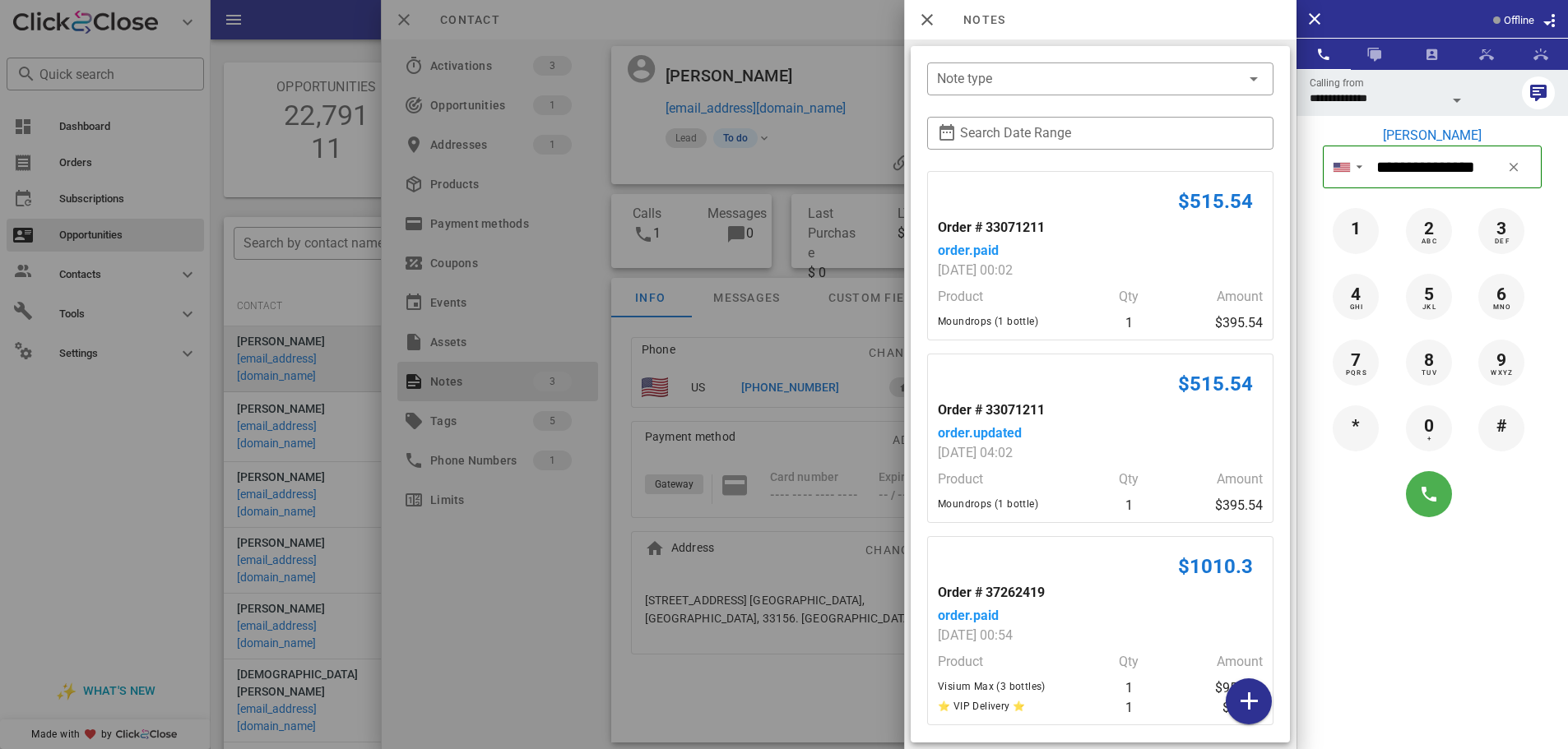 scroll, scrollTop: 13, scrollLeft: 0, axis: vertical 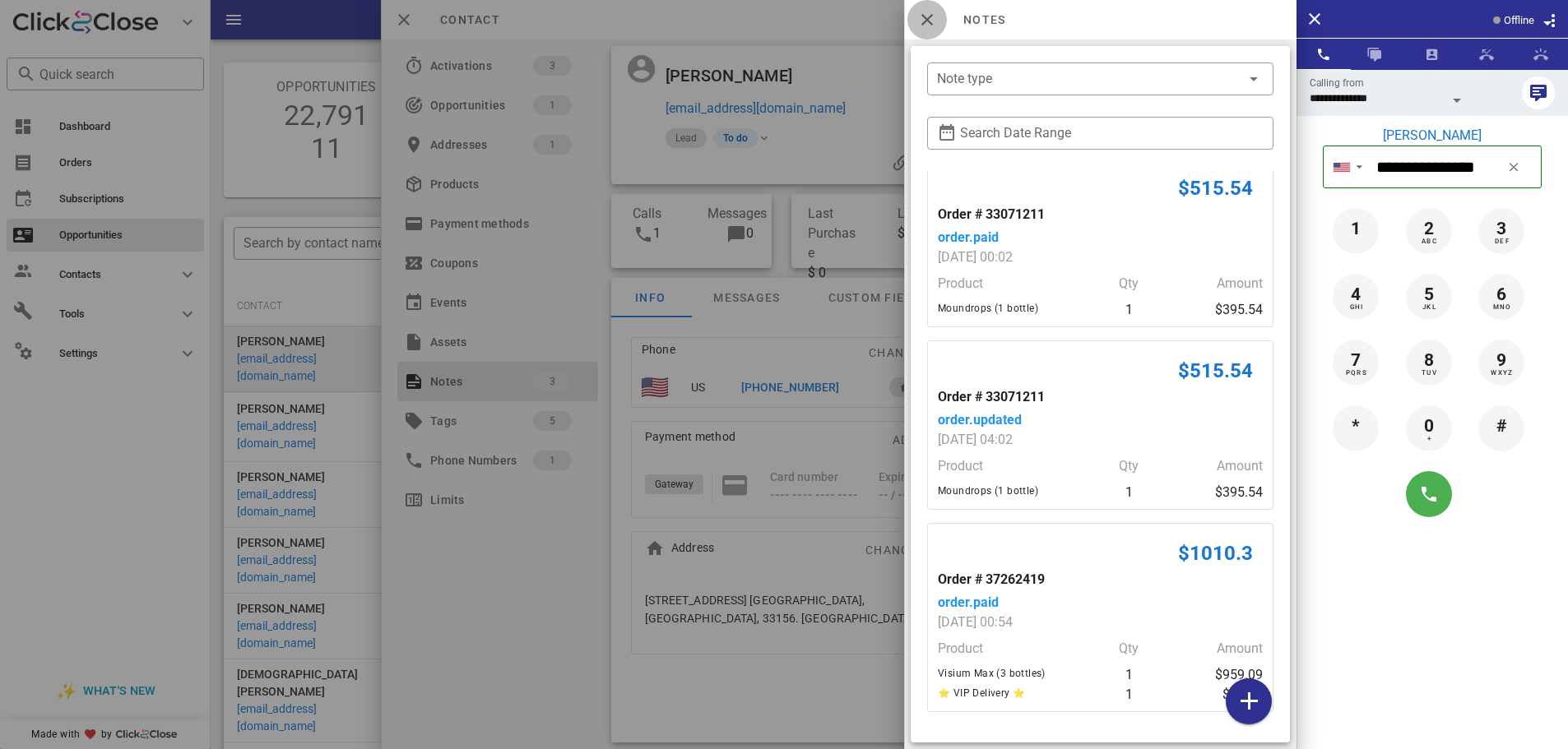 click at bounding box center (927, 20) 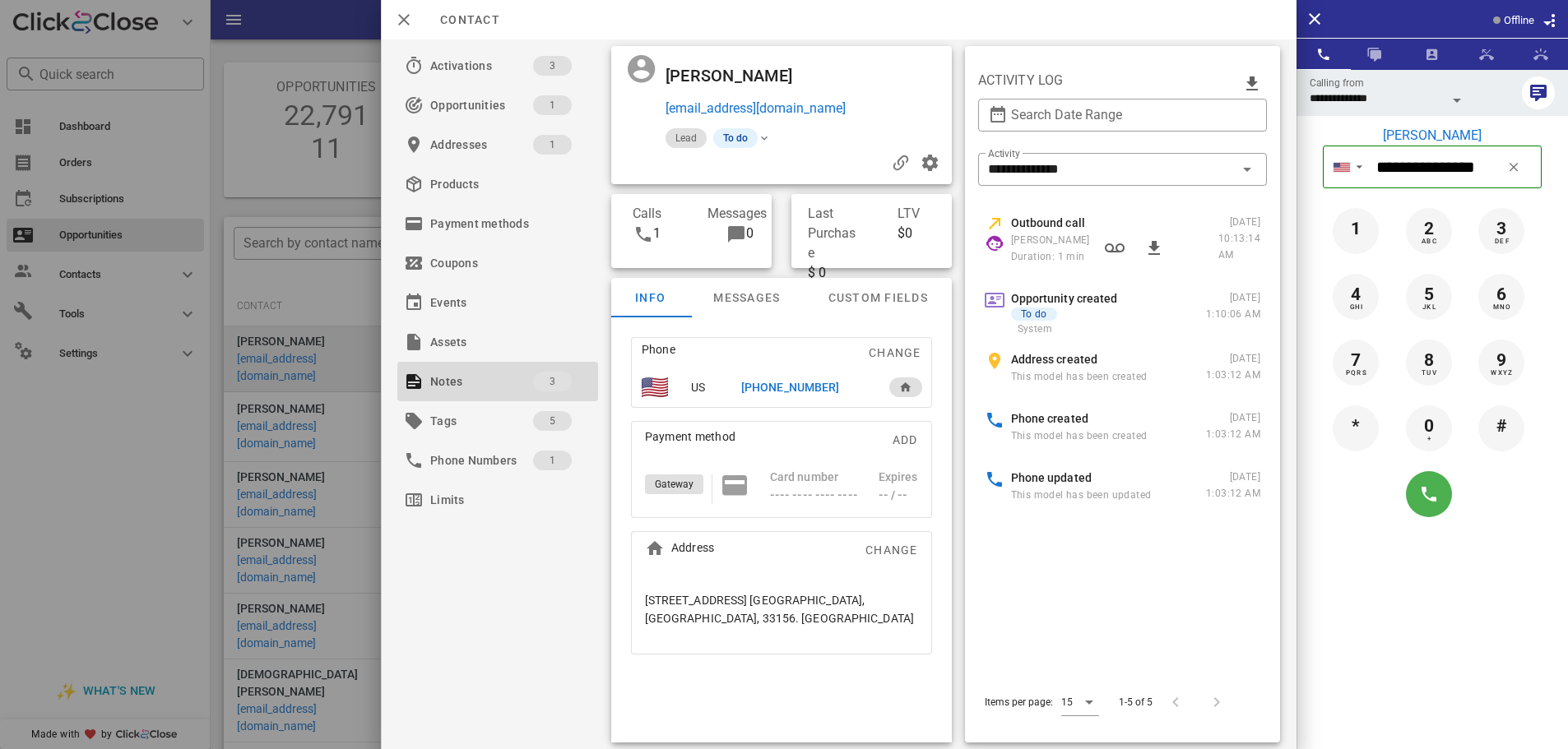 click on "Payment method   Add" at bounding box center (782, 445) 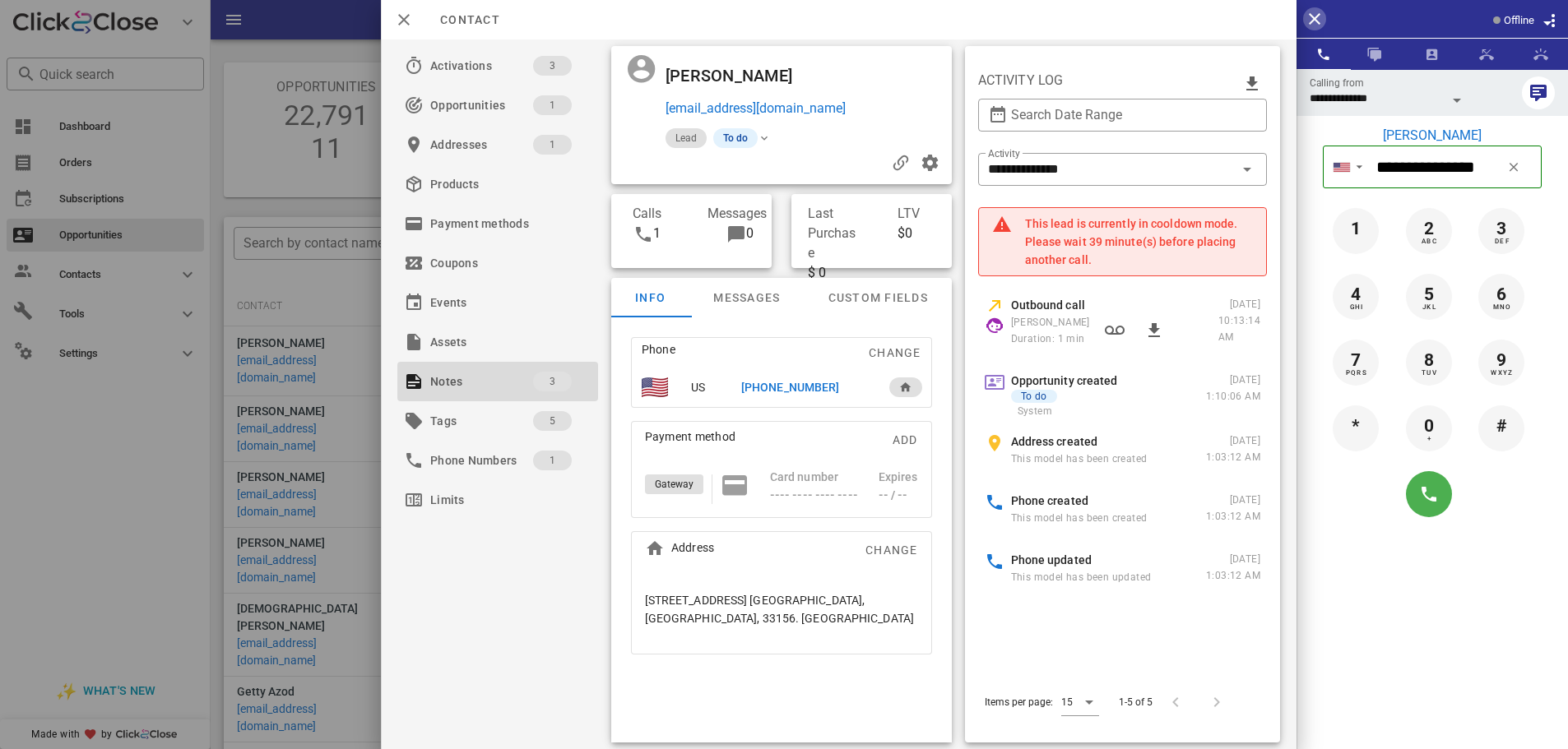 click at bounding box center (1315, 19) 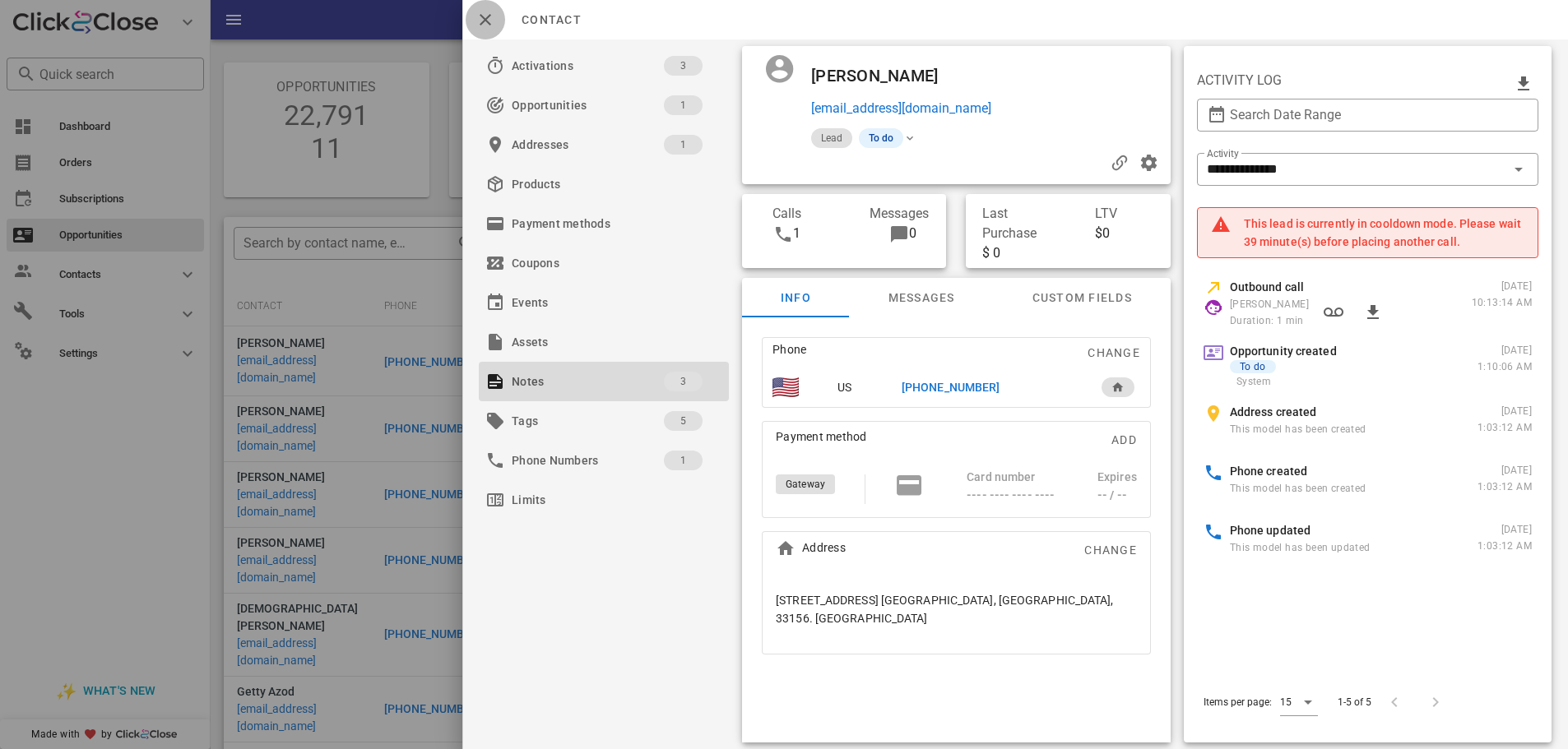 click at bounding box center (485, 20) 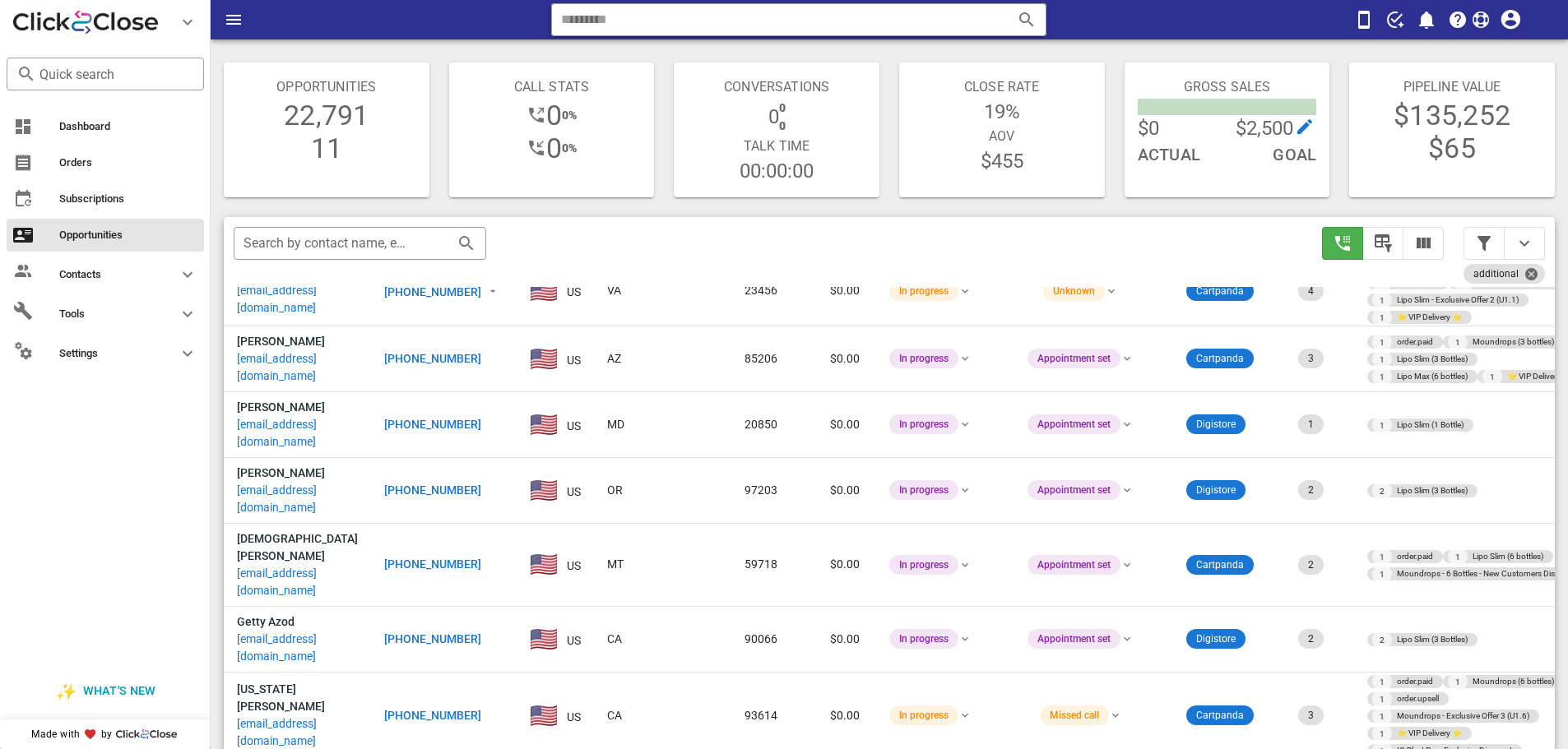 scroll, scrollTop: 0, scrollLeft: 0, axis: both 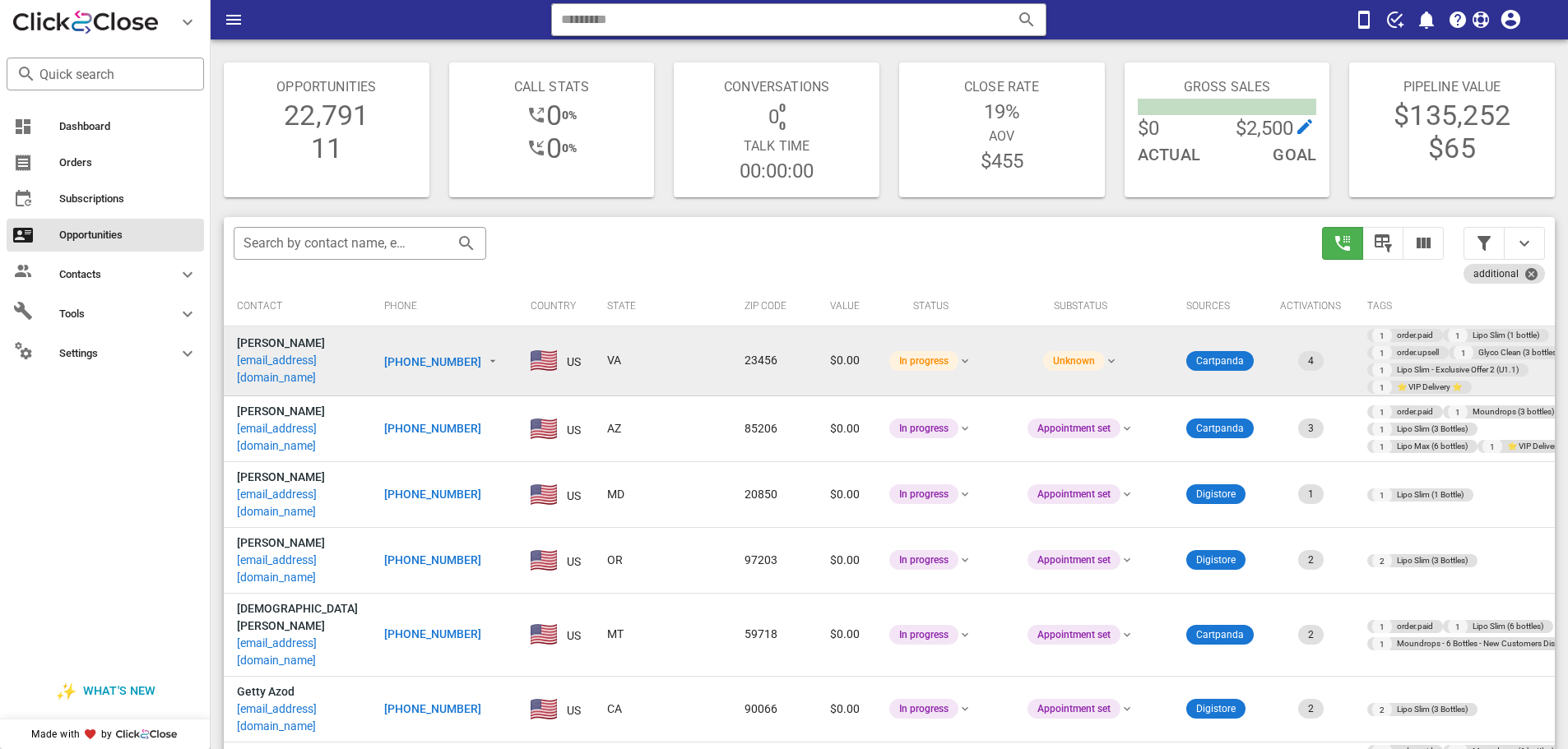 click on "[PHONE_NUMBER]" at bounding box center [433, 362] 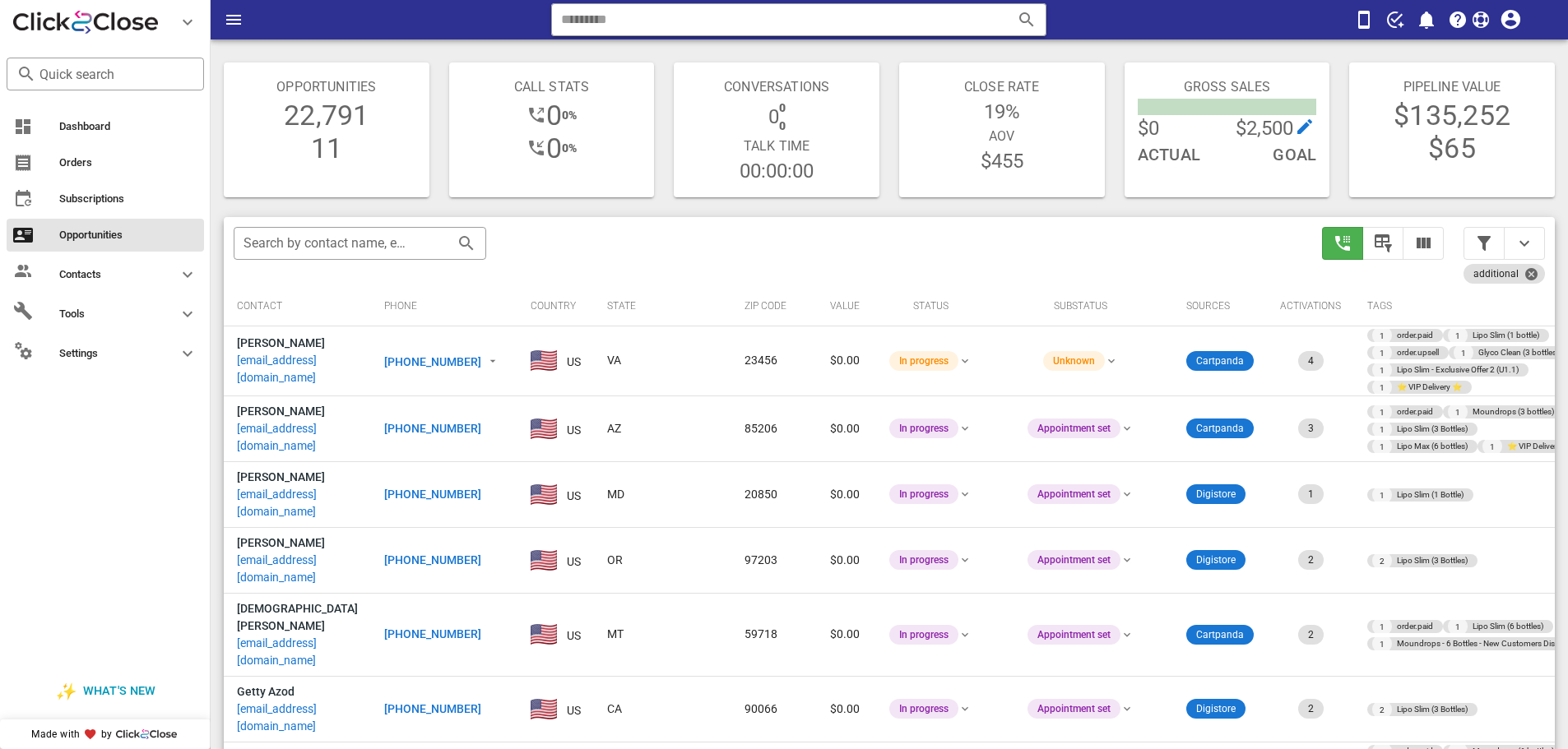 type on "**********" 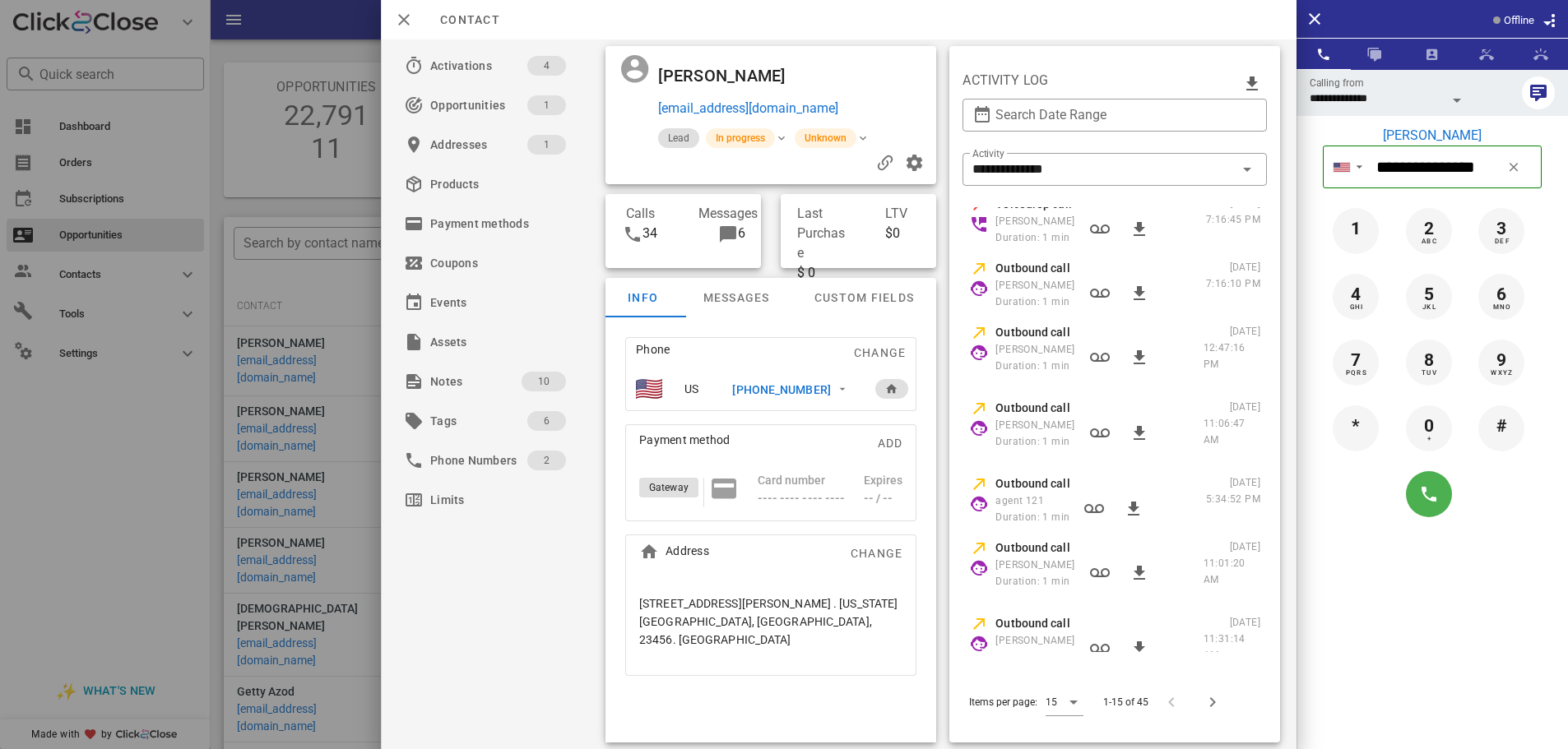 scroll, scrollTop: 0, scrollLeft: 0, axis: both 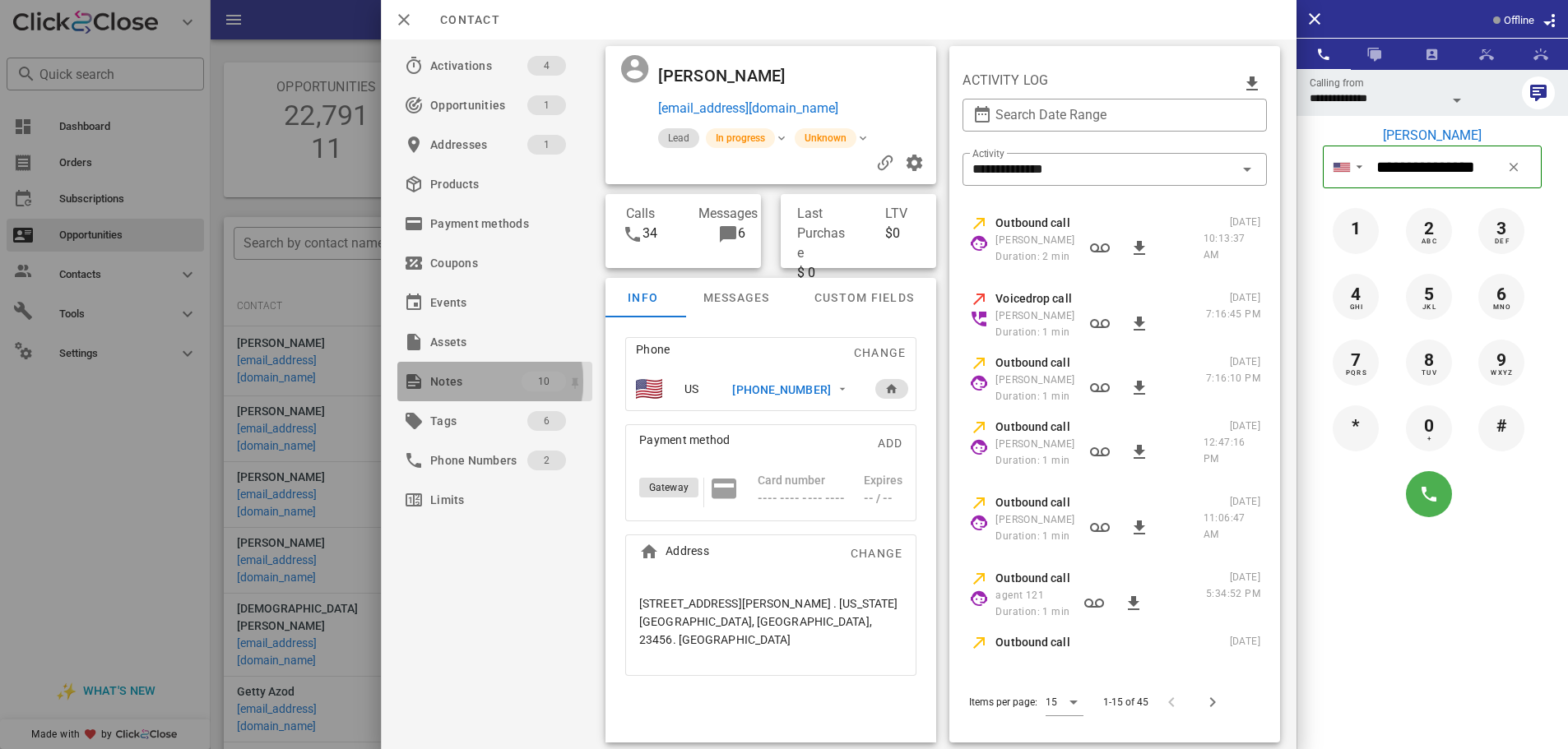 click on "Notes" at bounding box center (476, 381) 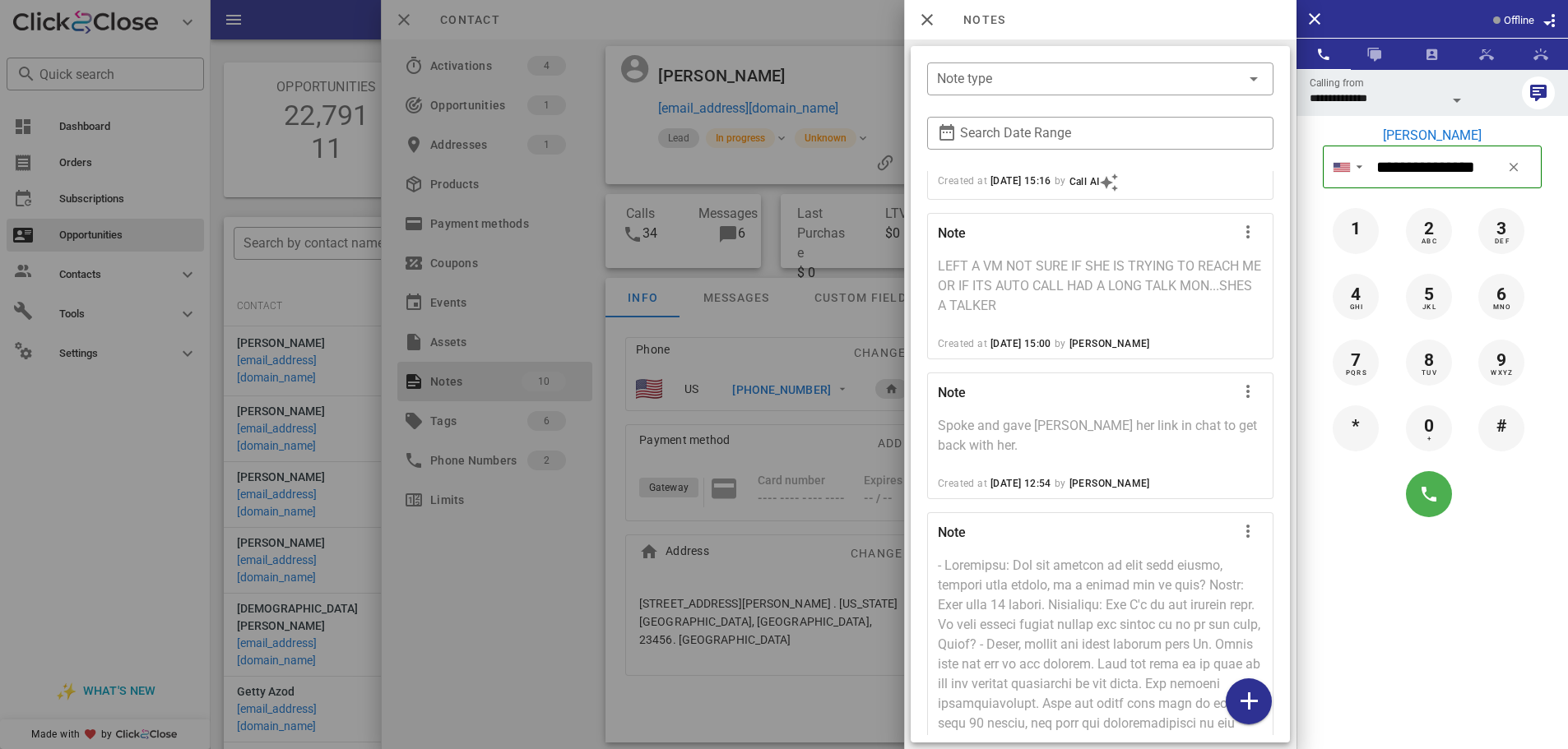 scroll, scrollTop: 987, scrollLeft: 0, axis: vertical 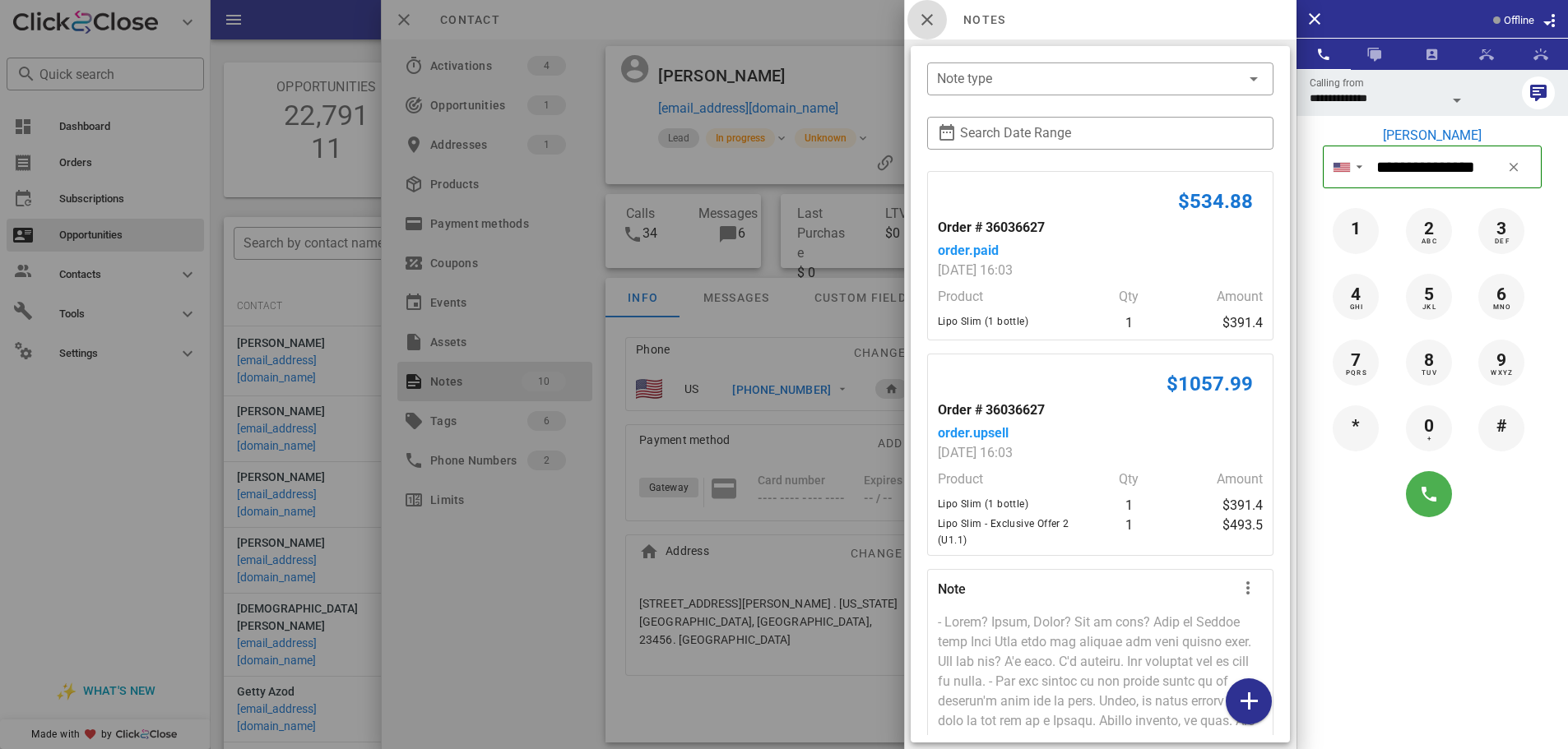 click at bounding box center (927, 20) 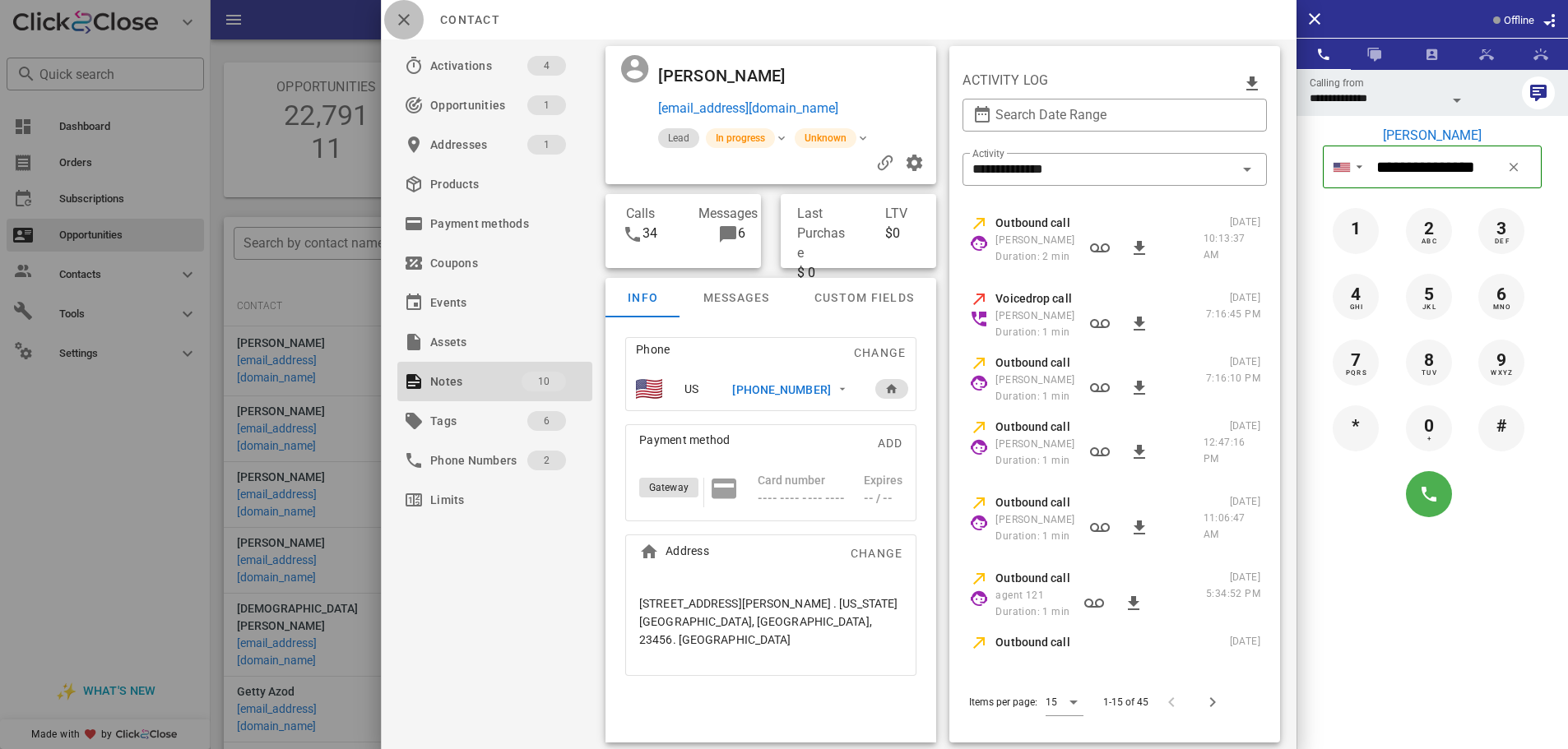 click at bounding box center [404, 20] 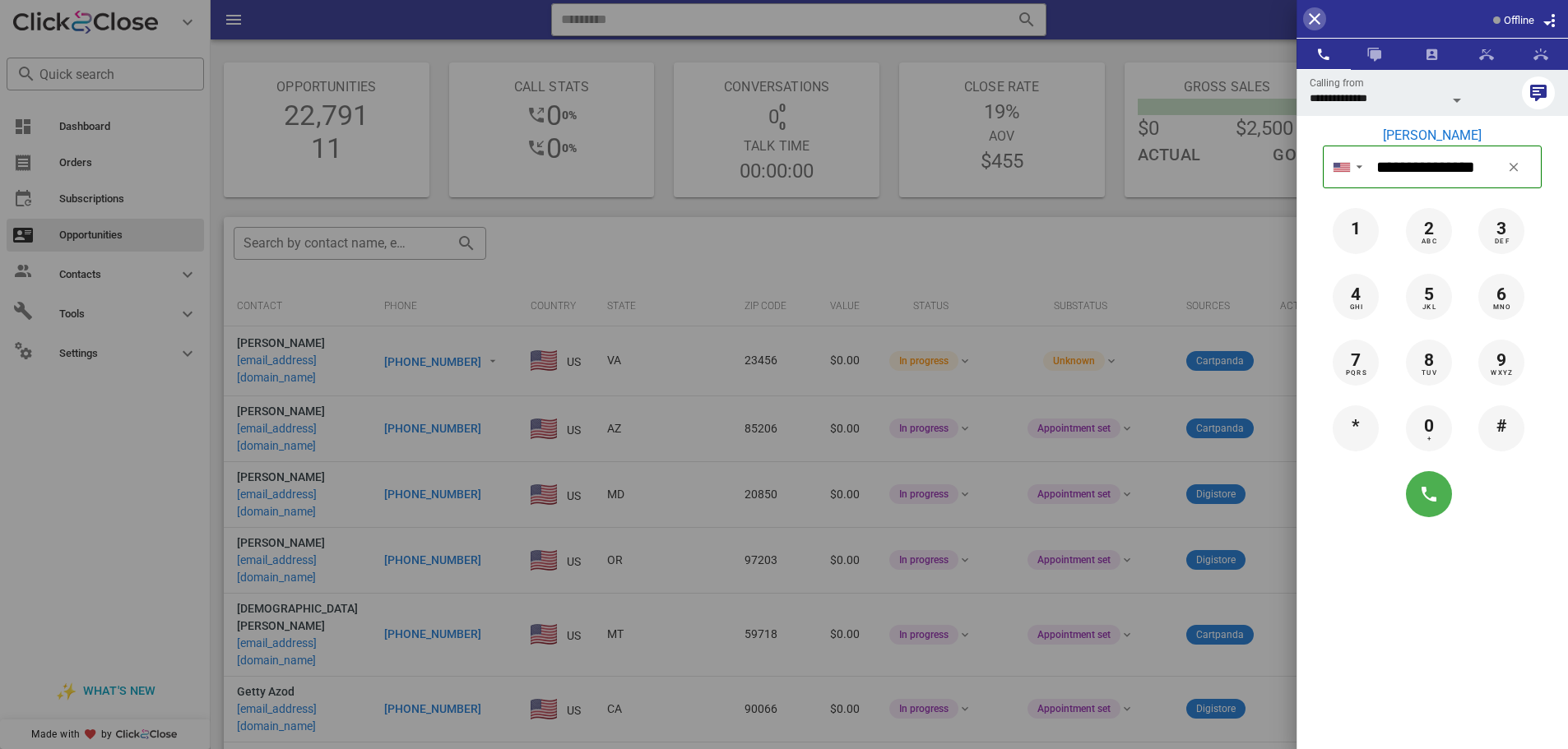 click at bounding box center [1315, 19] 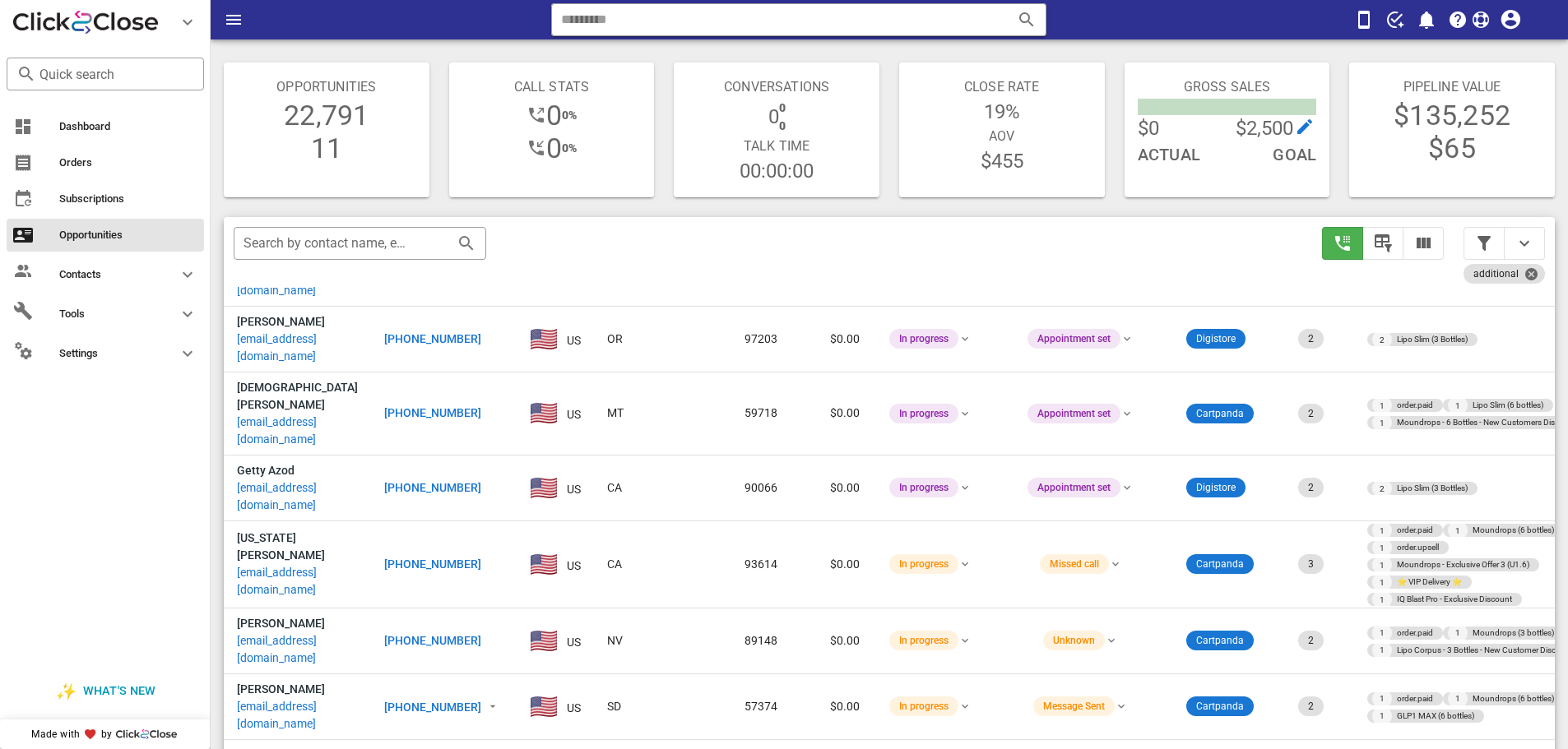 scroll, scrollTop: 261, scrollLeft: 0, axis: vertical 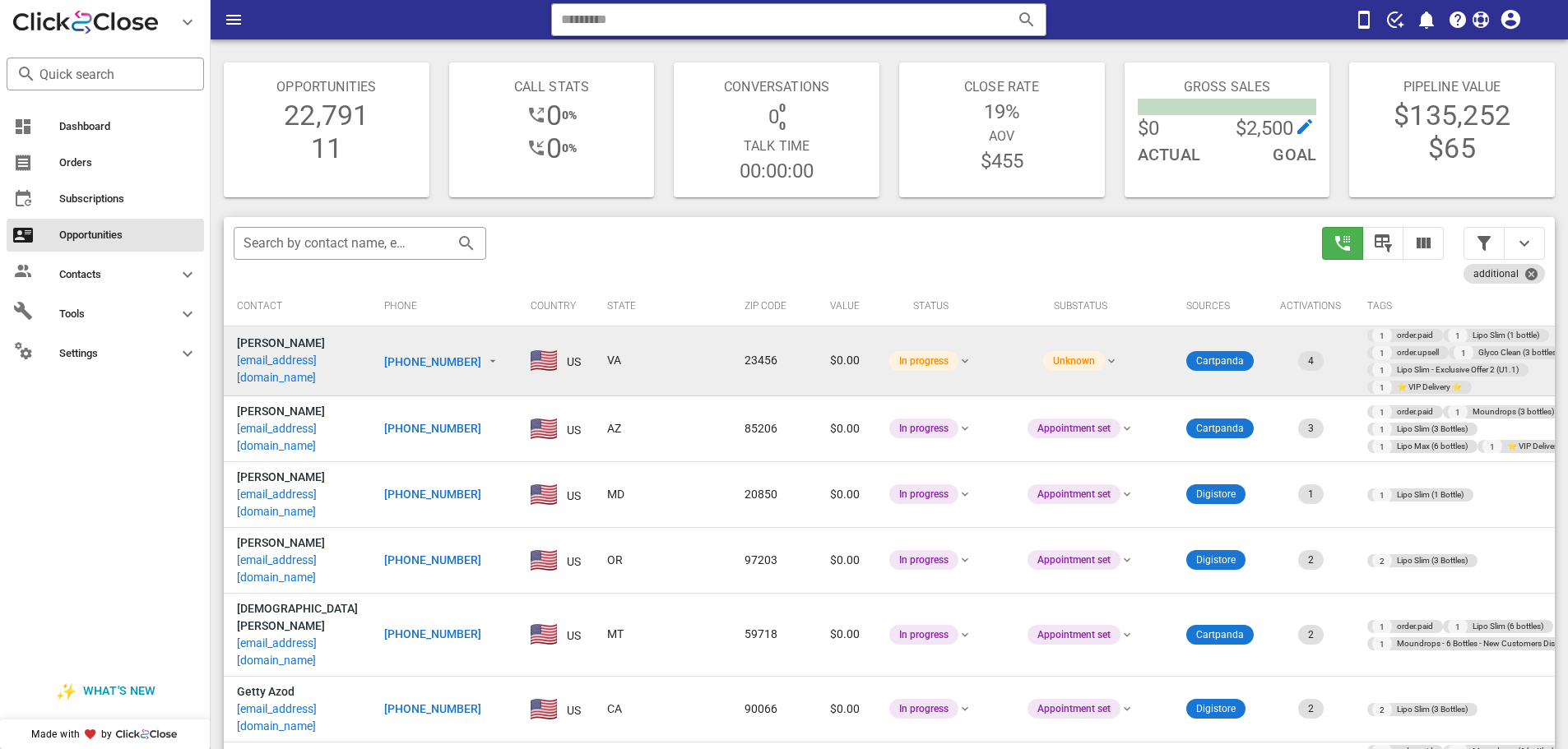 click on "[PHONE_NUMBER]" at bounding box center (433, 362) 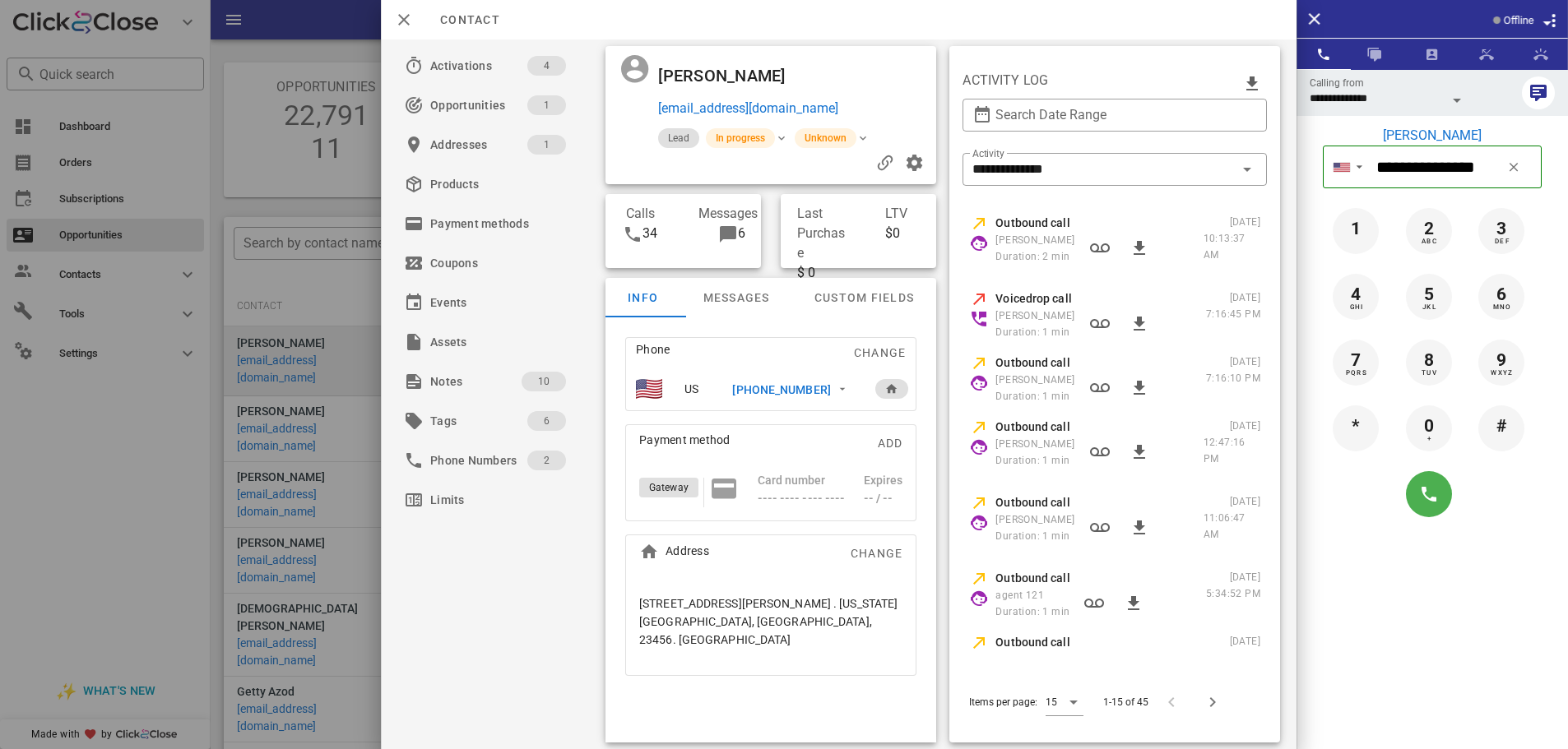 click on "Outbound call" at bounding box center [1032, 223] 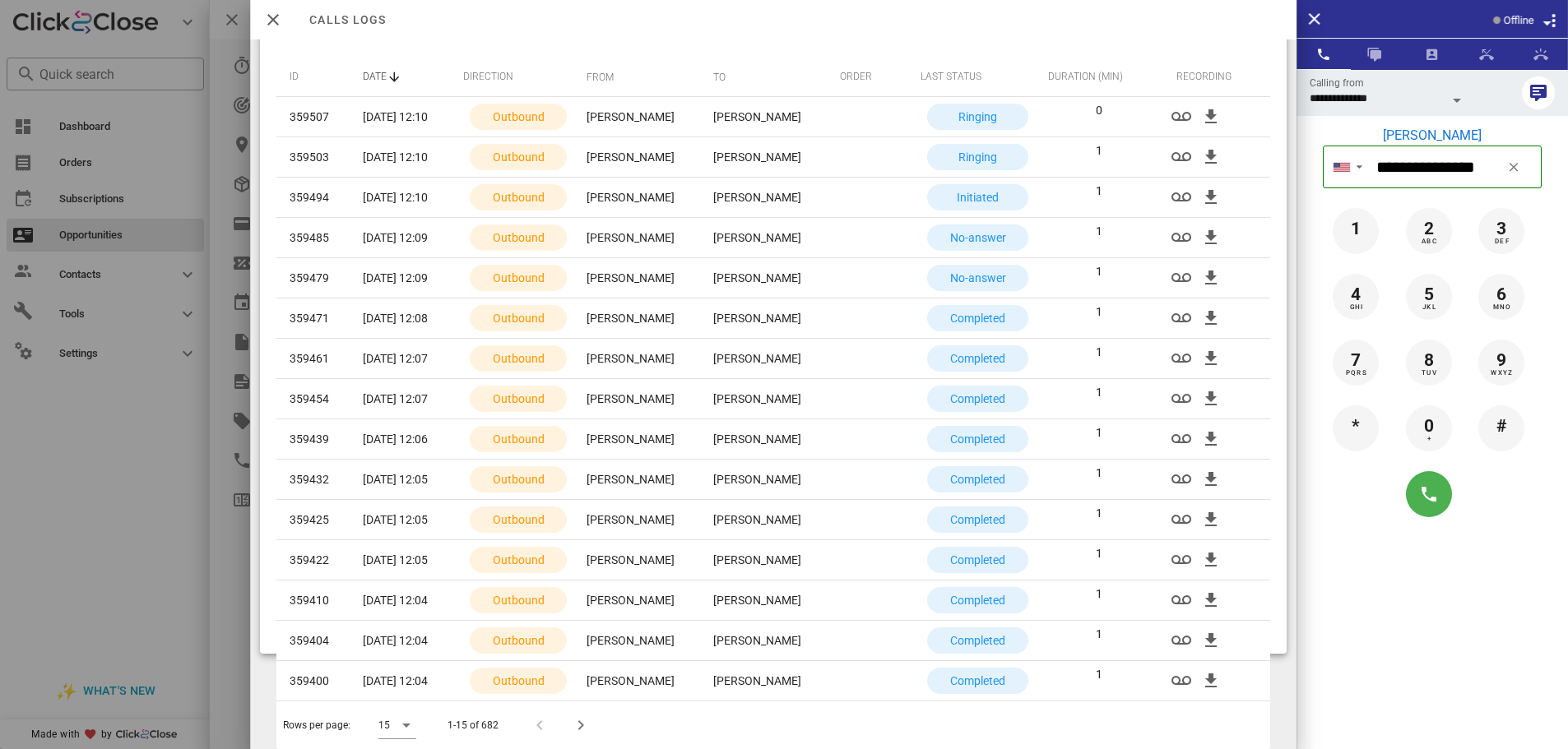 scroll, scrollTop: 0, scrollLeft: 0, axis: both 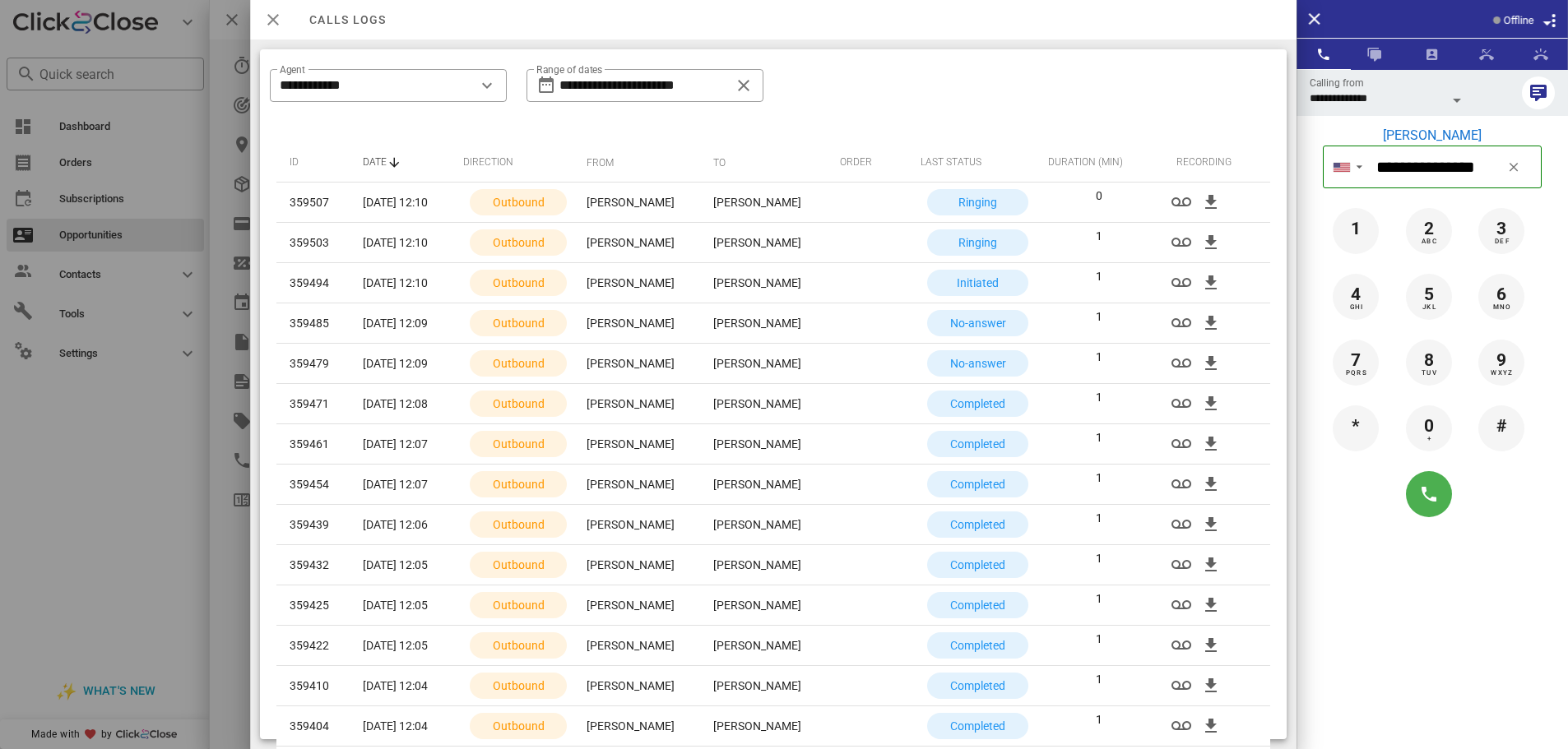 click at bounding box center (273, 20) 